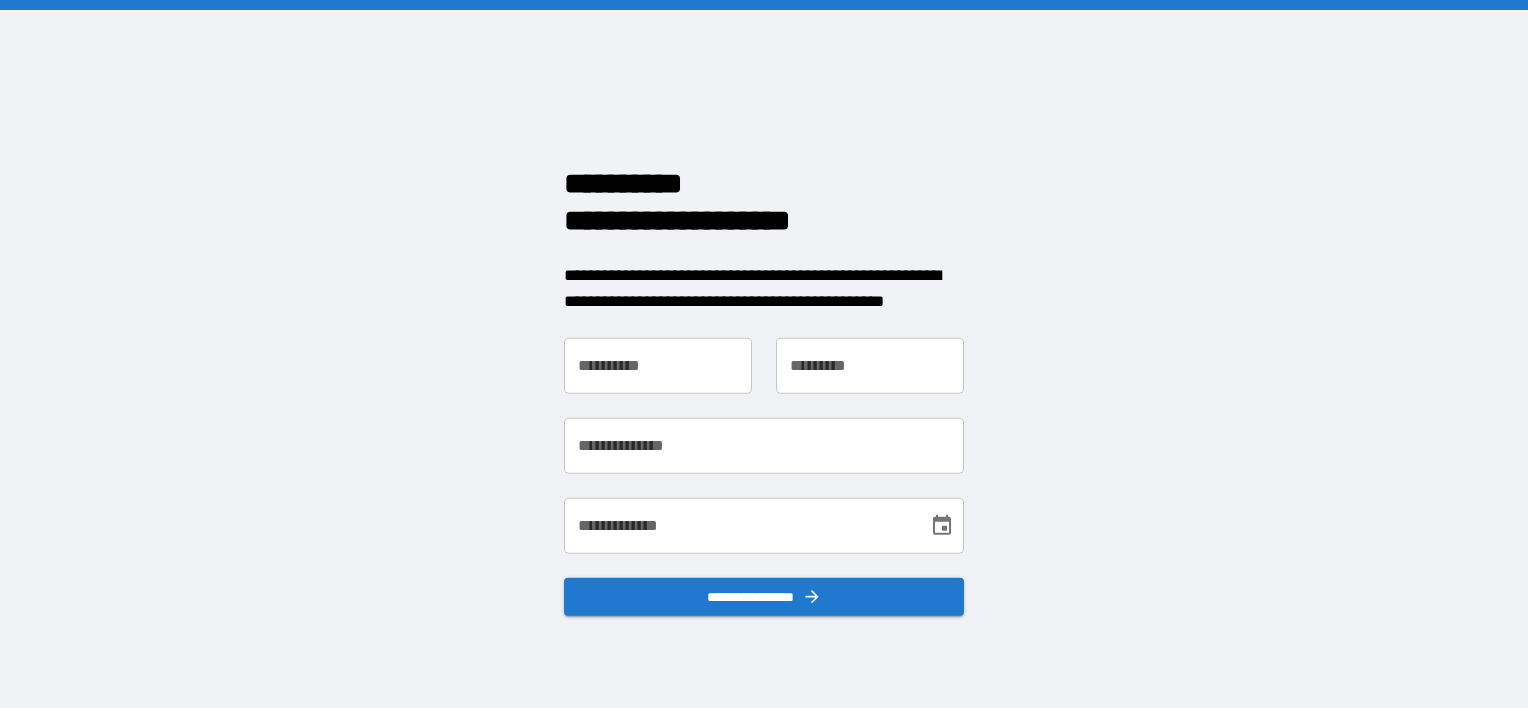 scroll, scrollTop: 0, scrollLeft: 0, axis: both 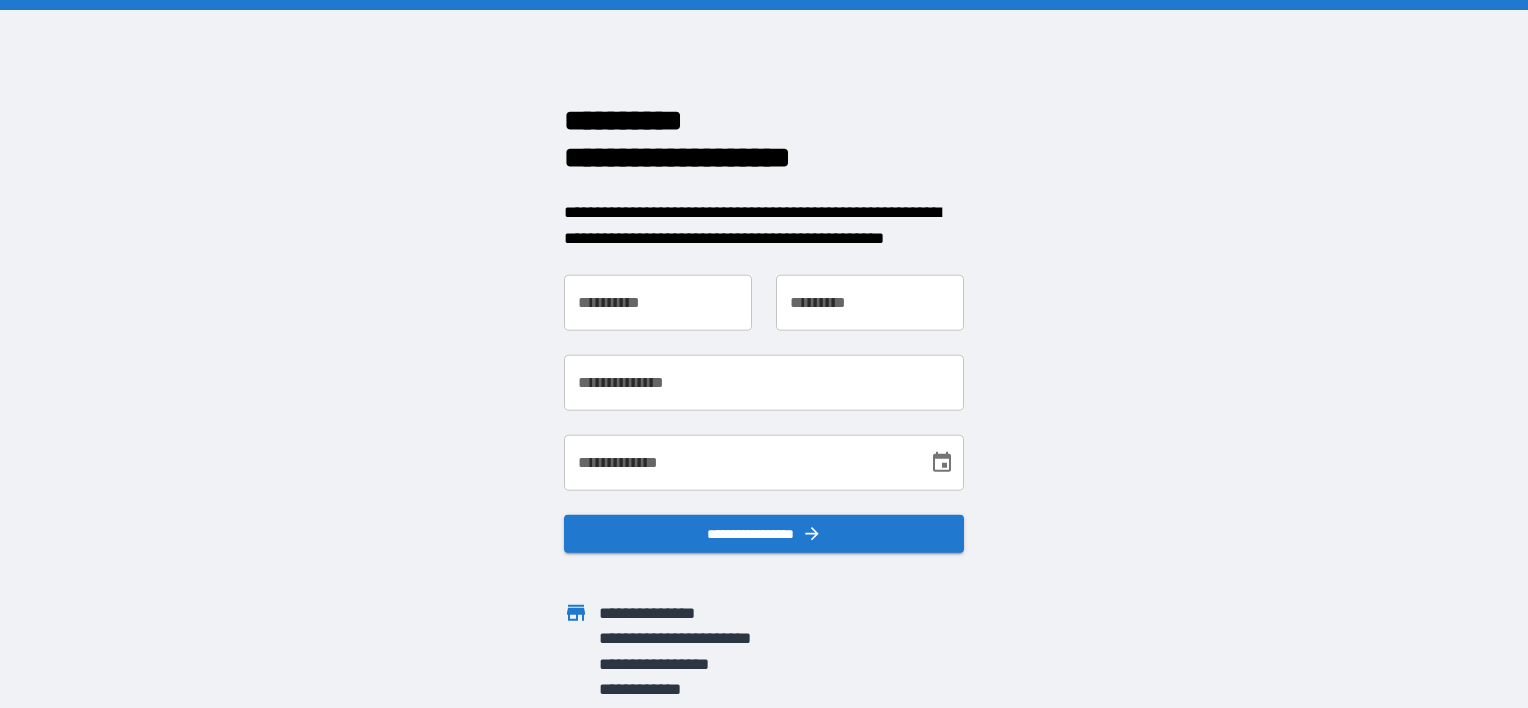 click on "**********" at bounding box center (658, 303) 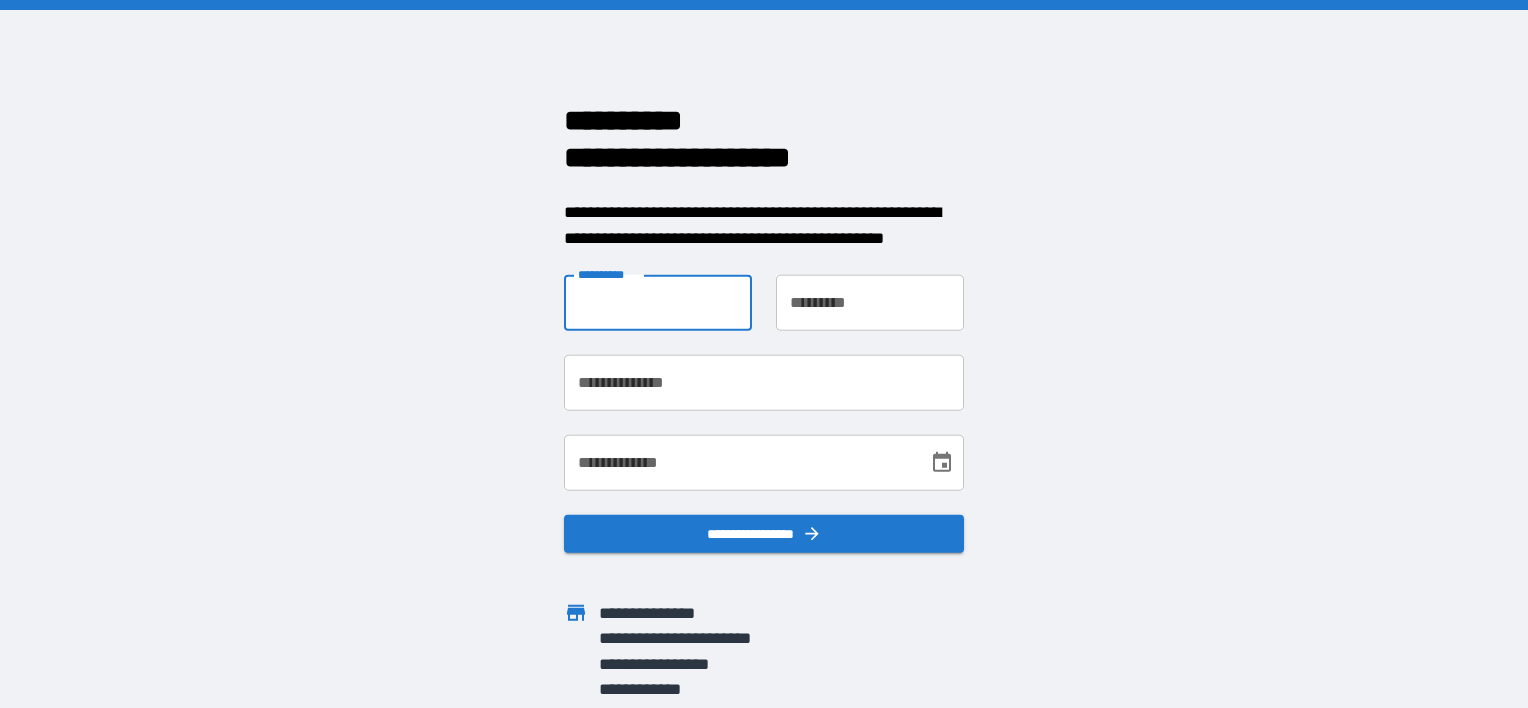 type on "*******" 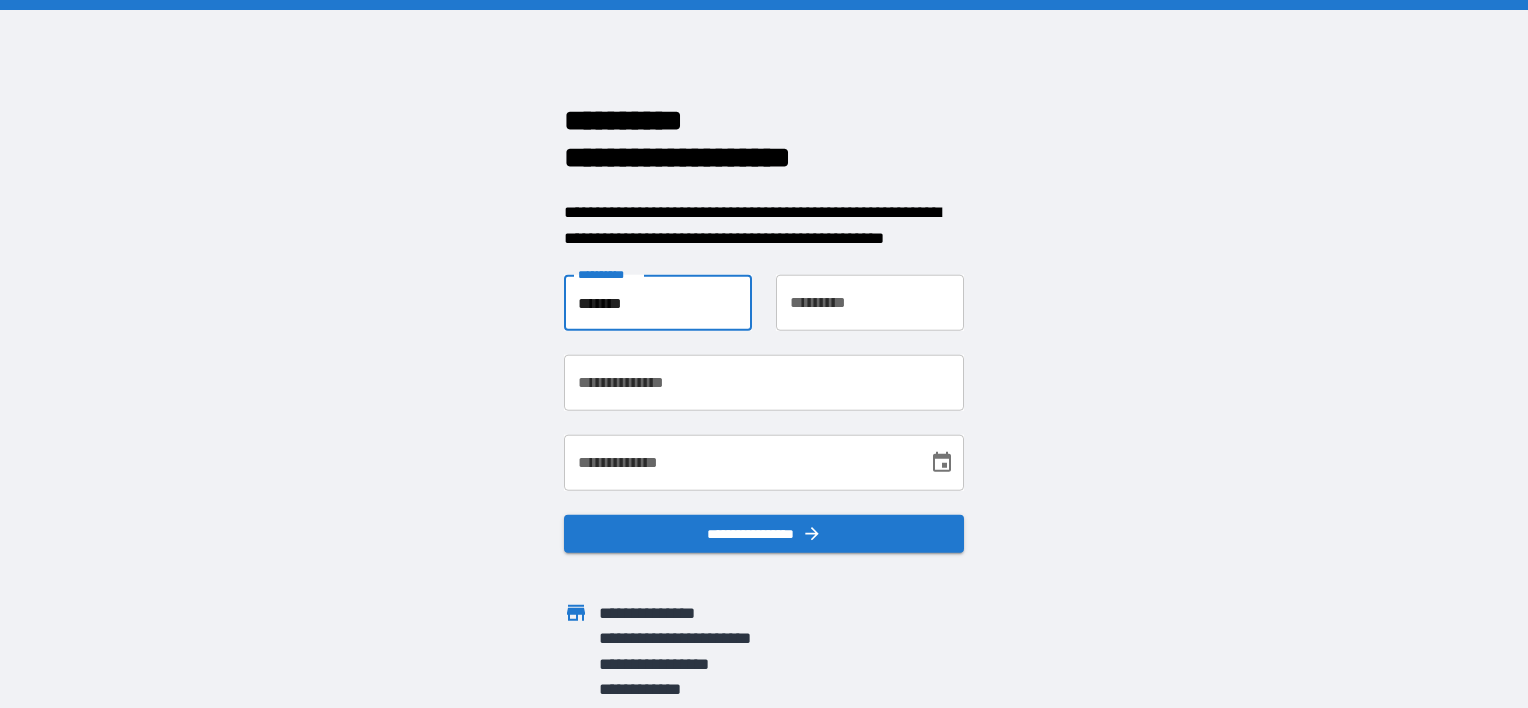 type on "**********" 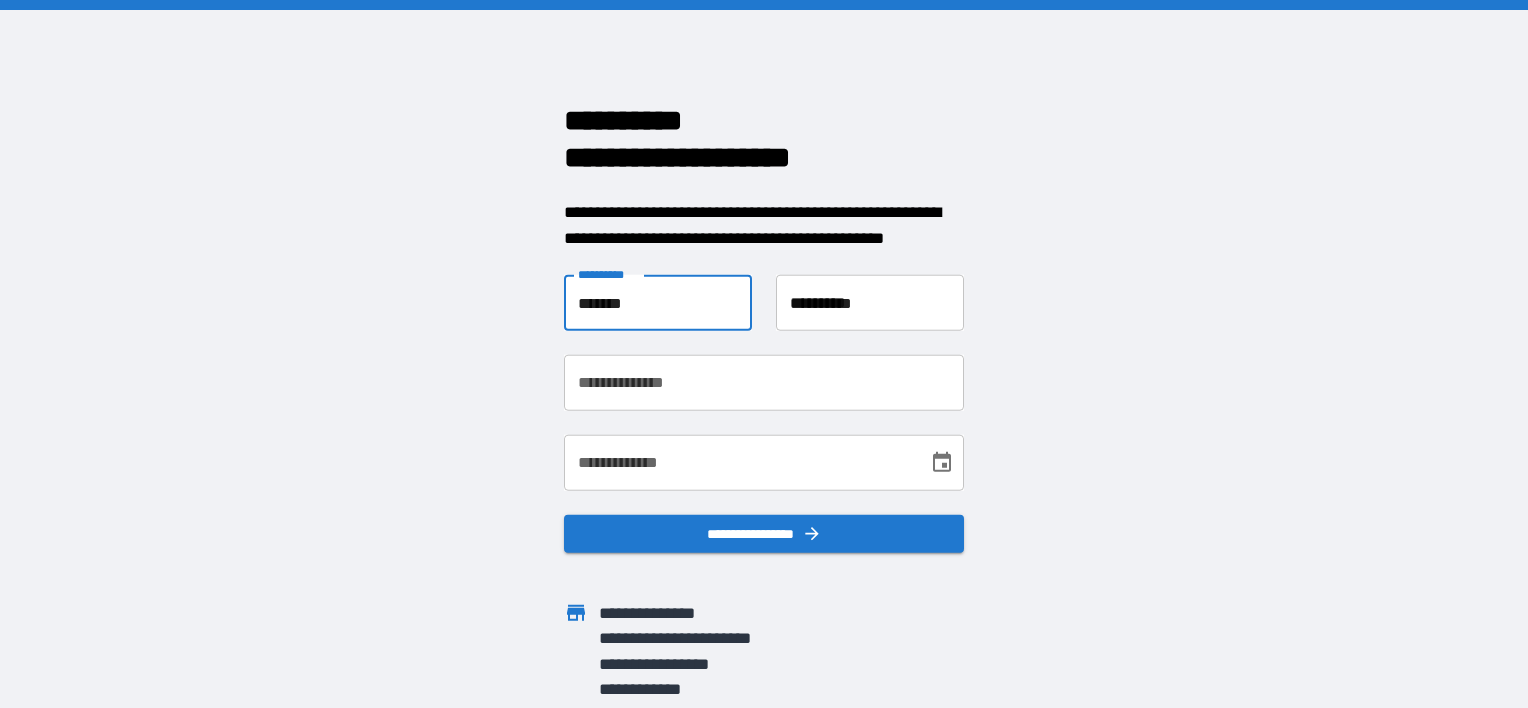 type on "**********" 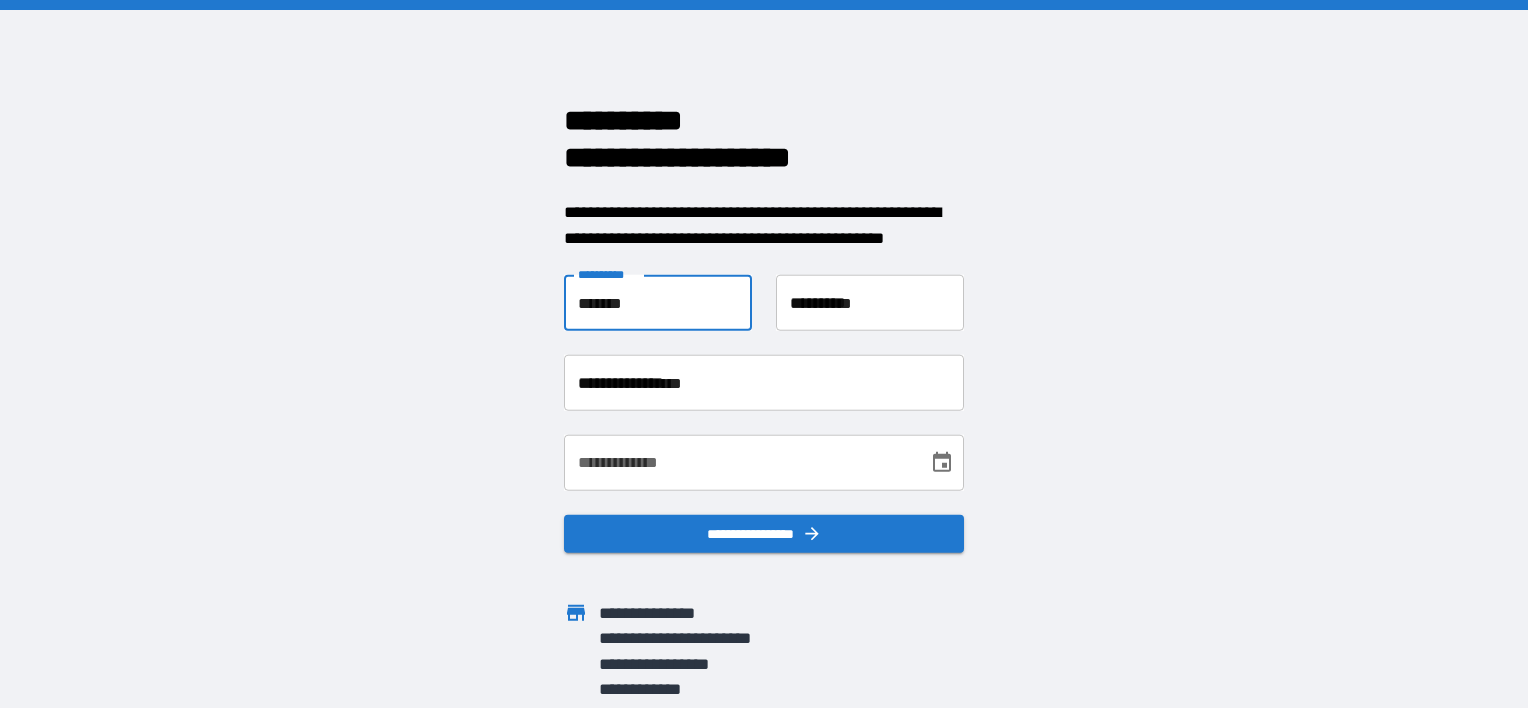 type on "**********" 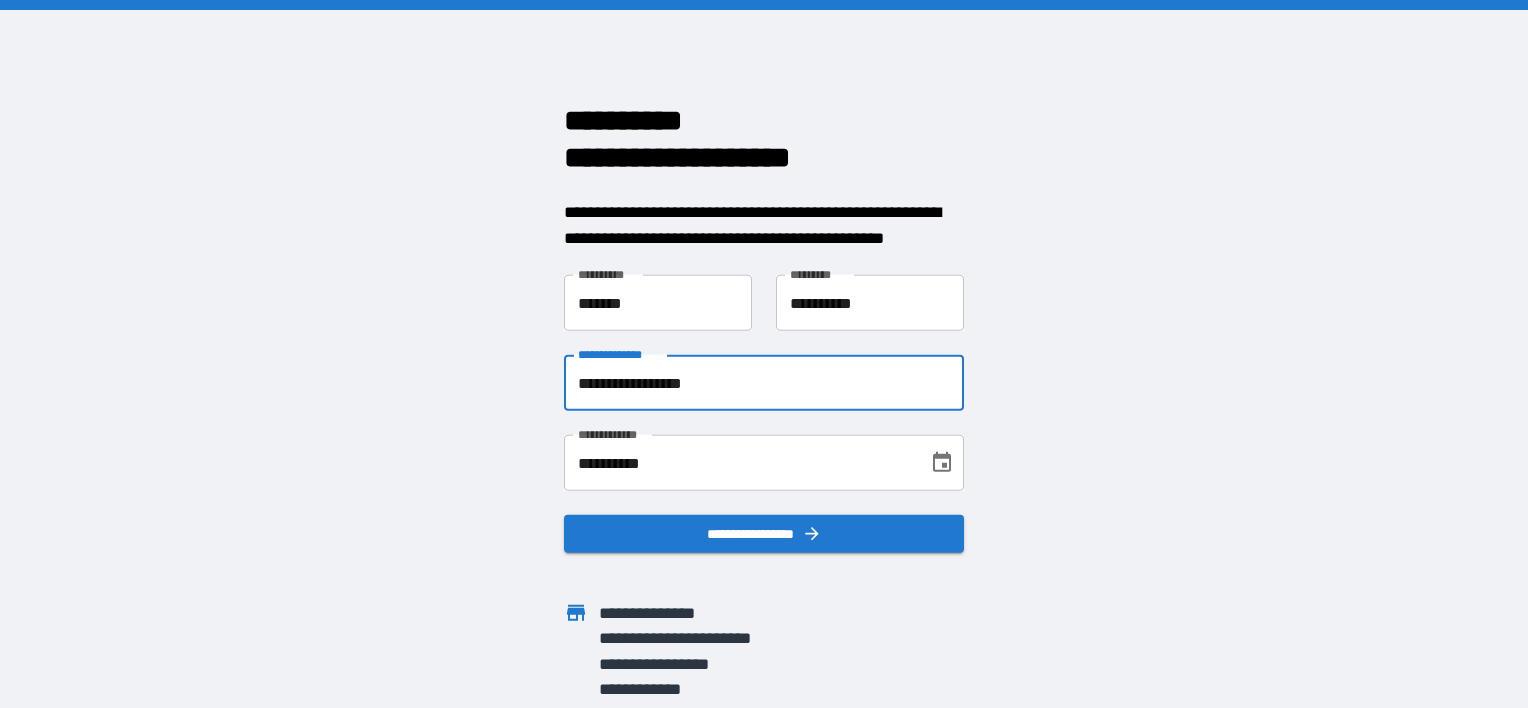 click on "**********" at bounding box center [764, 383] 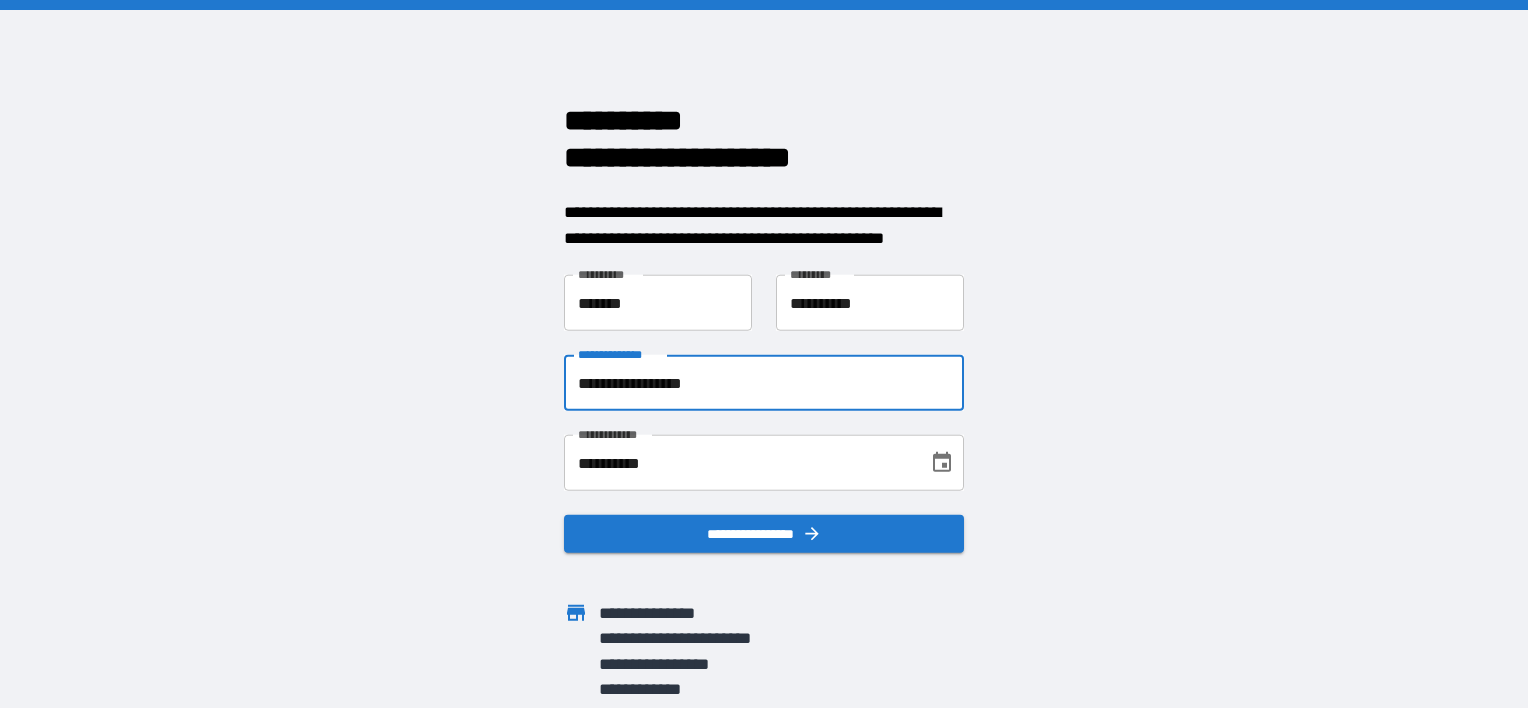 type on "**********" 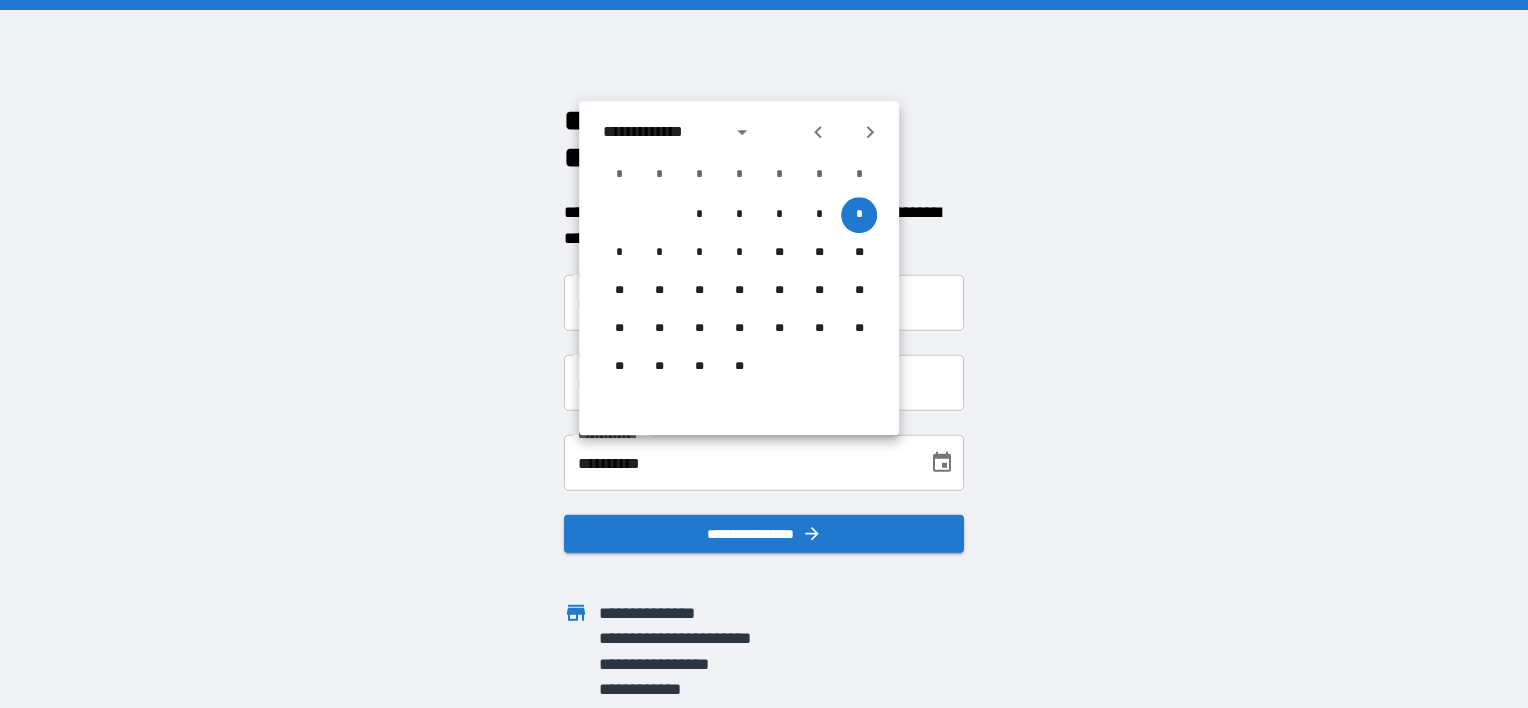 click on "**********" at bounding box center (739, 463) 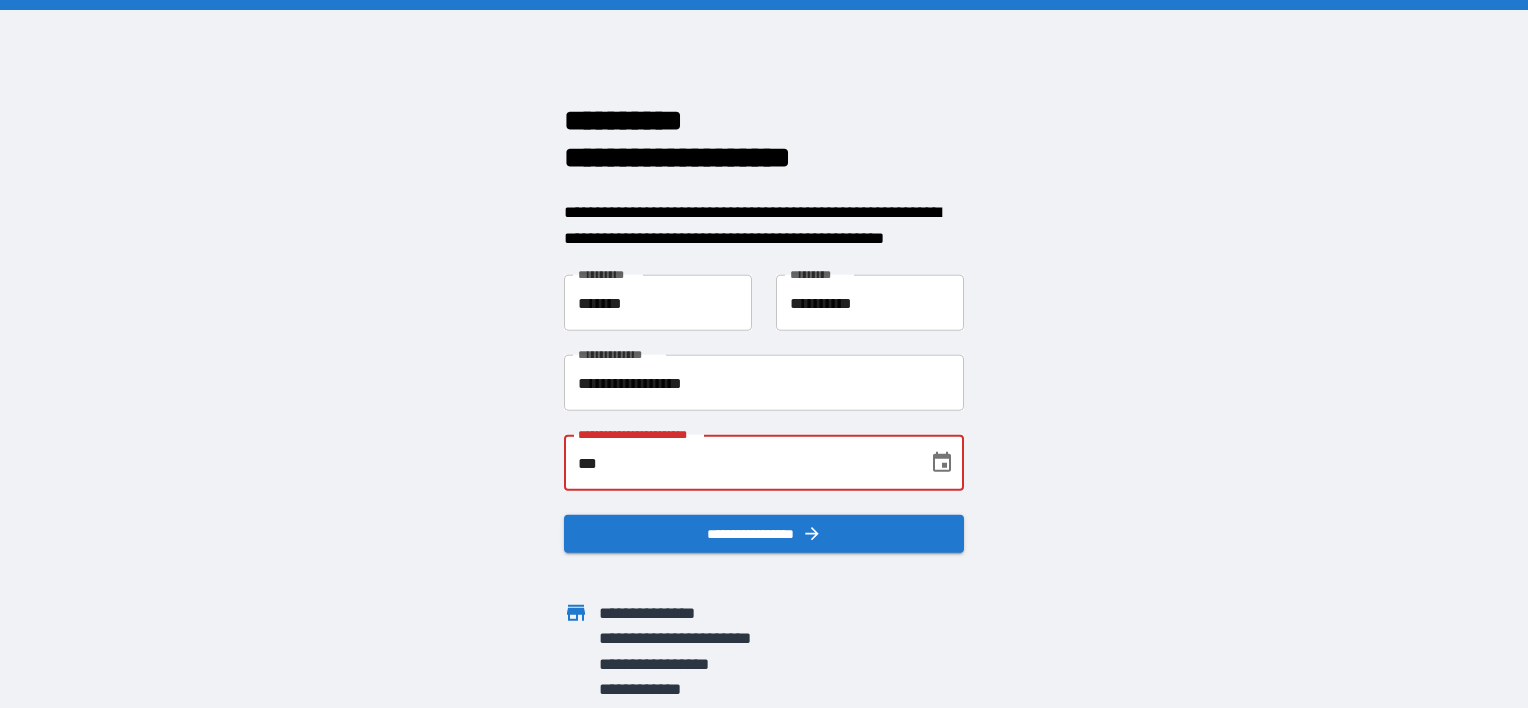 type on "*" 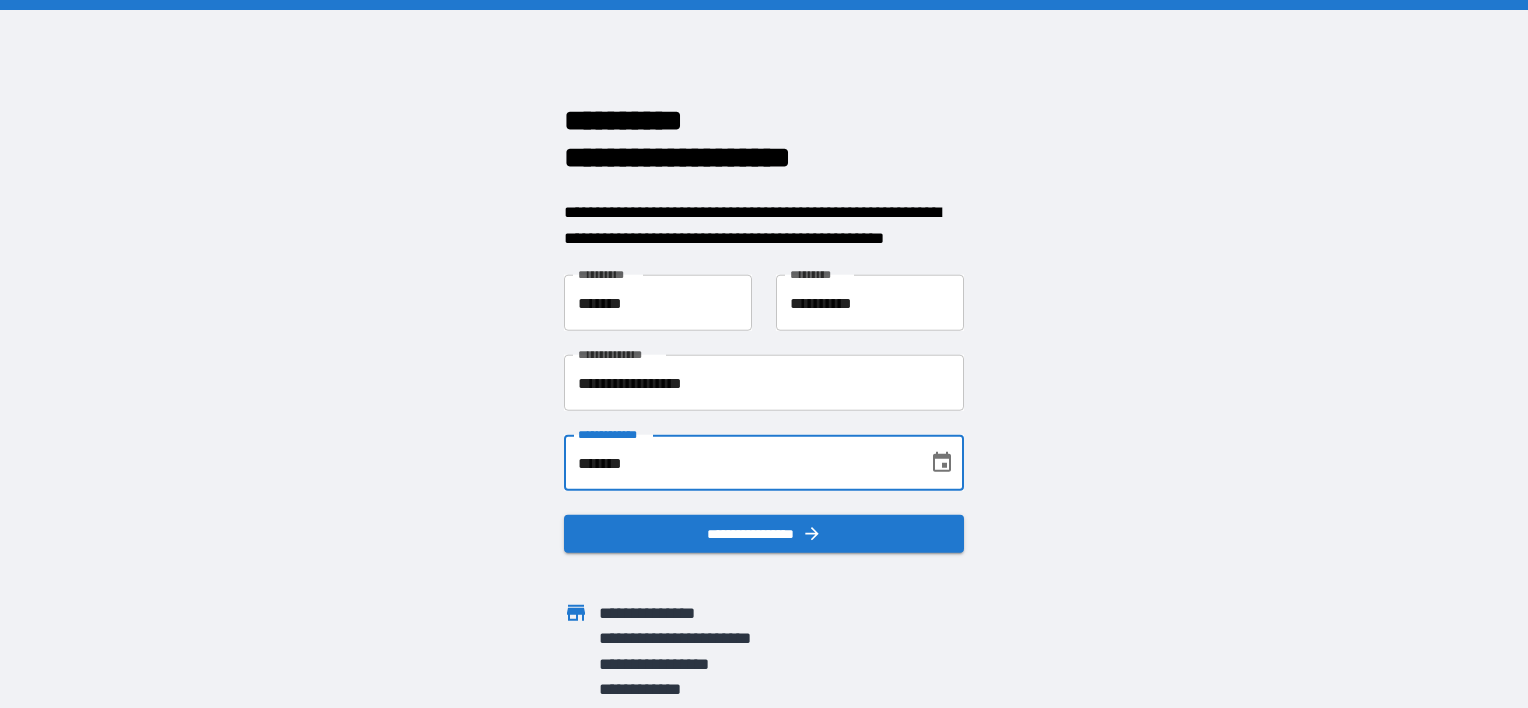 type on "**********" 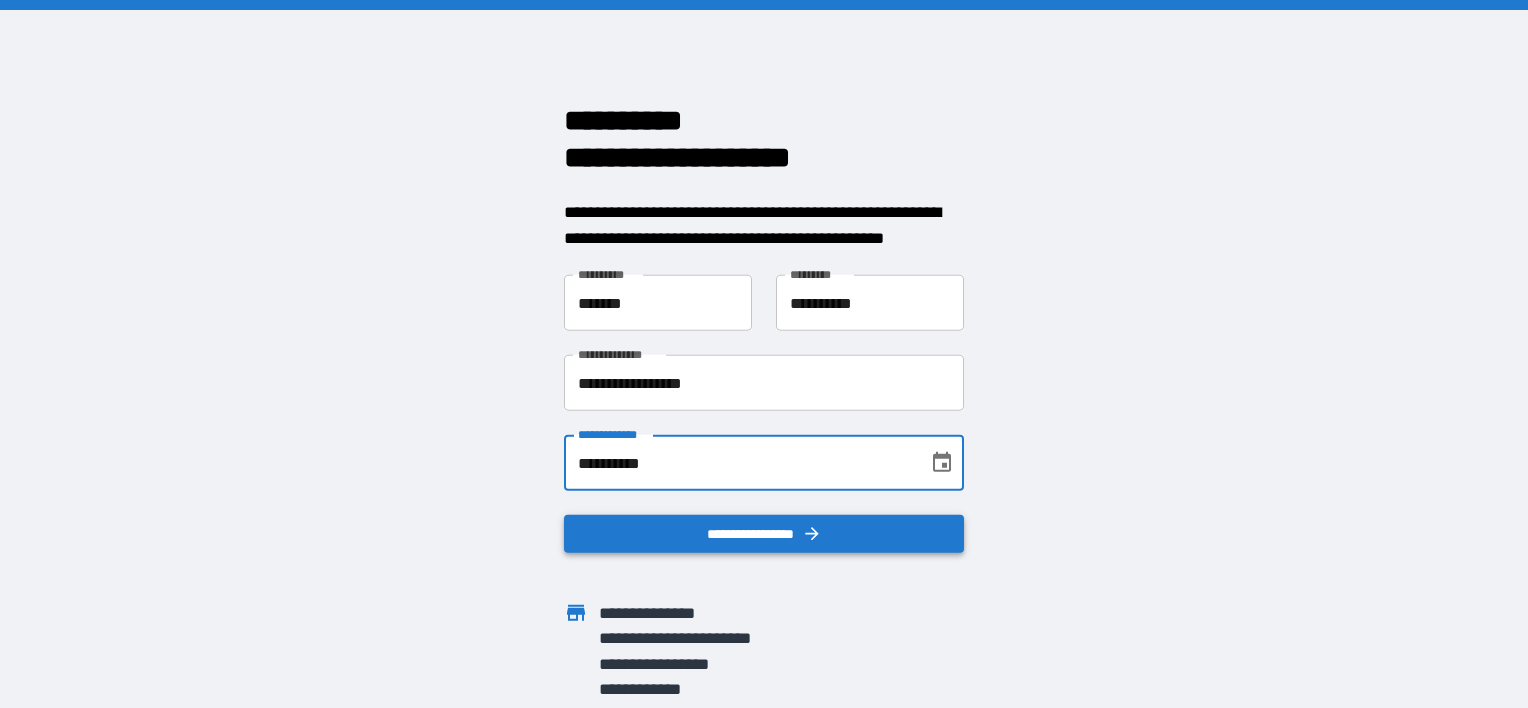 click on "**********" at bounding box center (764, 534) 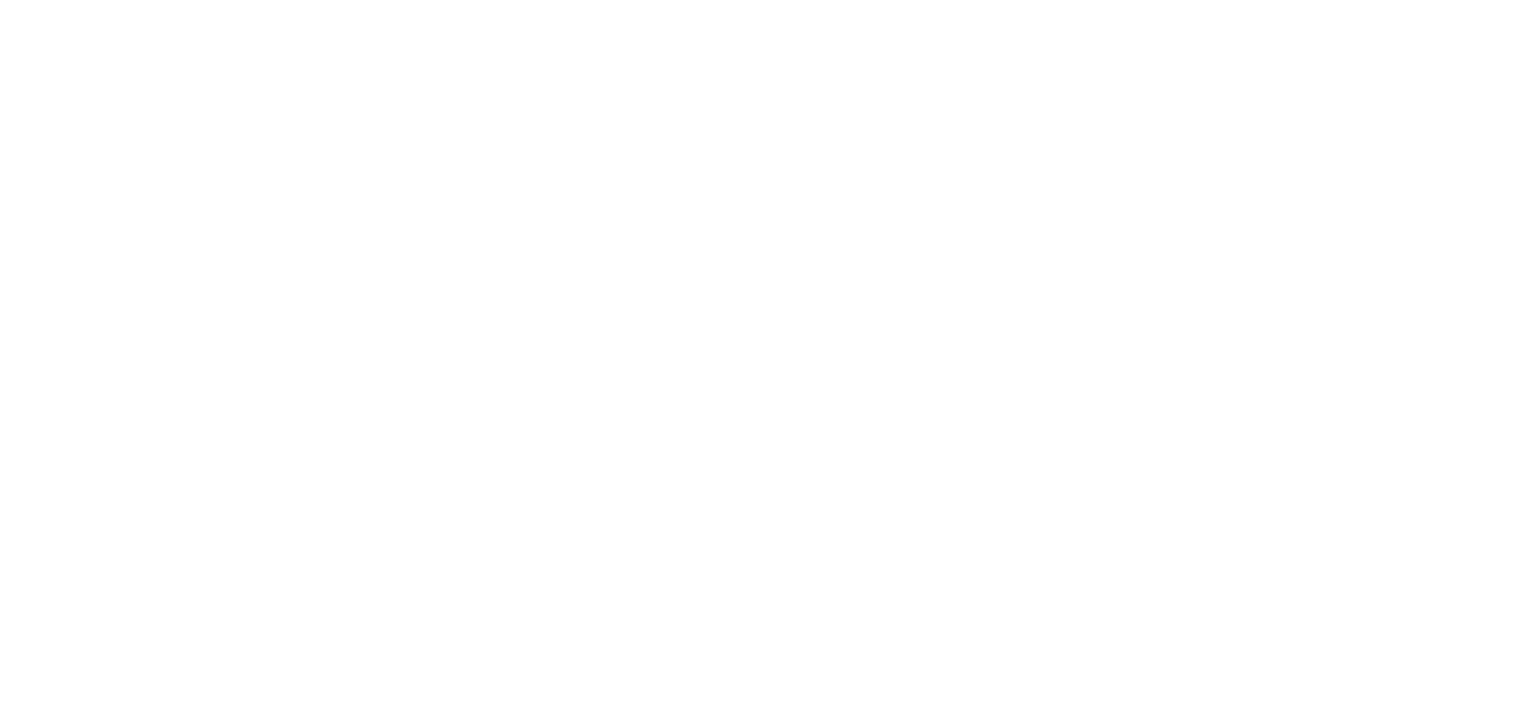 scroll, scrollTop: 0, scrollLeft: 0, axis: both 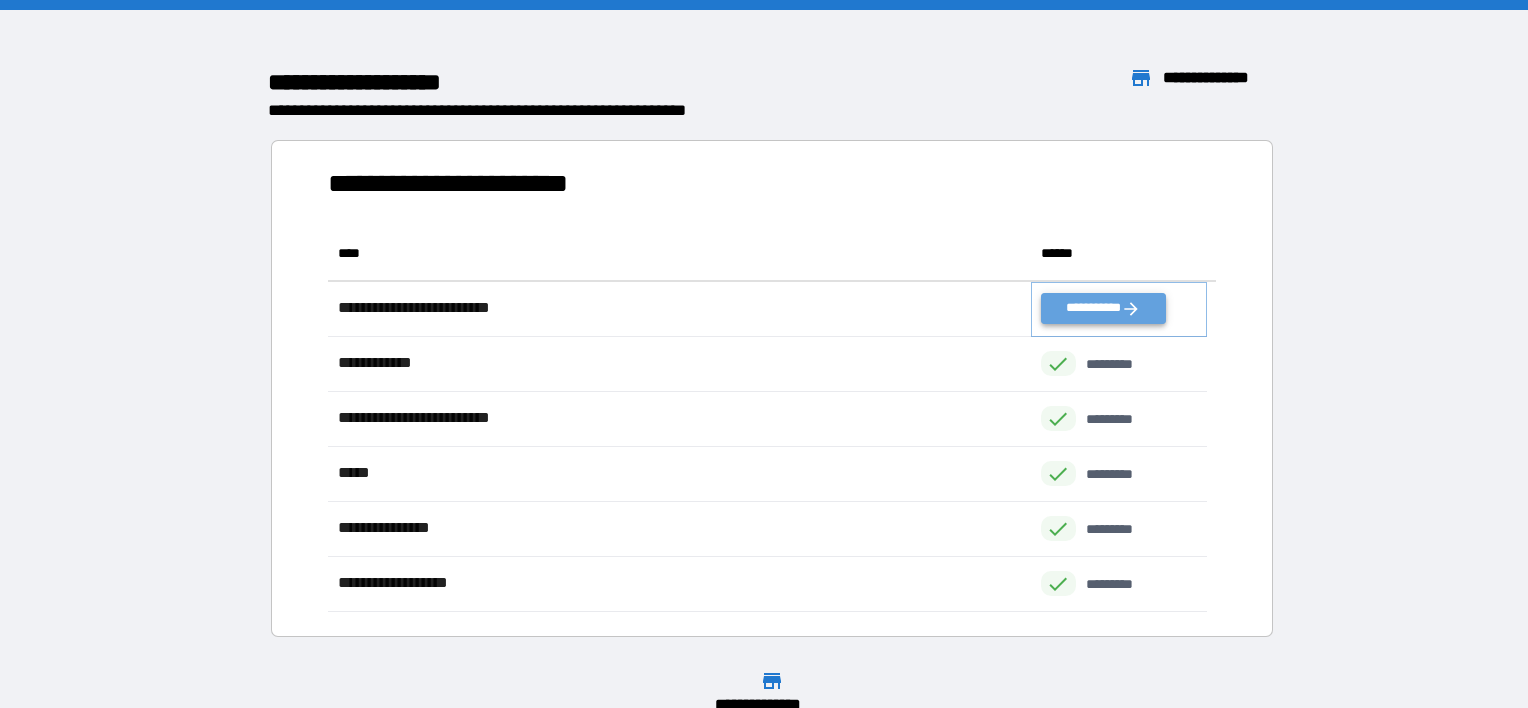 click on "**********" at bounding box center (1103, 308) 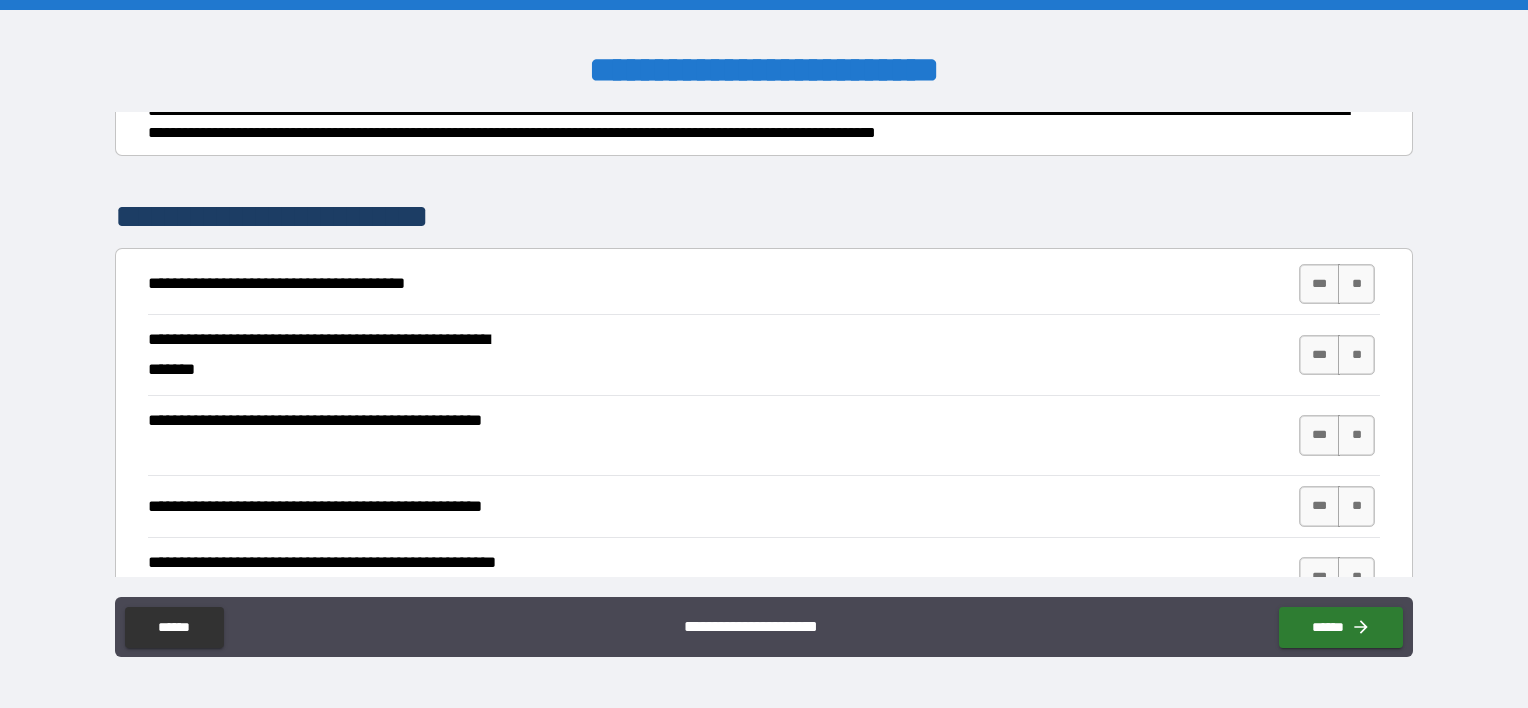 scroll, scrollTop: 253, scrollLeft: 0, axis: vertical 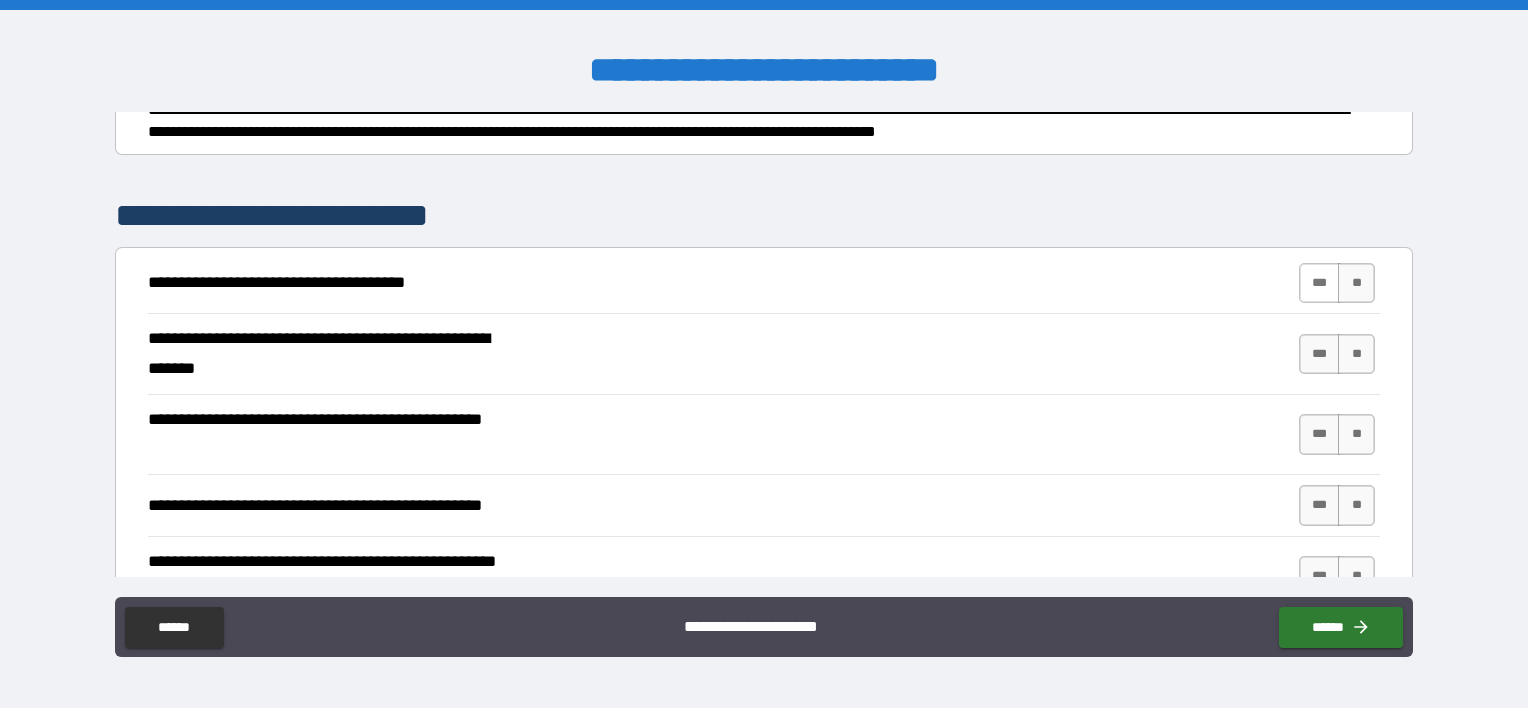 click on "***" at bounding box center (1320, 283) 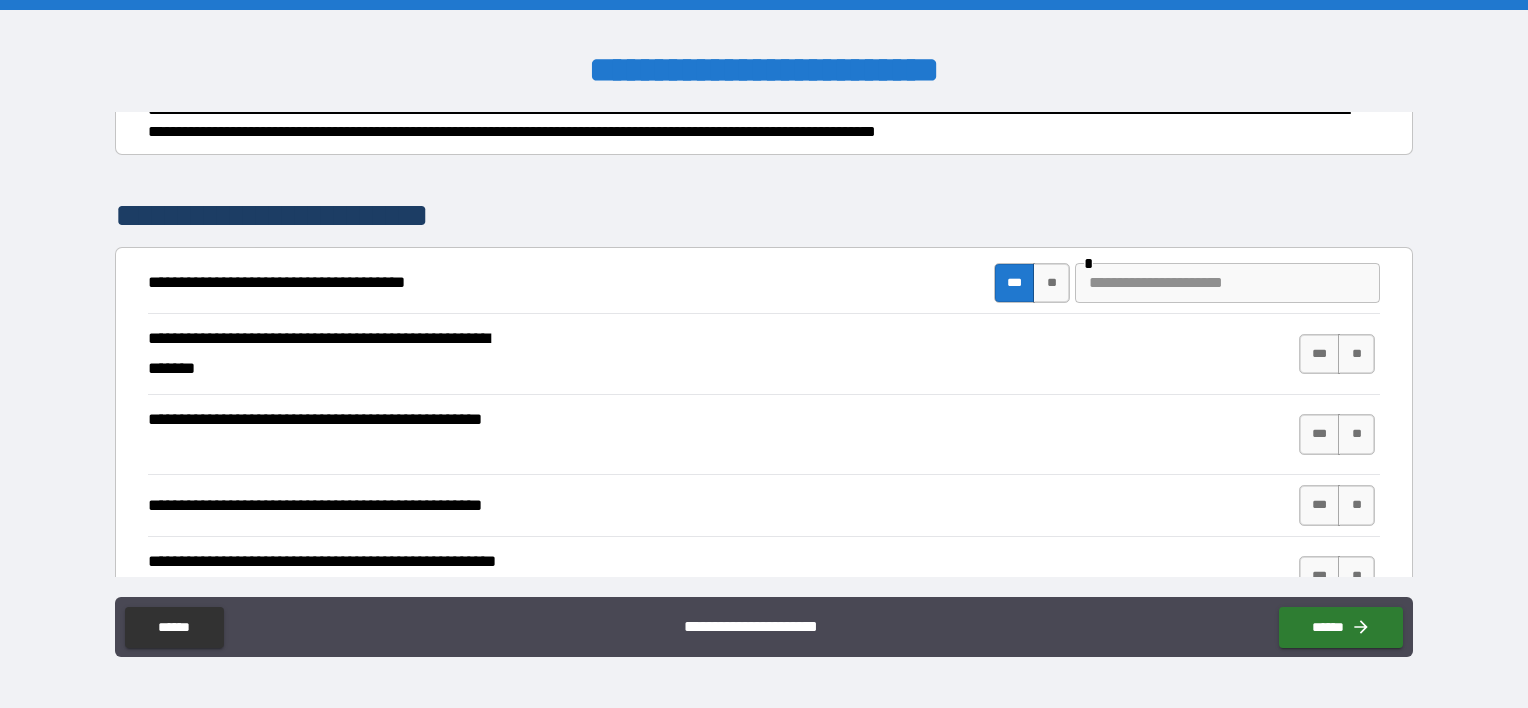 click at bounding box center (1227, 283) 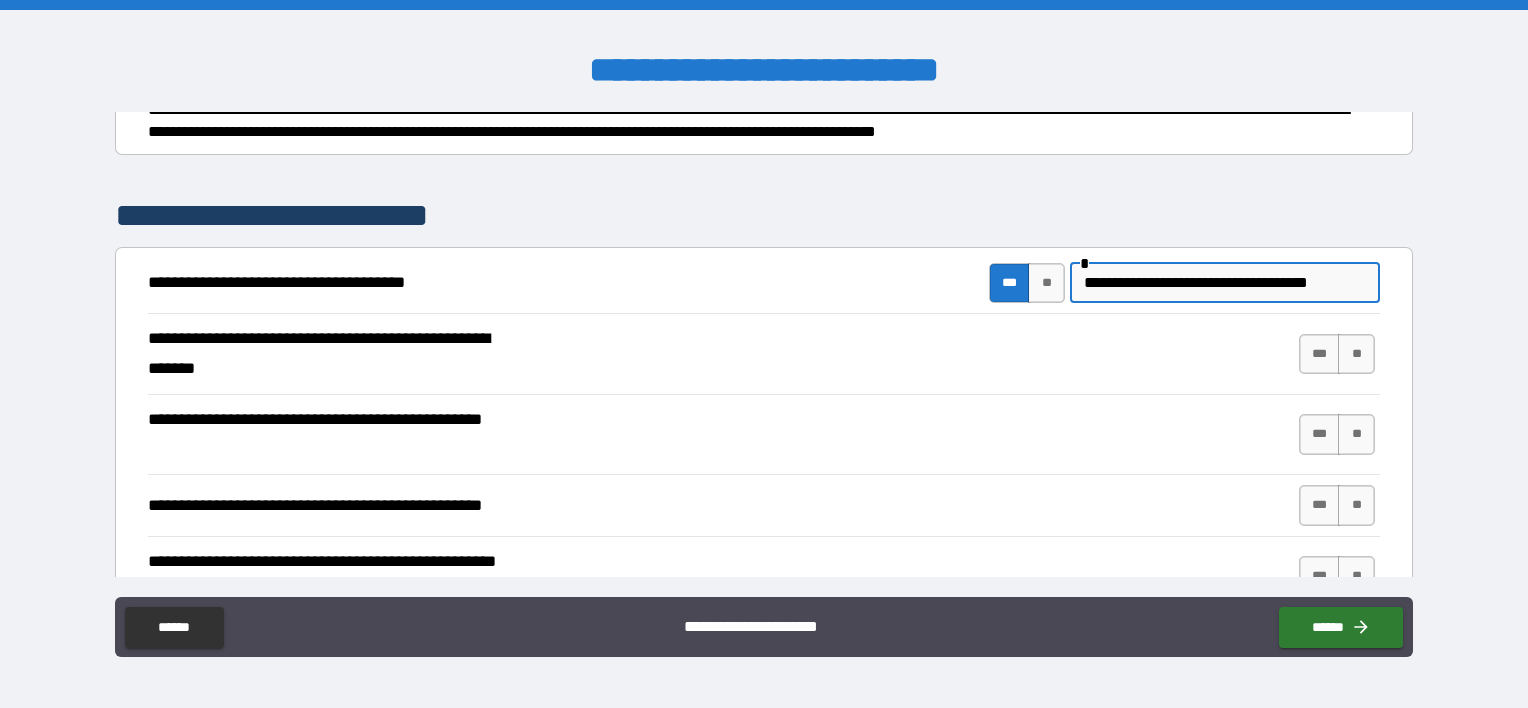 scroll, scrollTop: 0, scrollLeft: 12, axis: horizontal 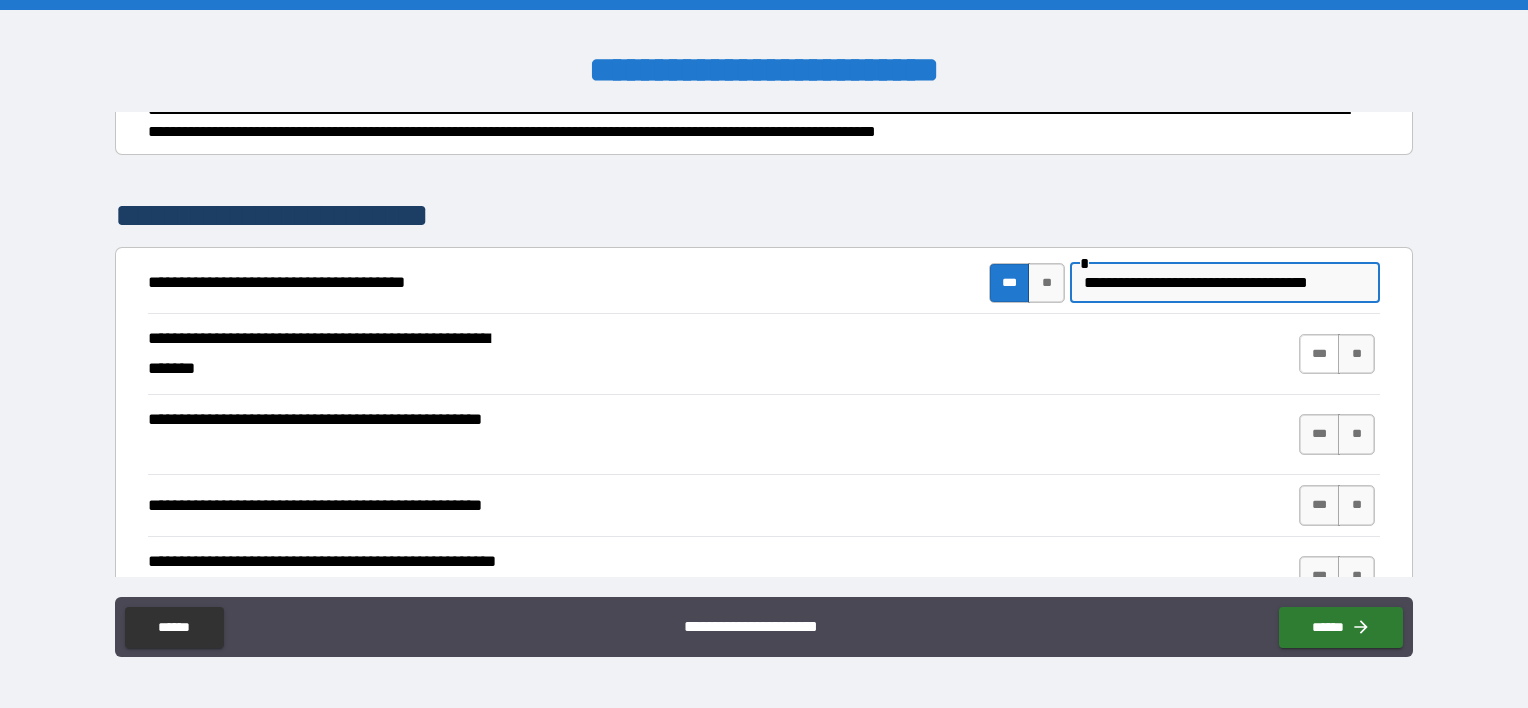 type on "**********" 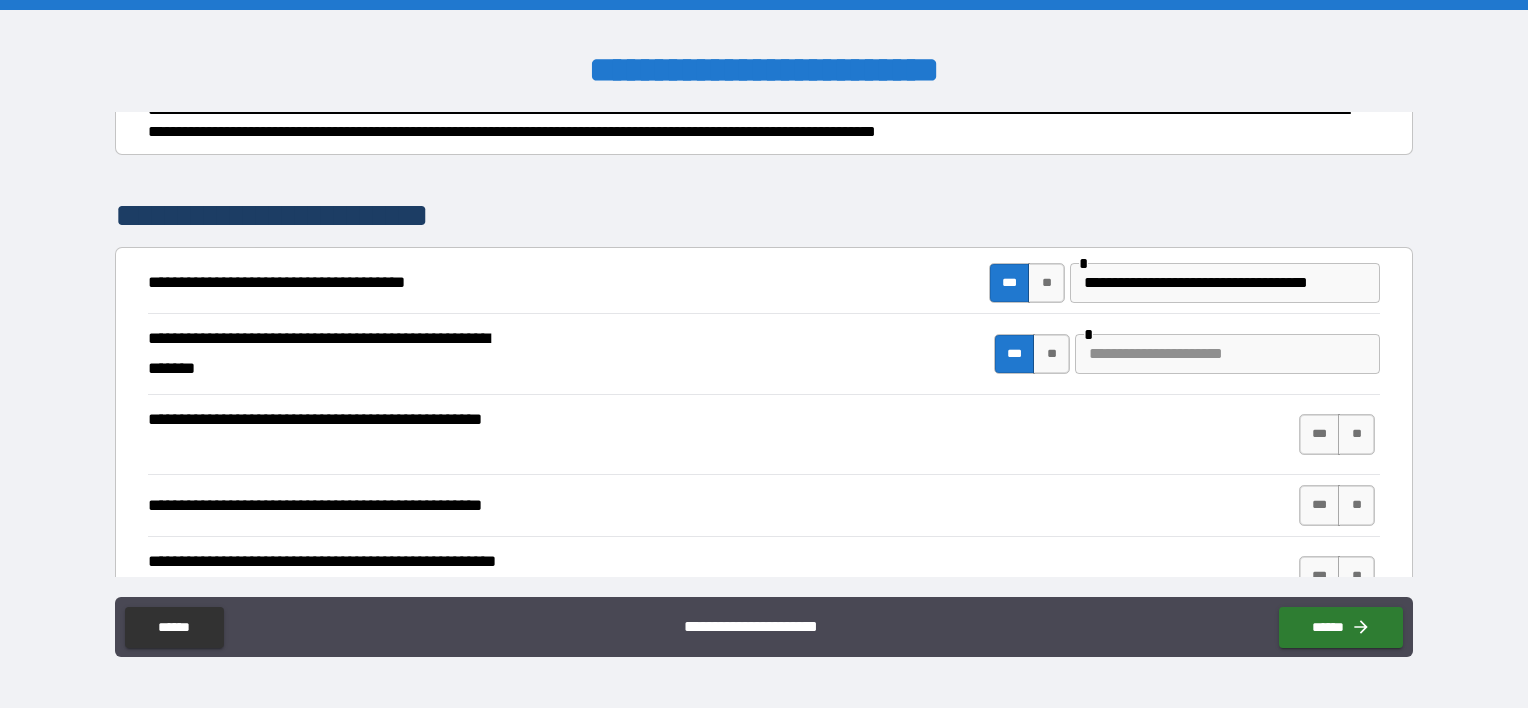 scroll, scrollTop: 0, scrollLeft: 0, axis: both 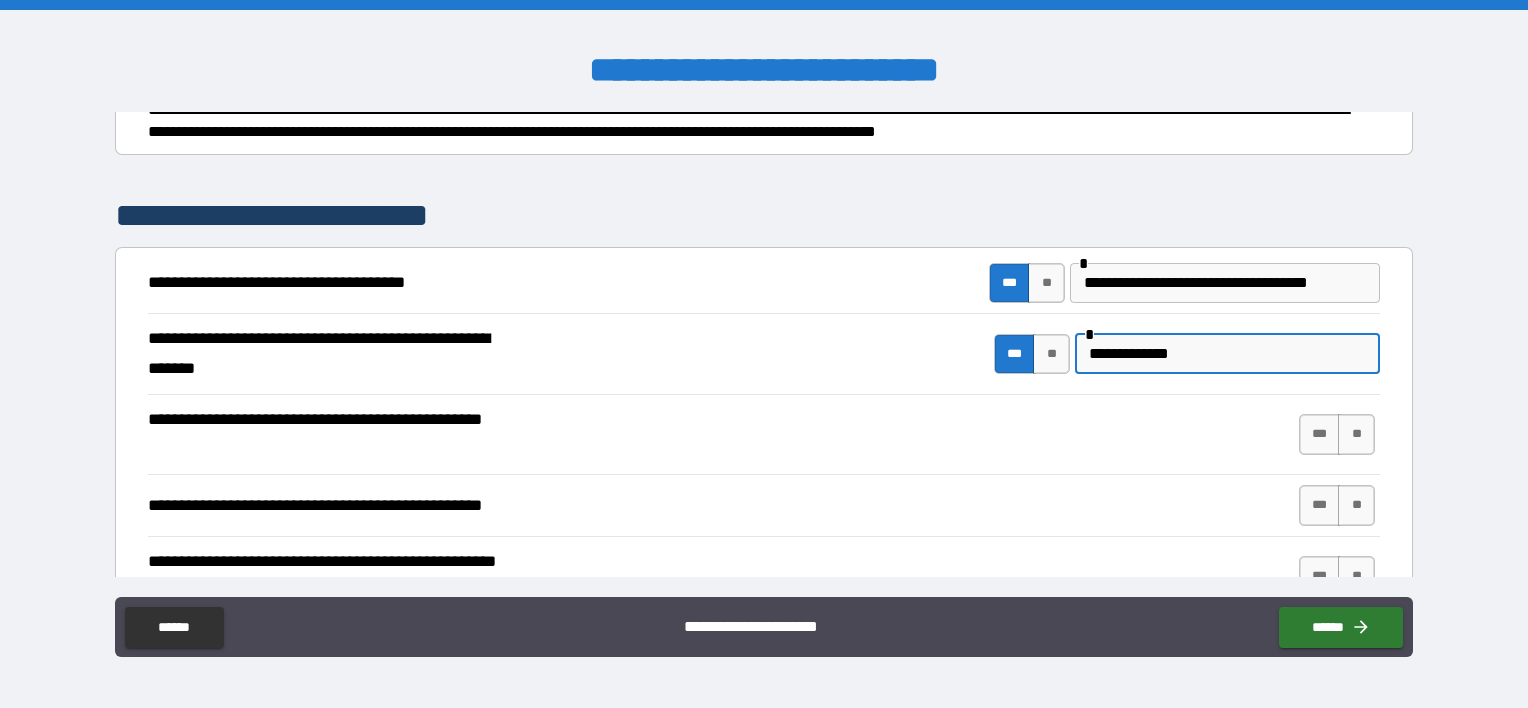 click on "**********" at bounding box center (1227, 354) 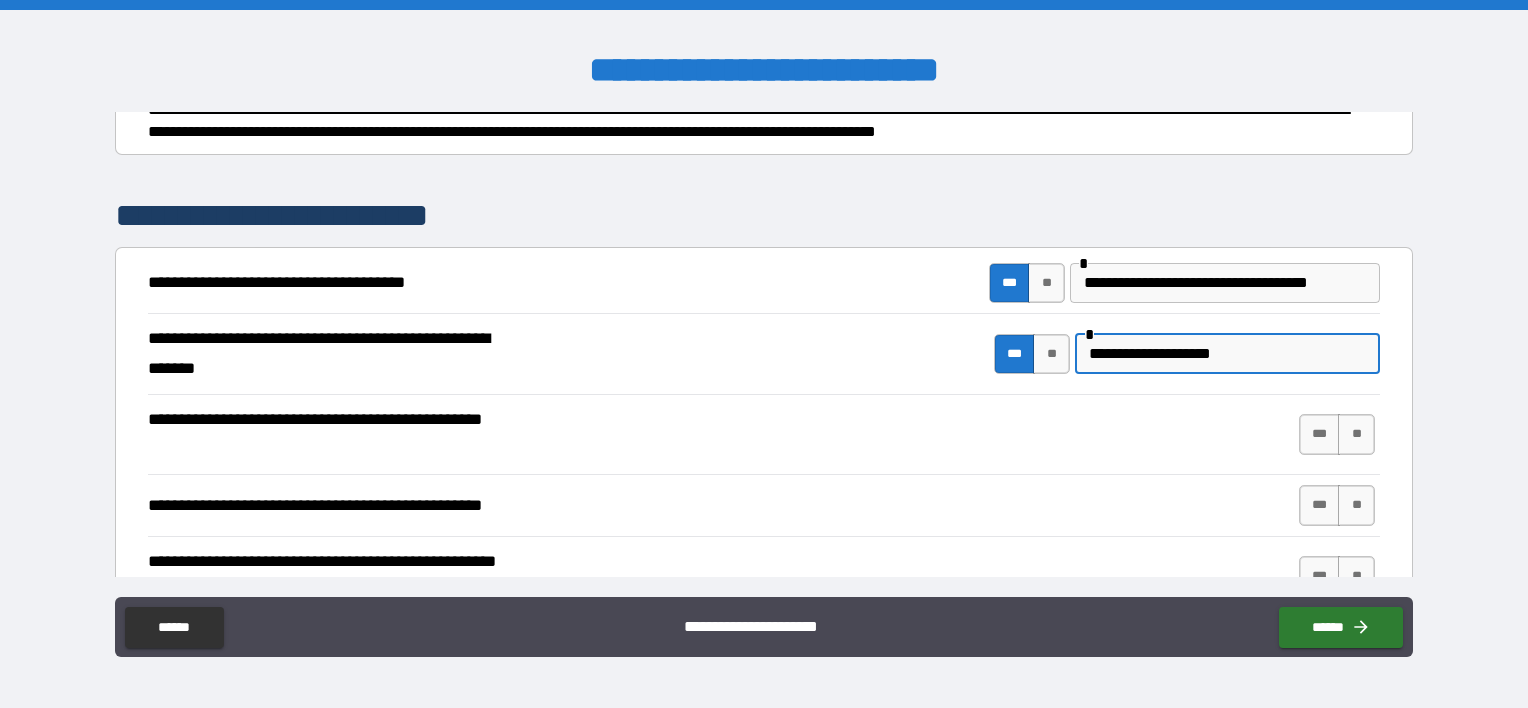 click on "**********" at bounding box center [1227, 354] 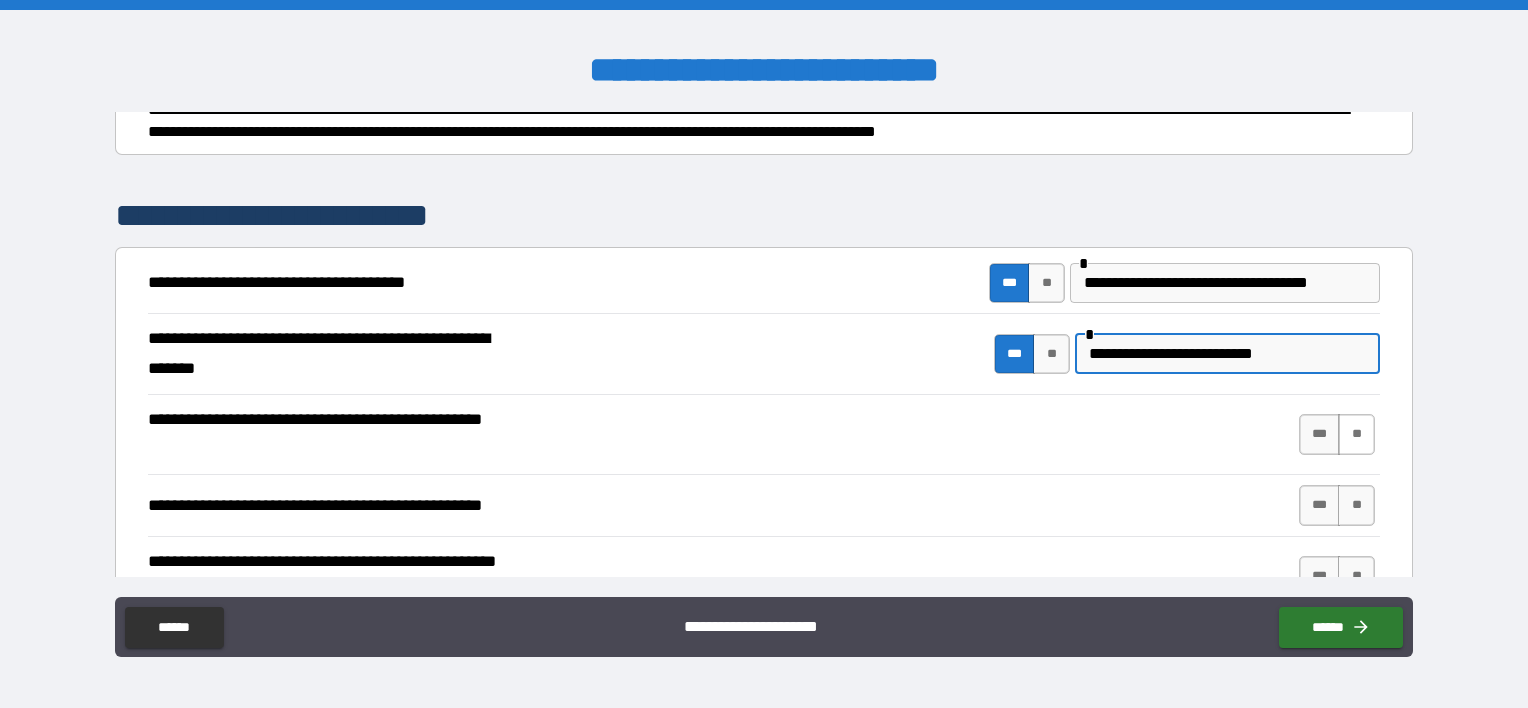 type on "**********" 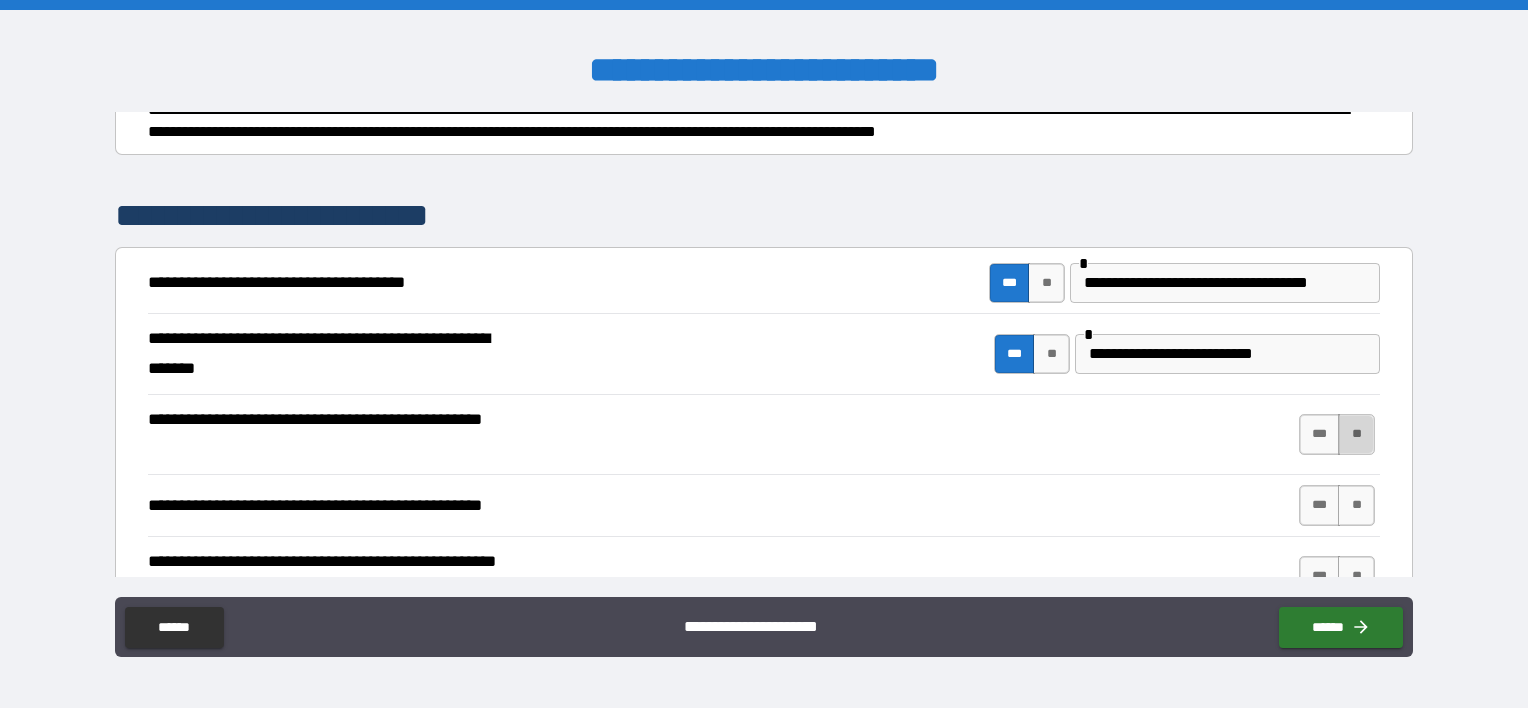 click on "**" at bounding box center (1356, 434) 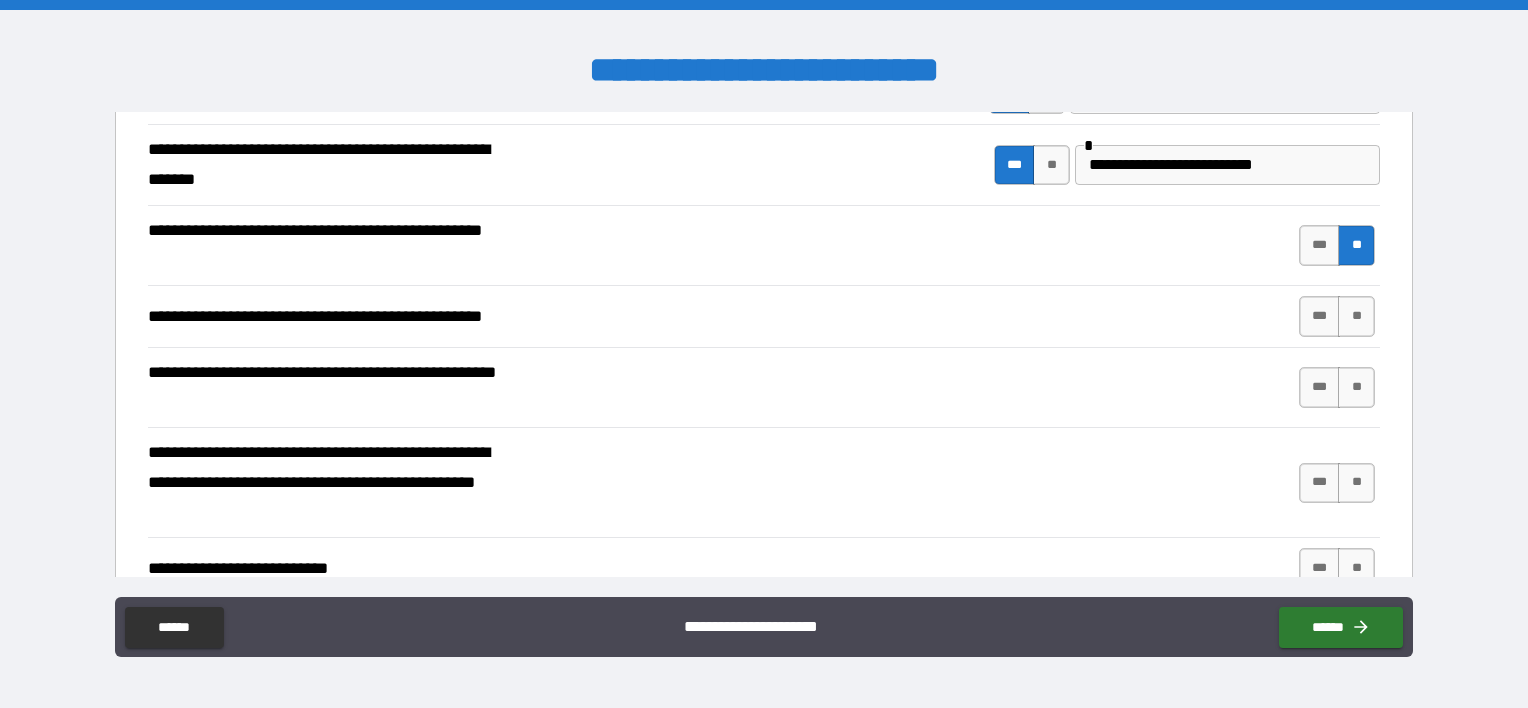 scroll, scrollTop: 456, scrollLeft: 0, axis: vertical 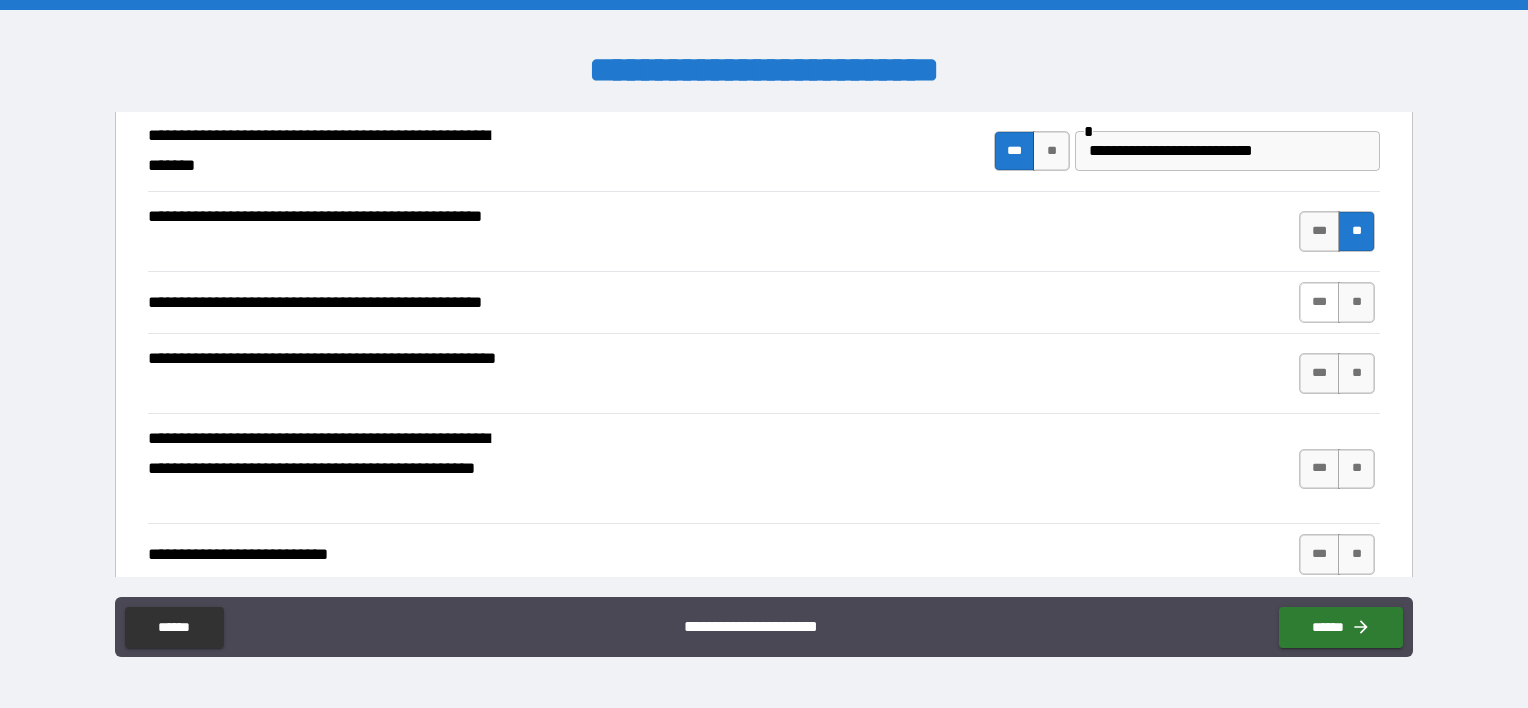 click on "***" at bounding box center (1320, 302) 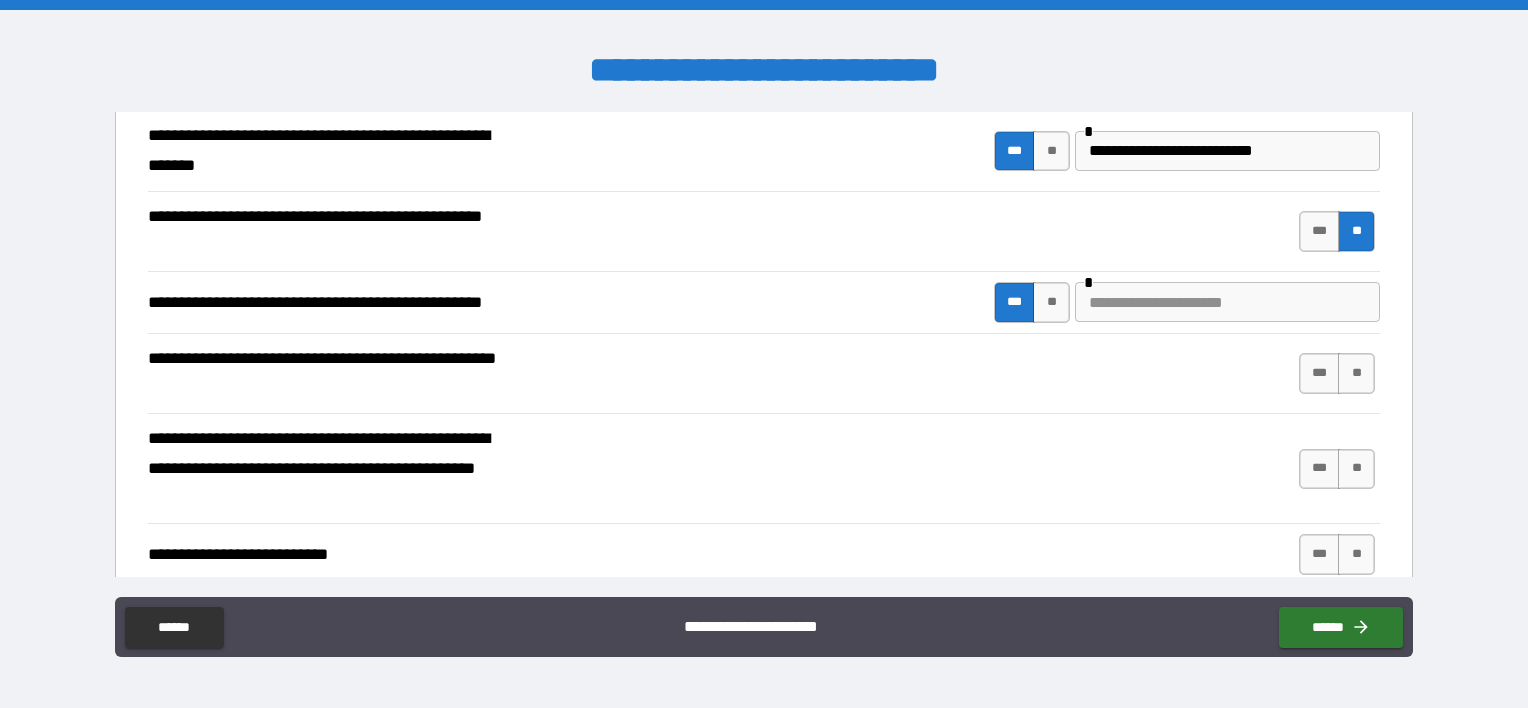 click at bounding box center [1227, 302] 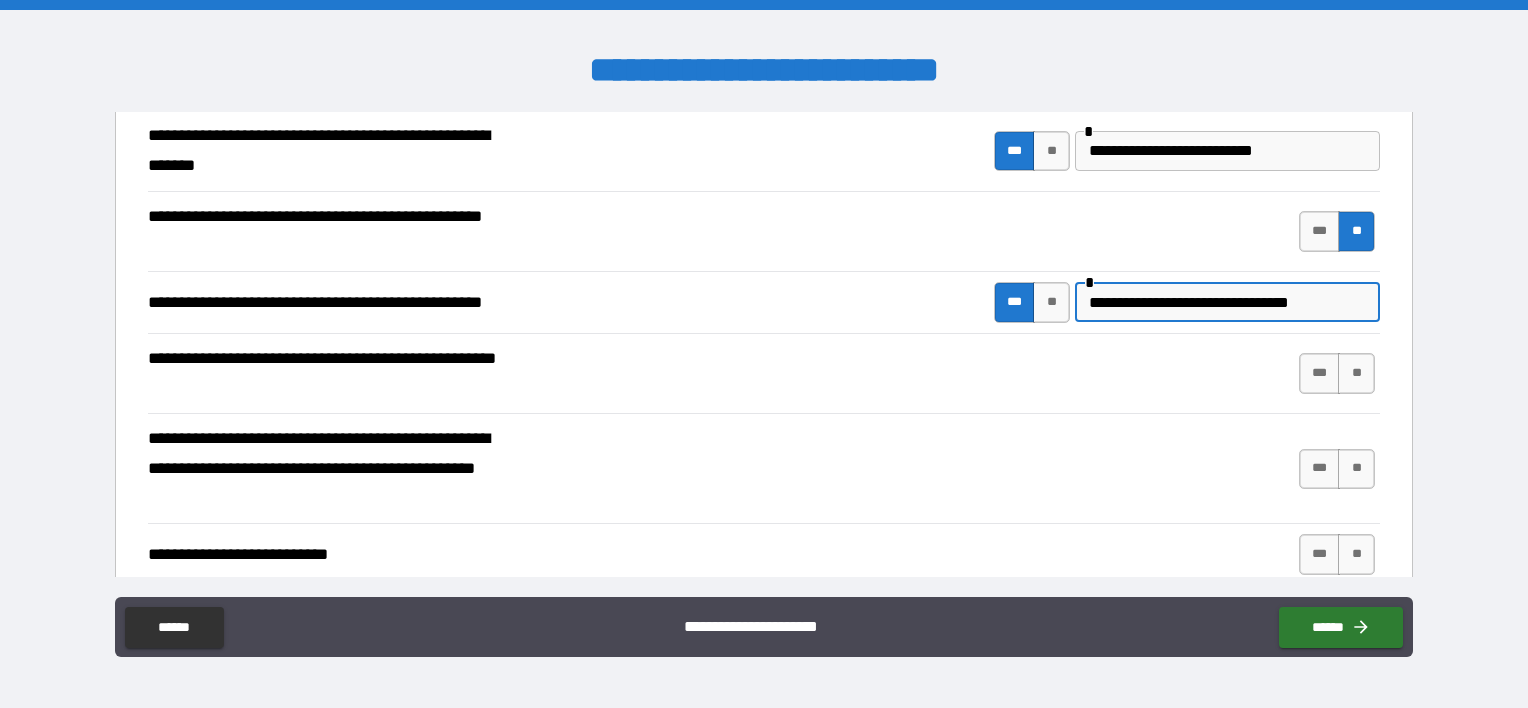 type on "**********" 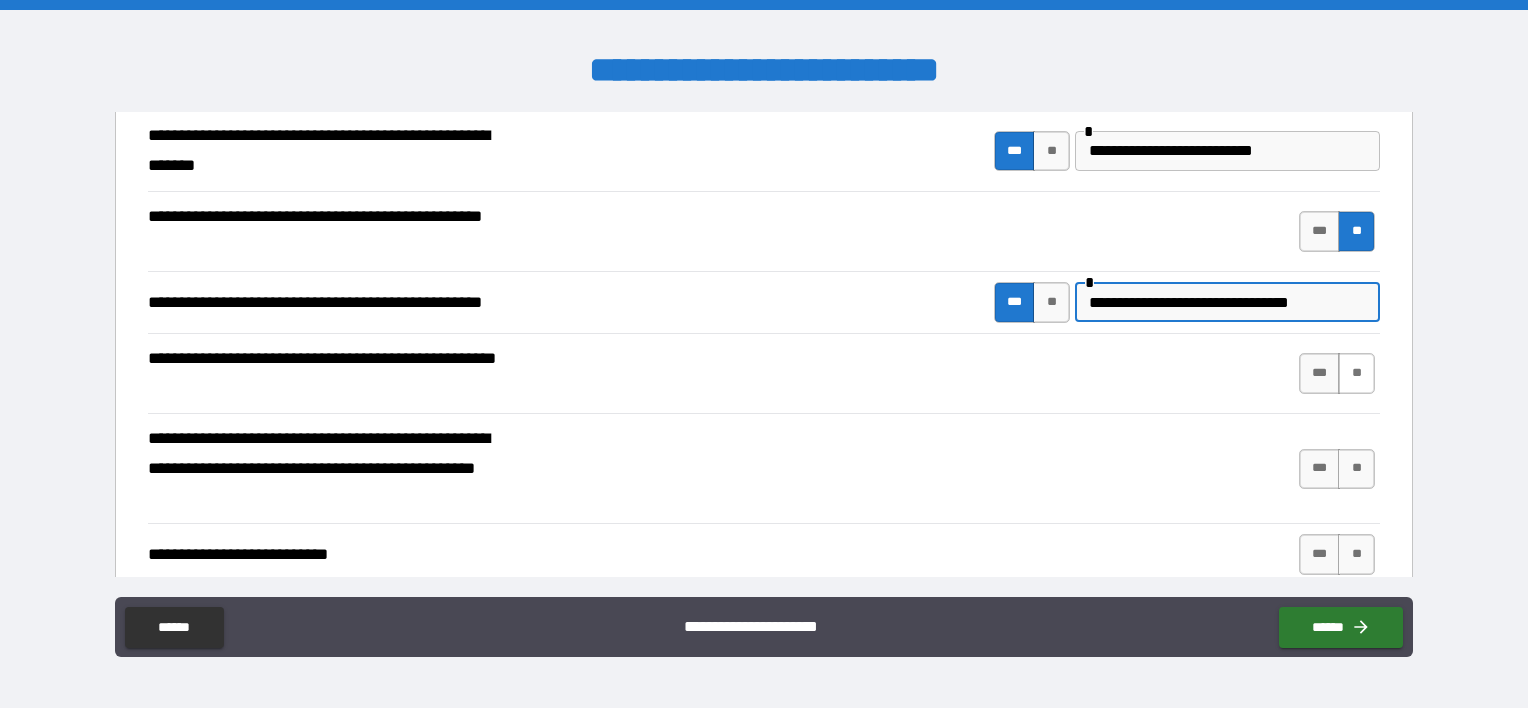 click on "**" at bounding box center (1356, 373) 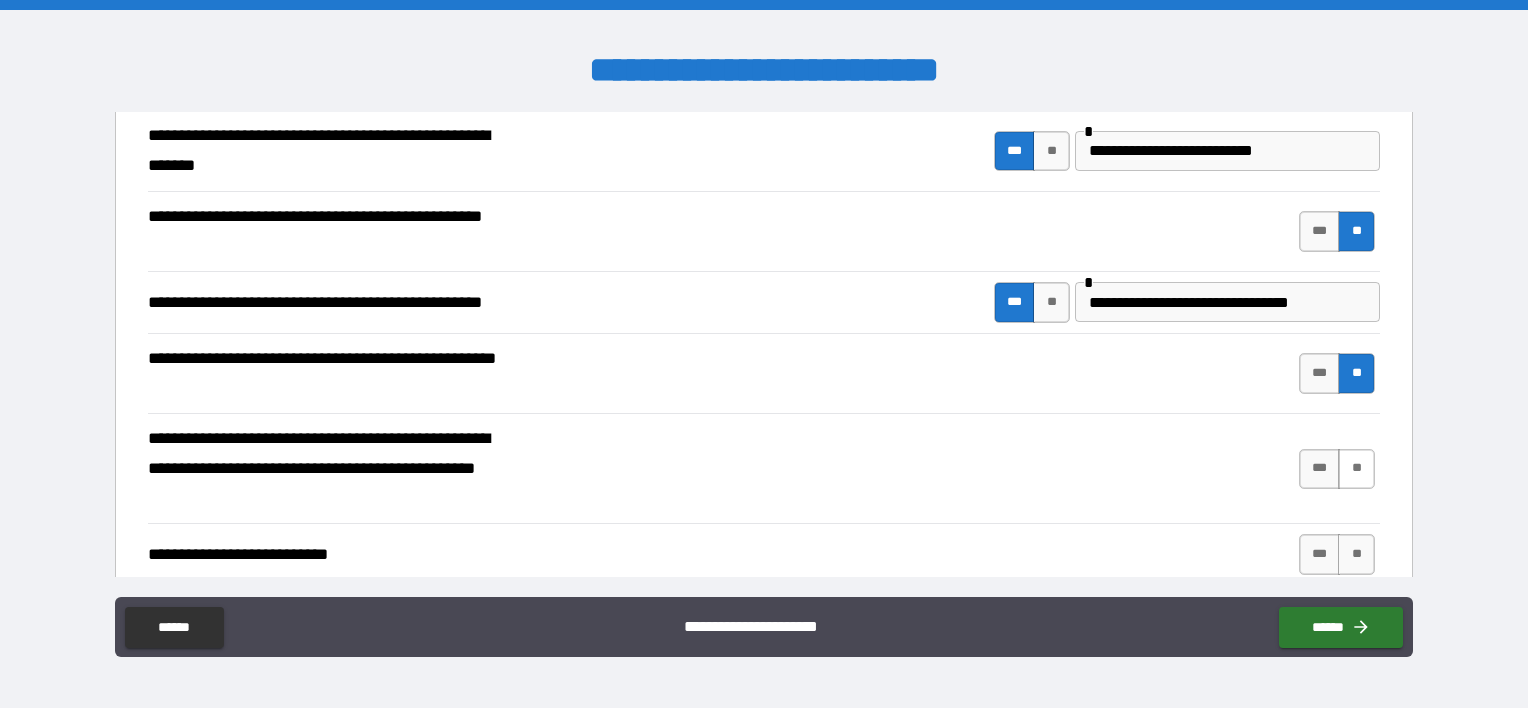 click on "**" at bounding box center (1356, 469) 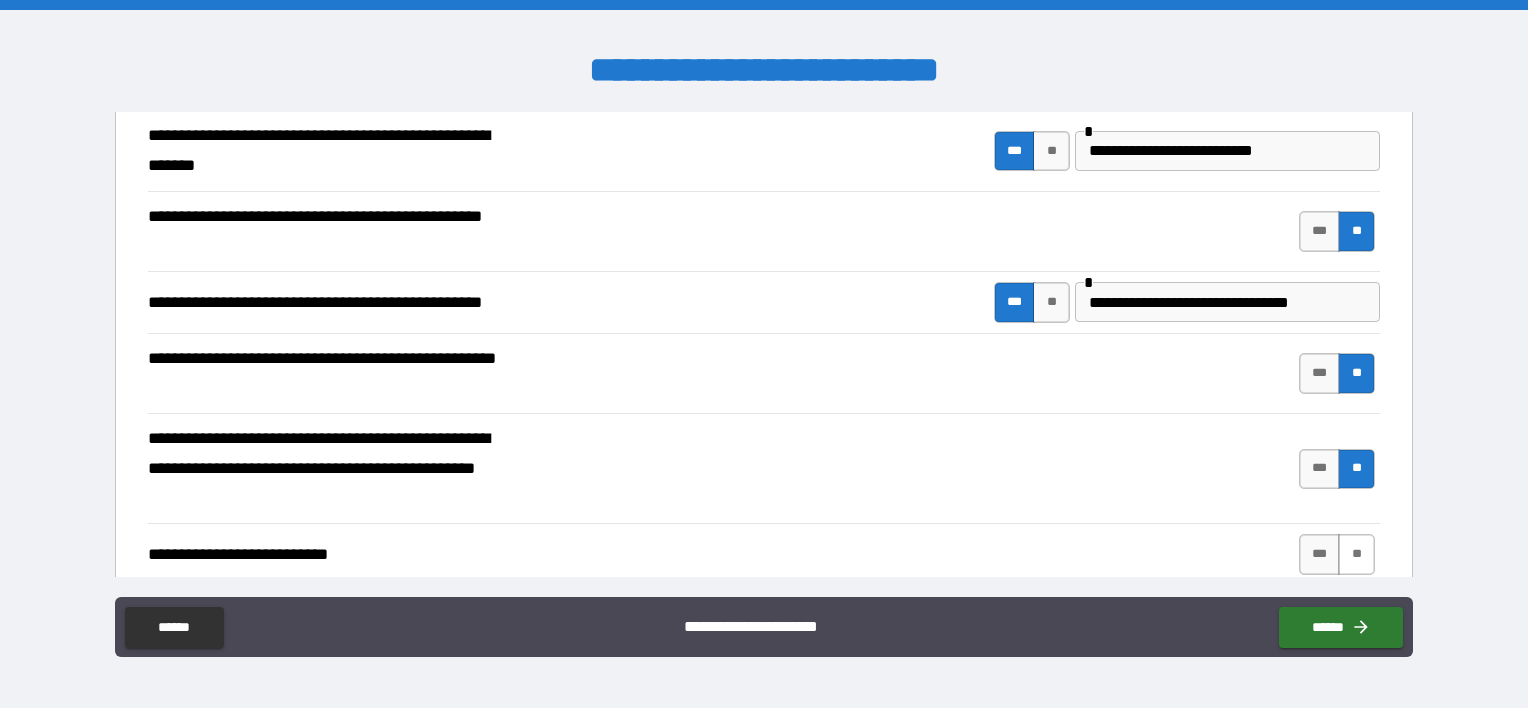 click on "**" at bounding box center [1356, 554] 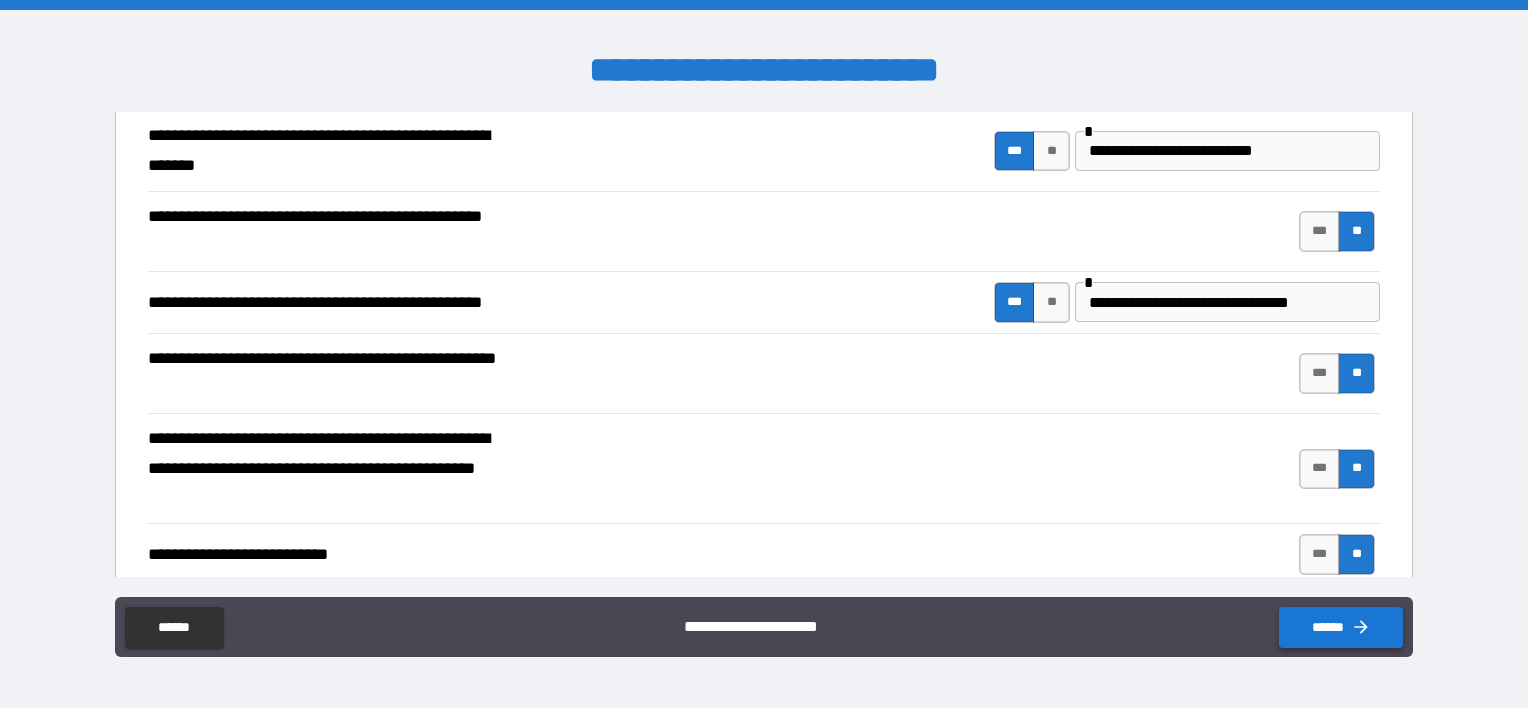 click on "******" at bounding box center (1341, 627) 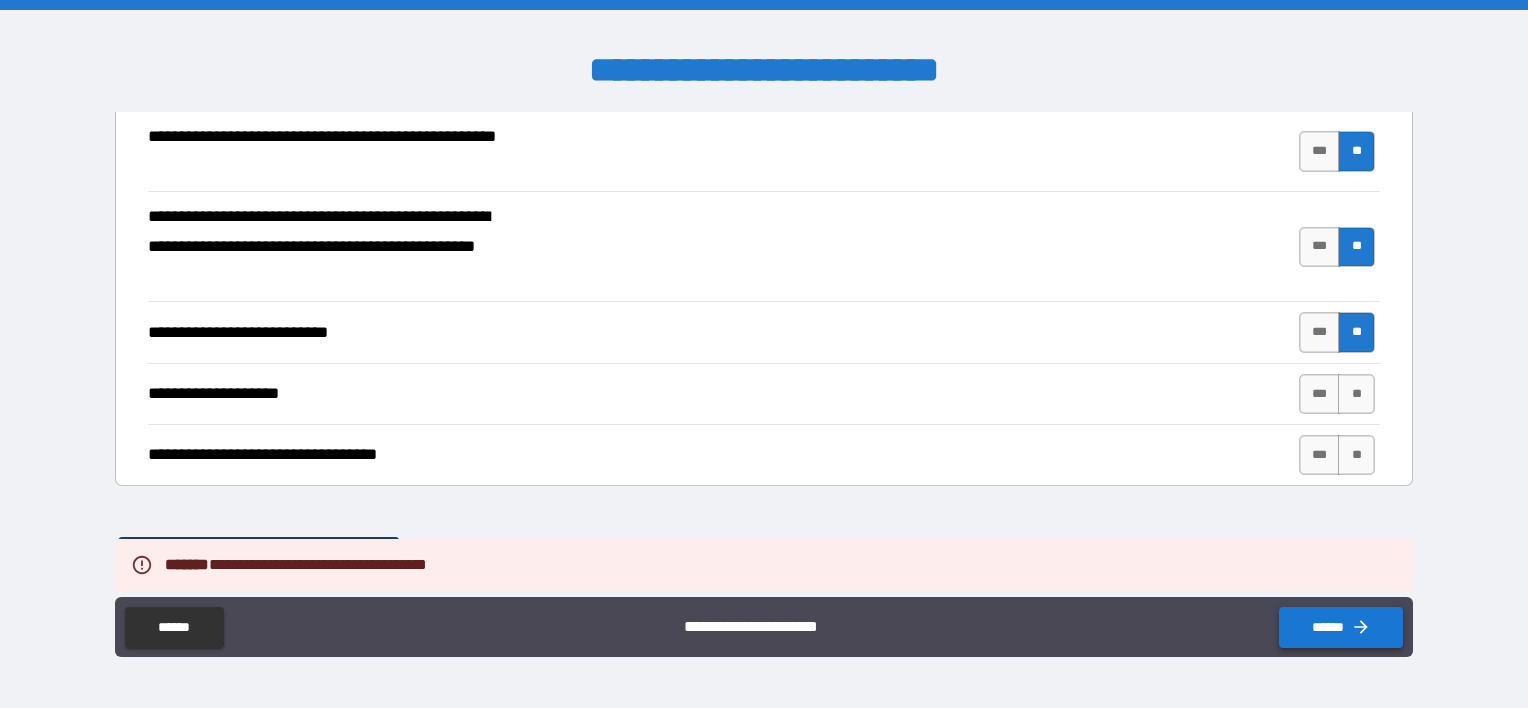 scroll, scrollTop: 688, scrollLeft: 0, axis: vertical 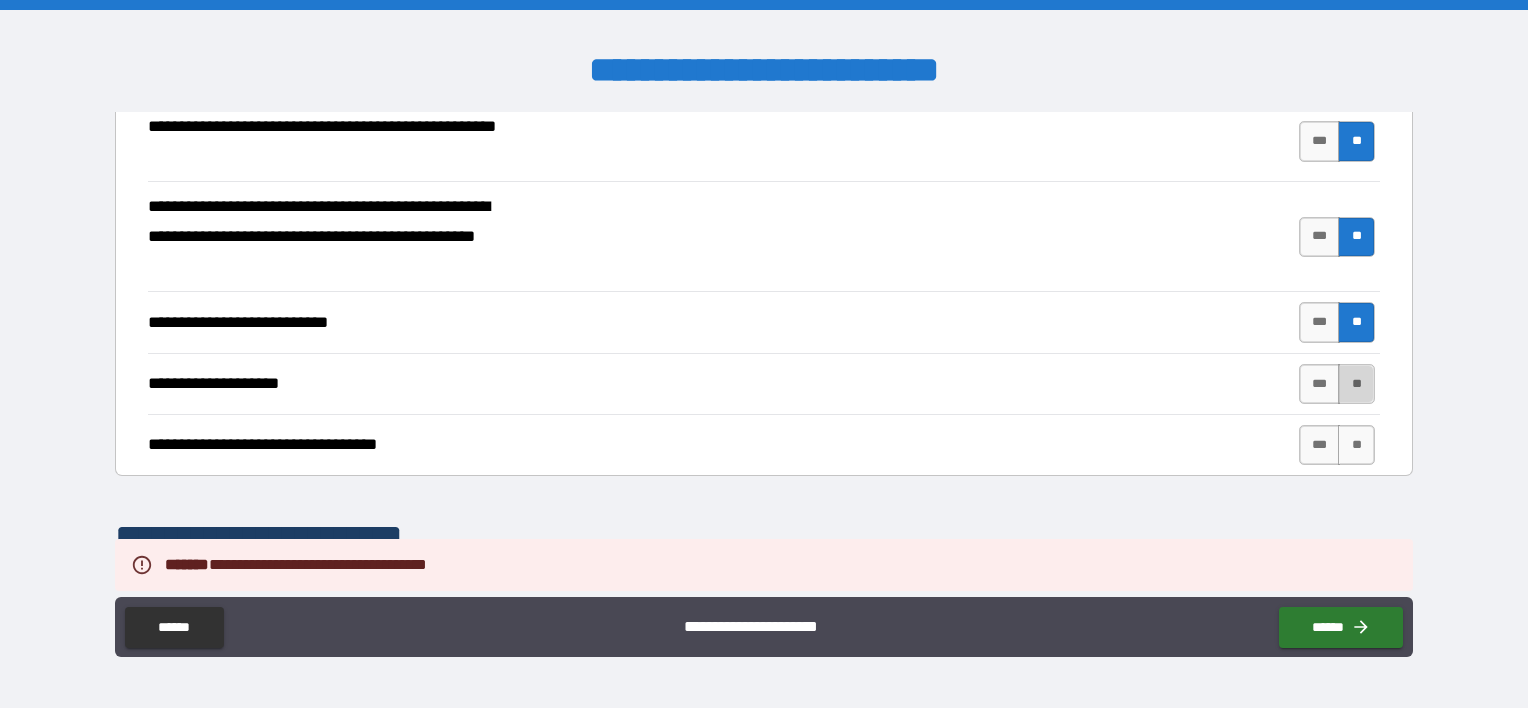 click on "**" at bounding box center [1356, 384] 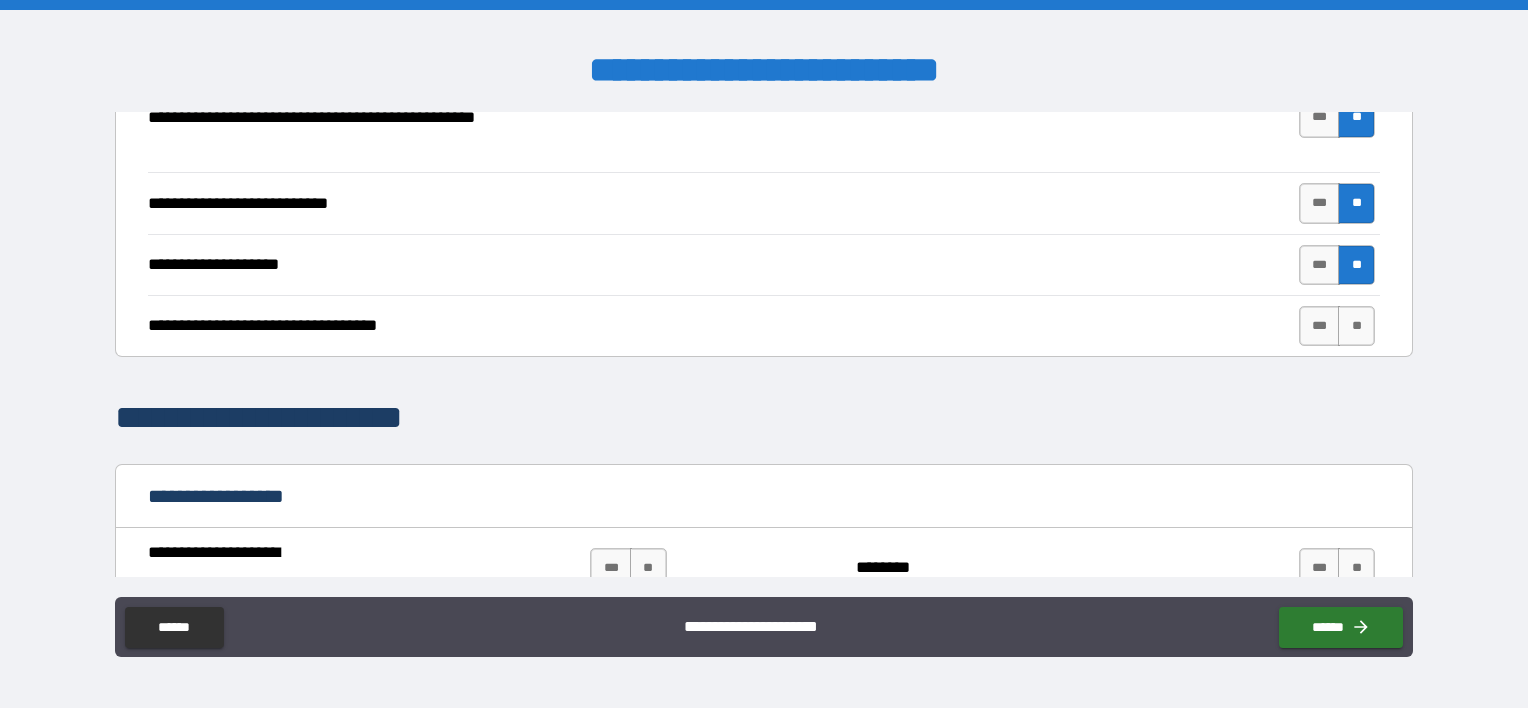 scroll, scrollTop: 813, scrollLeft: 0, axis: vertical 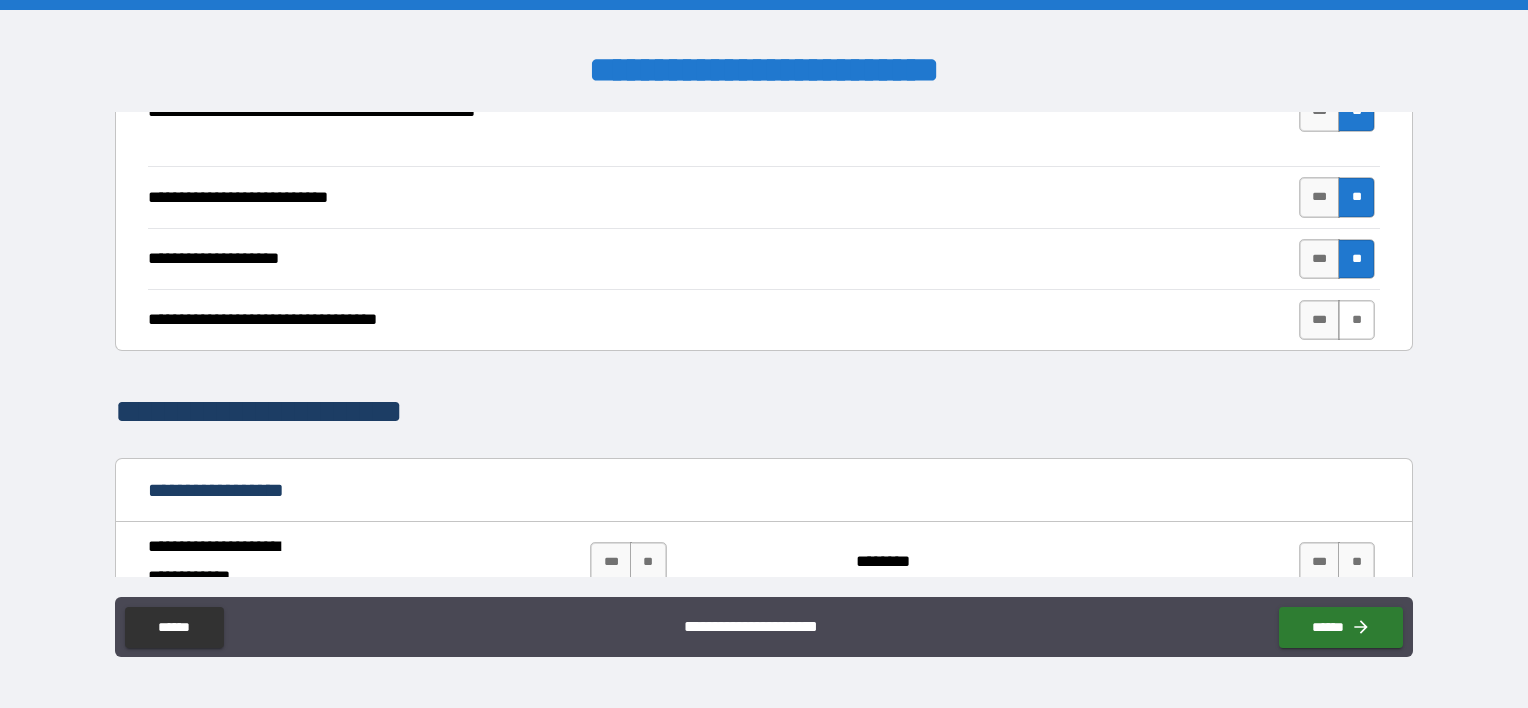 click on "**" at bounding box center [1356, 320] 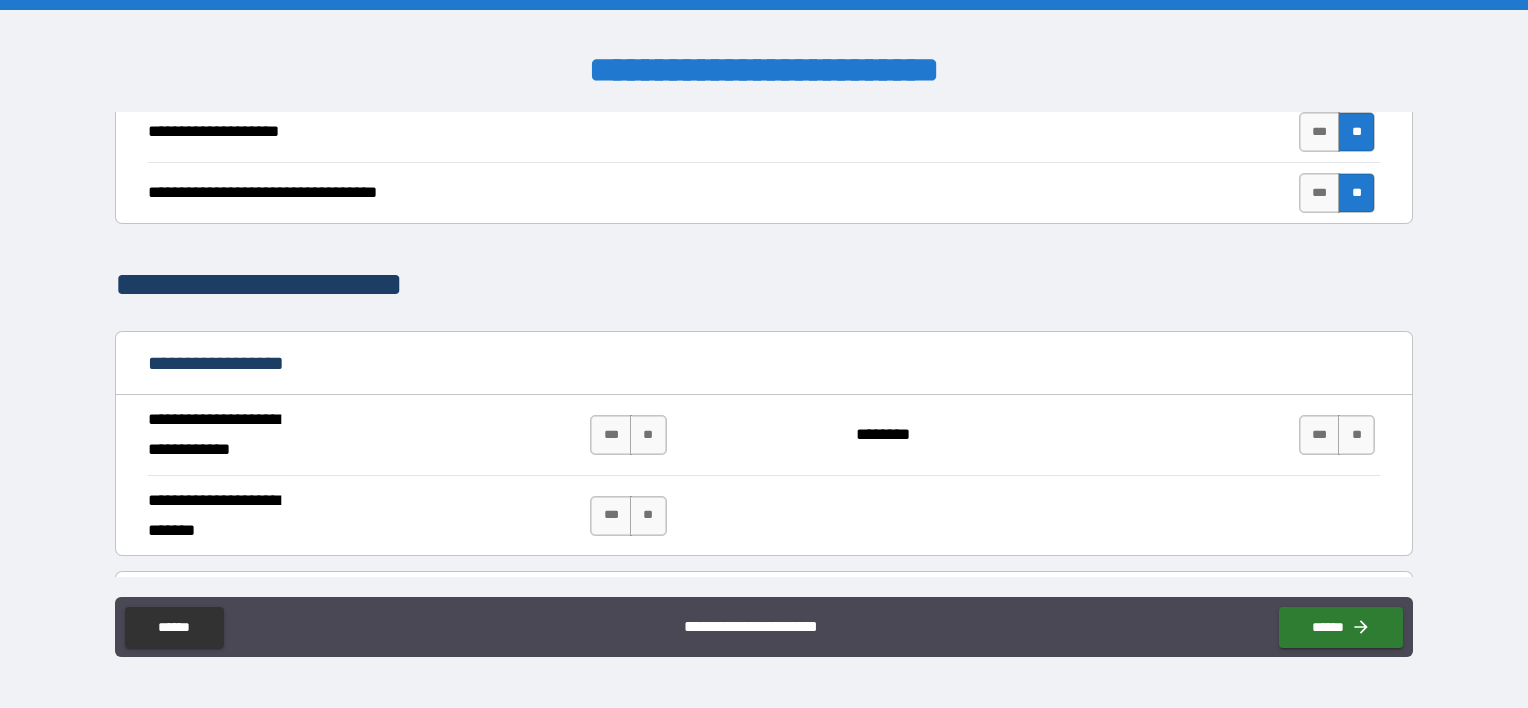 scroll, scrollTop: 943, scrollLeft: 0, axis: vertical 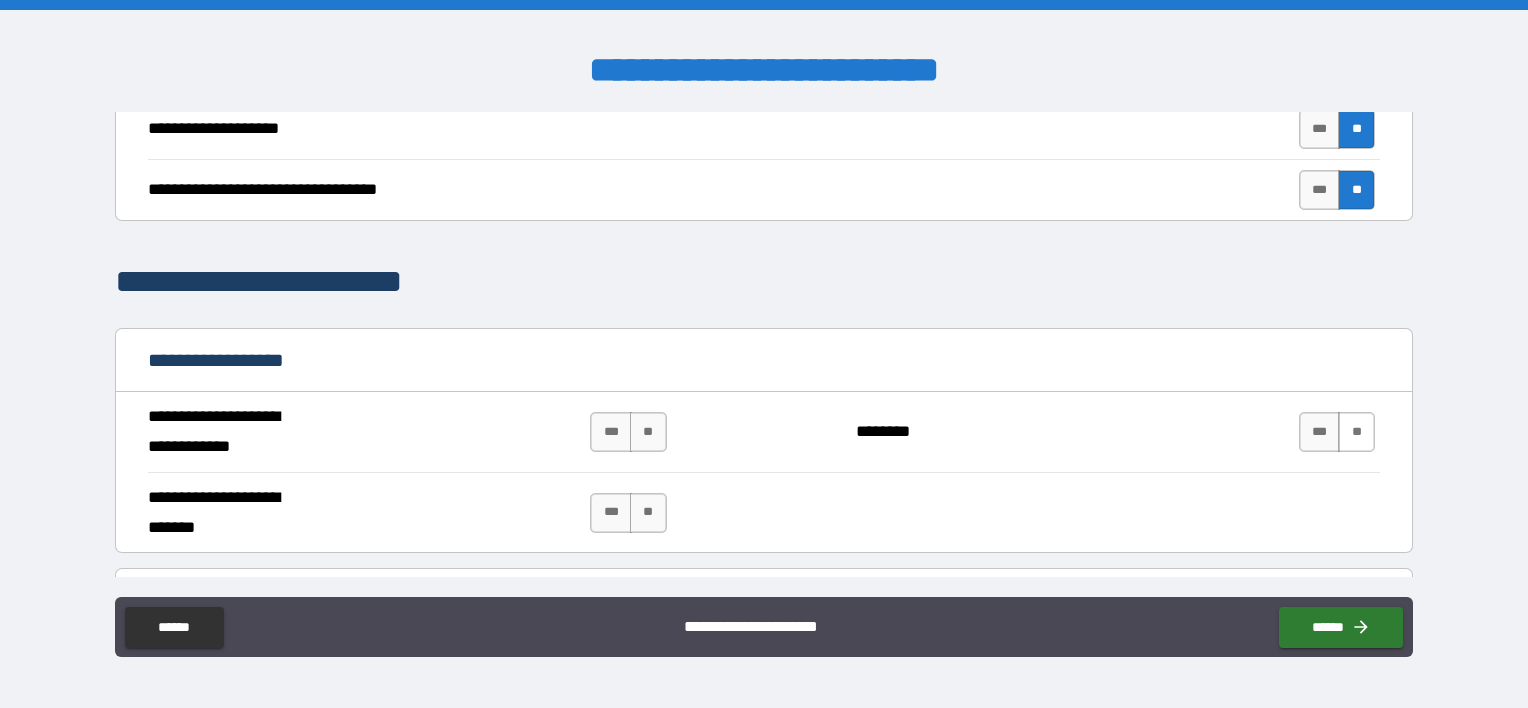 click on "**" at bounding box center [1356, 432] 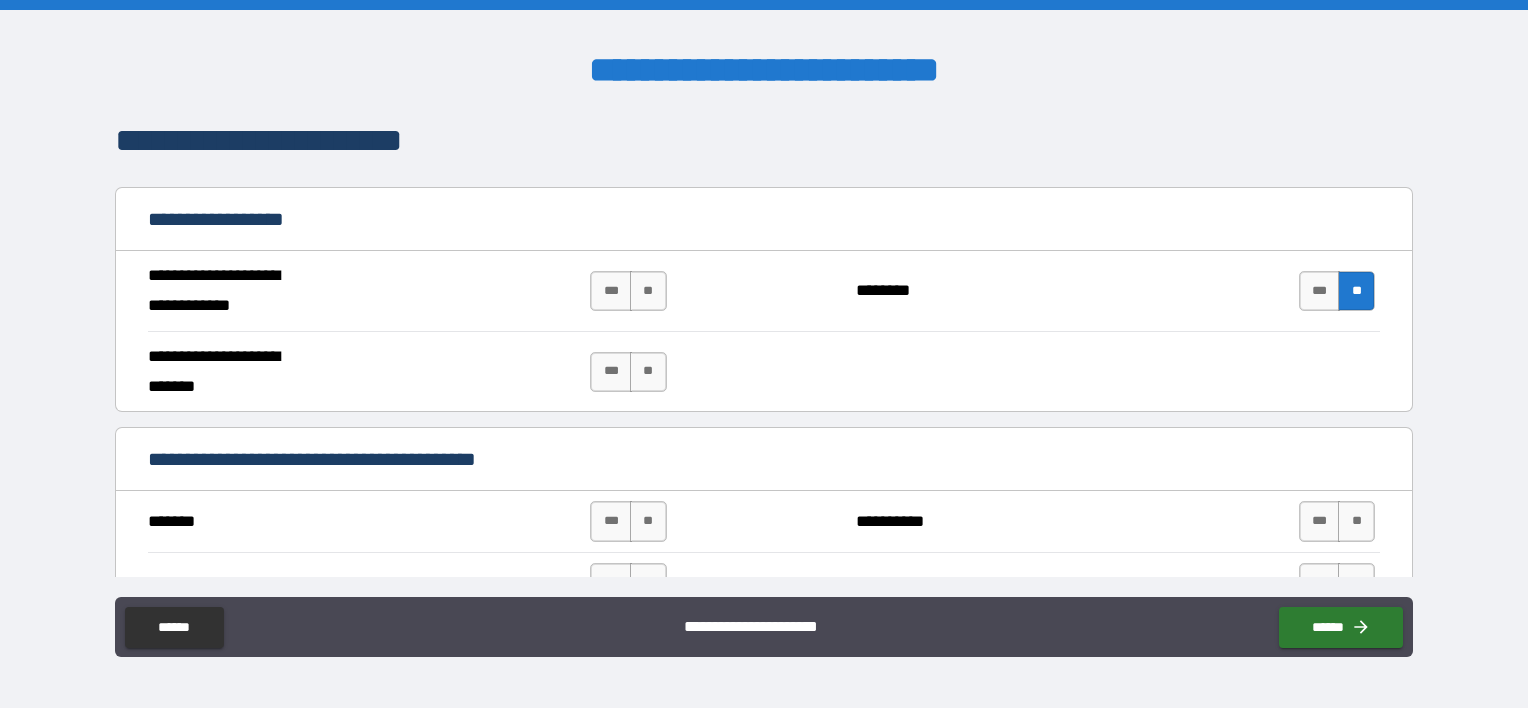 scroll, scrollTop: 1092, scrollLeft: 0, axis: vertical 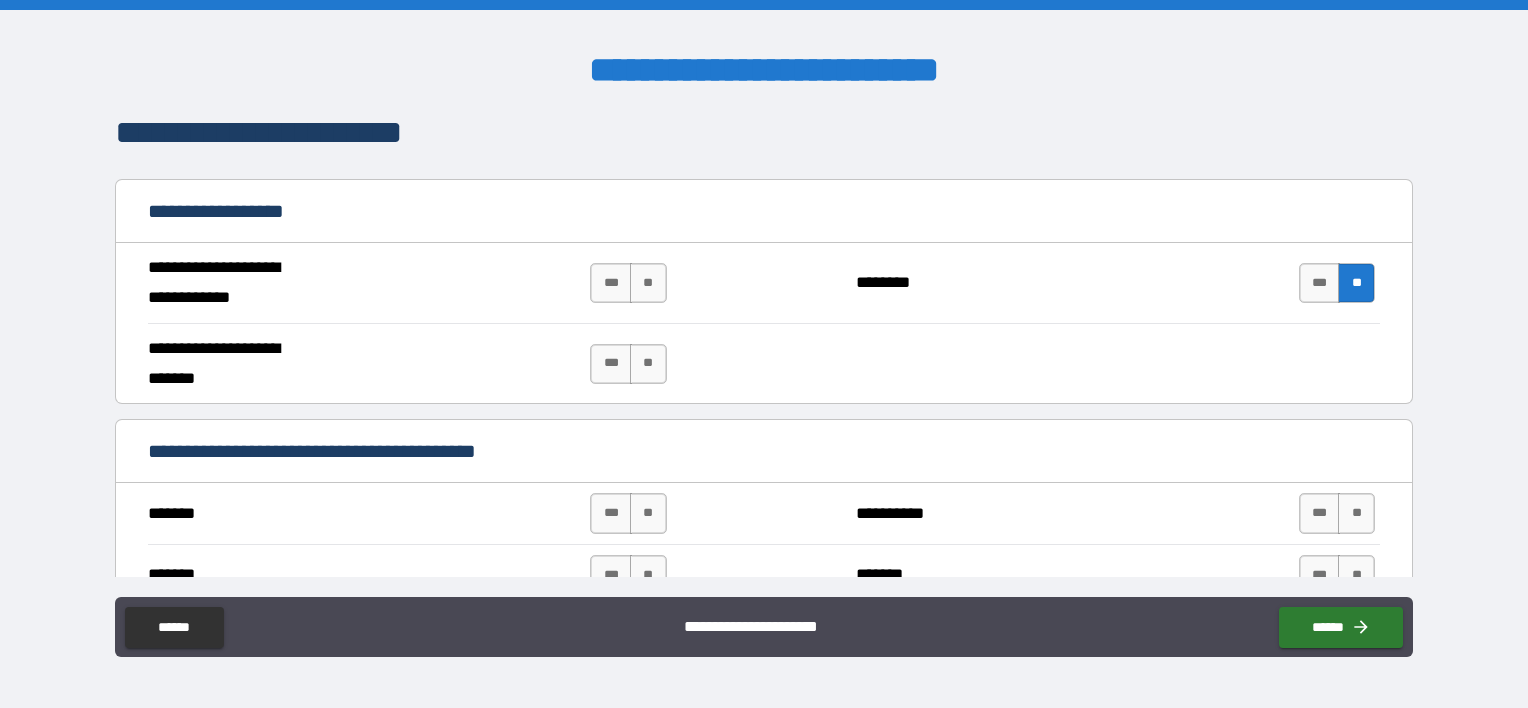 click on "**" at bounding box center [648, 364] 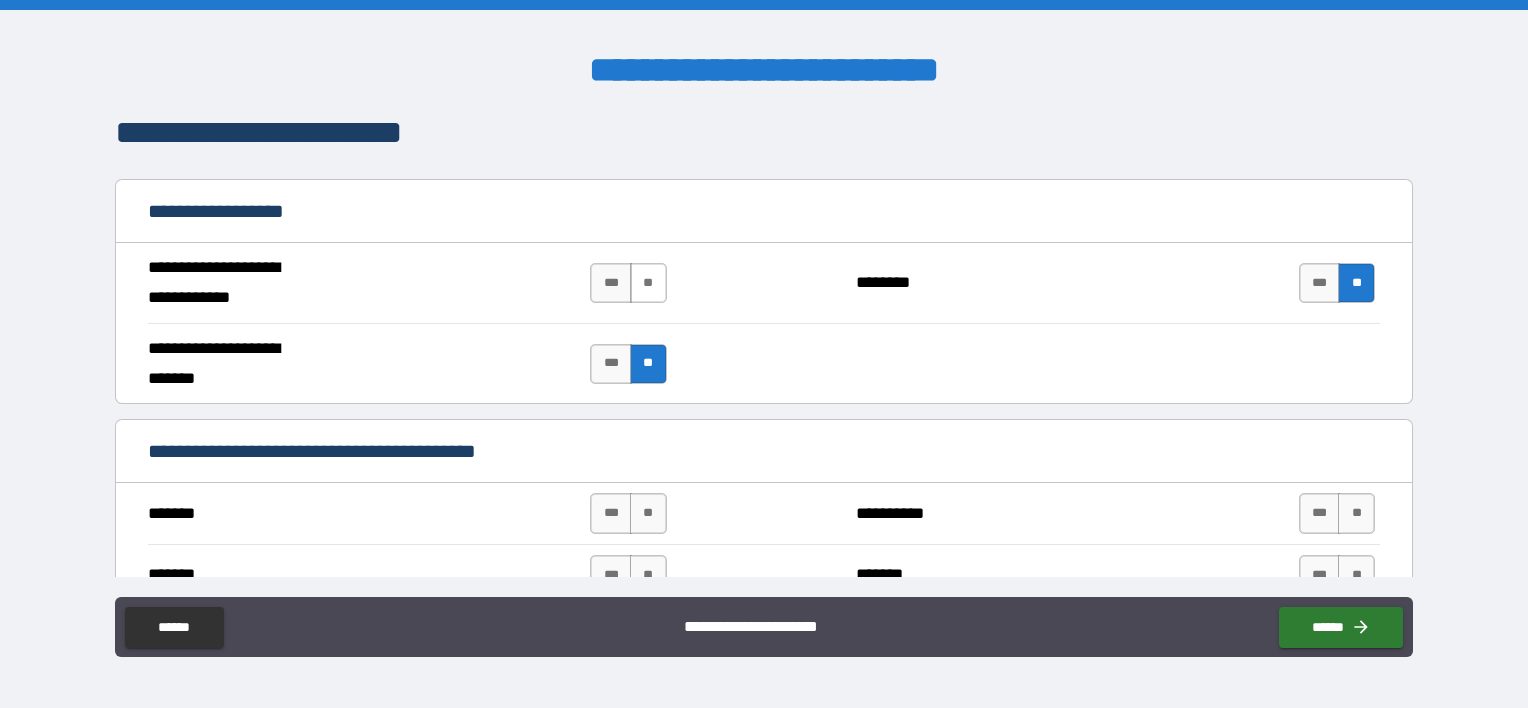 click on "**" at bounding box center (648, 283) 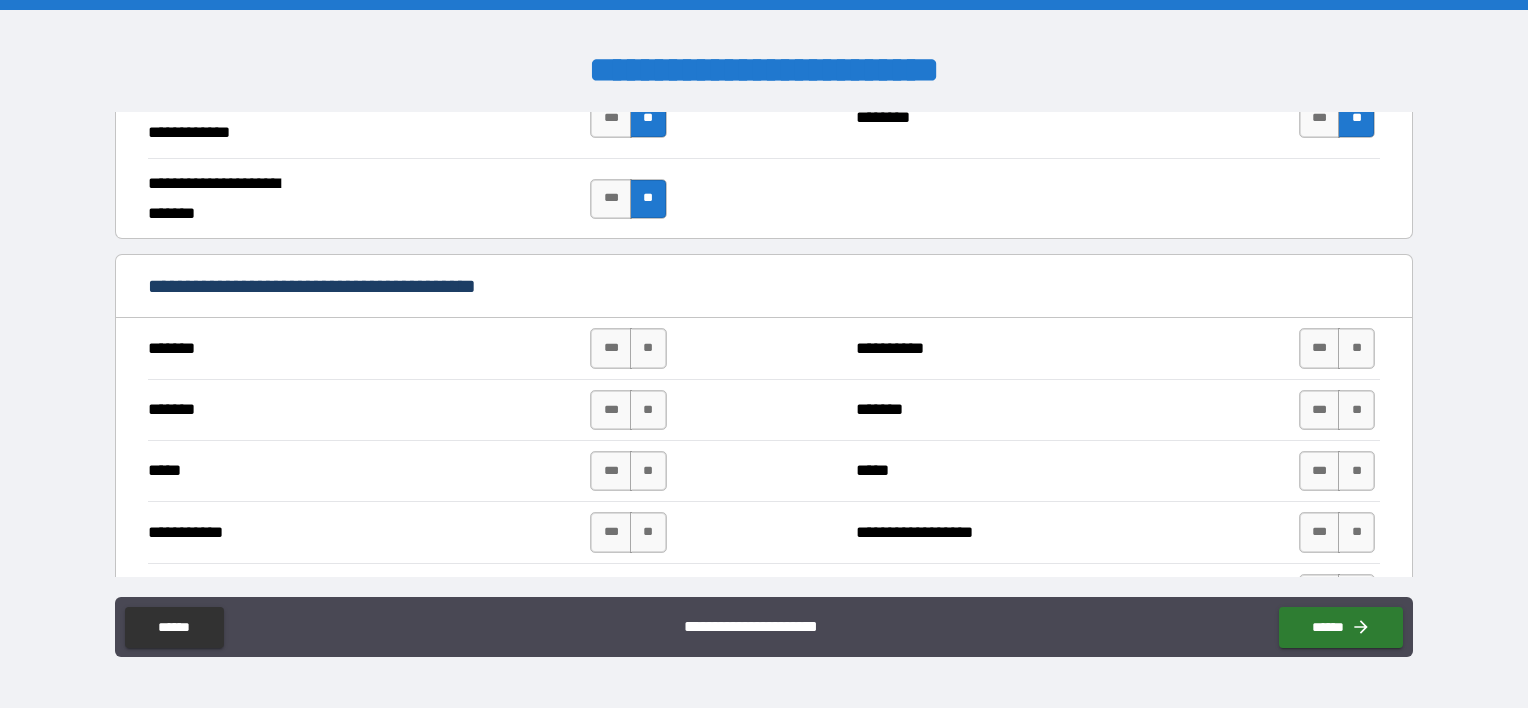 scroll, scrollTop: 1260, scrollLeft: 0, axis: vertical 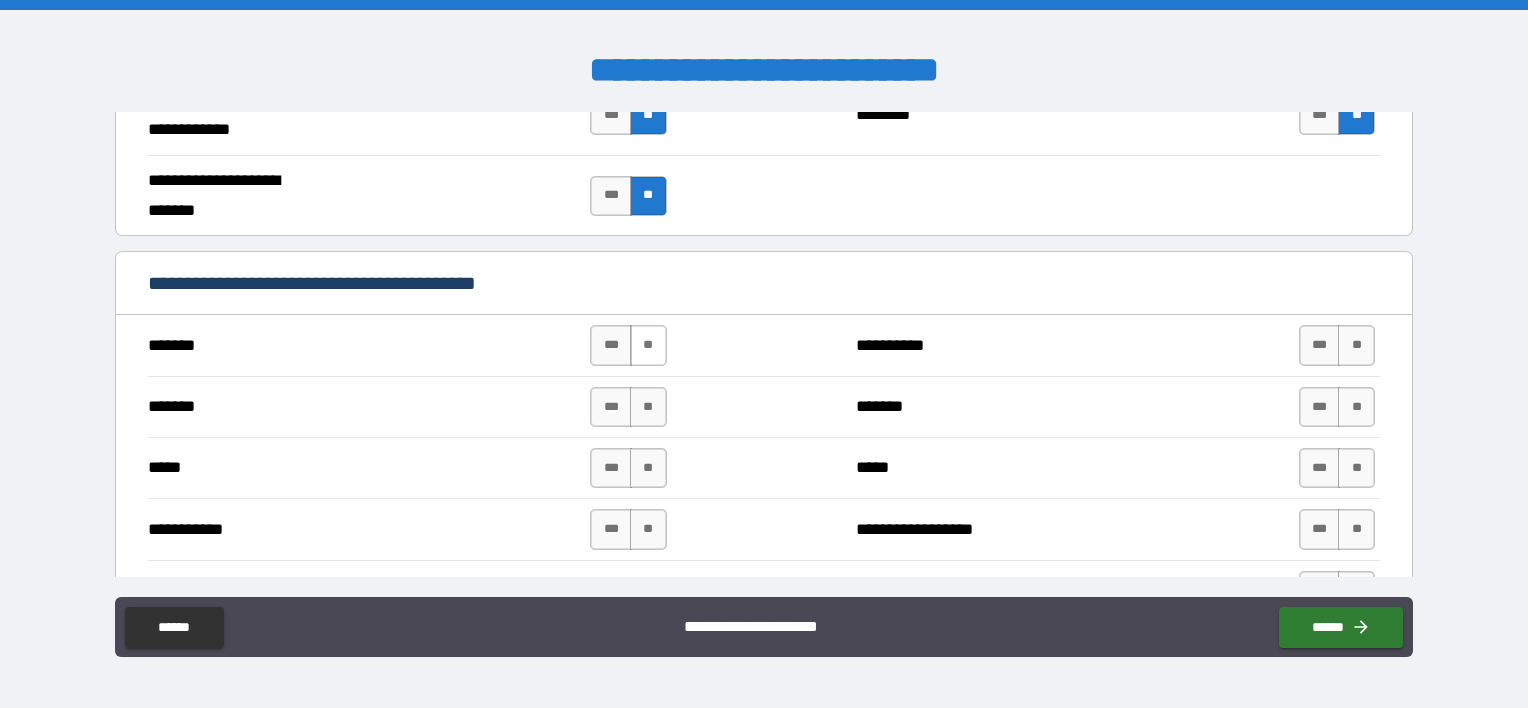 click on "**" at bounding box center [648, 345] 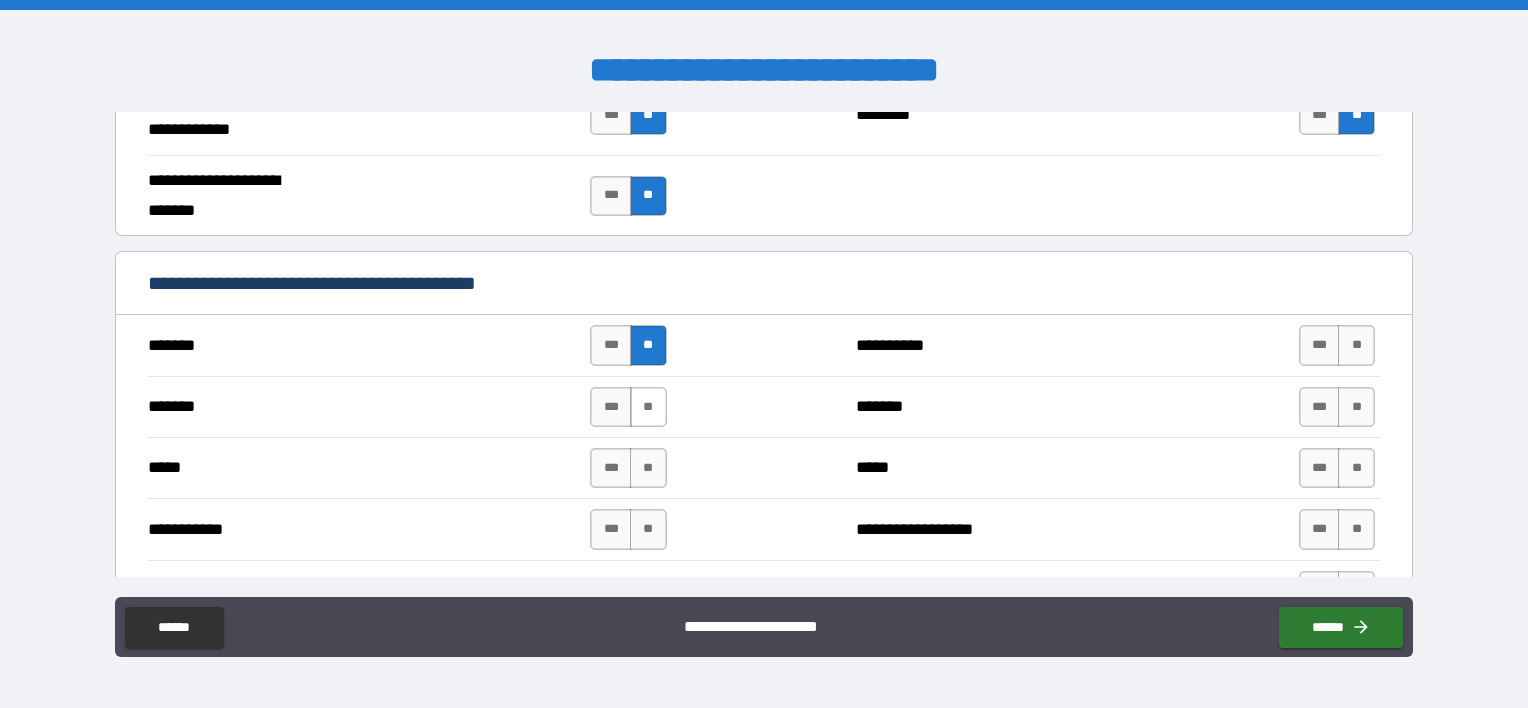 click on "**" at bounding box center (648, 407) 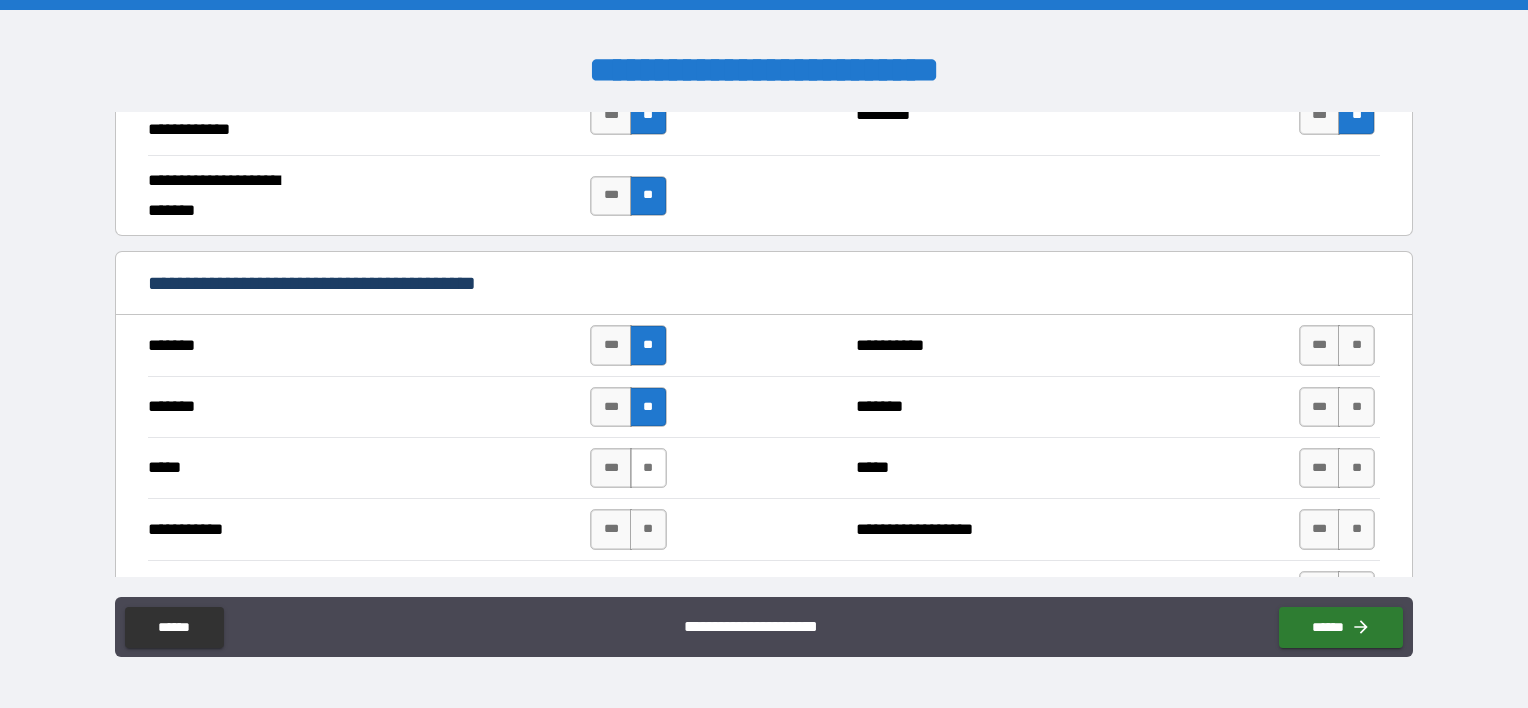 click on "**" at bounding box center [648, 468] 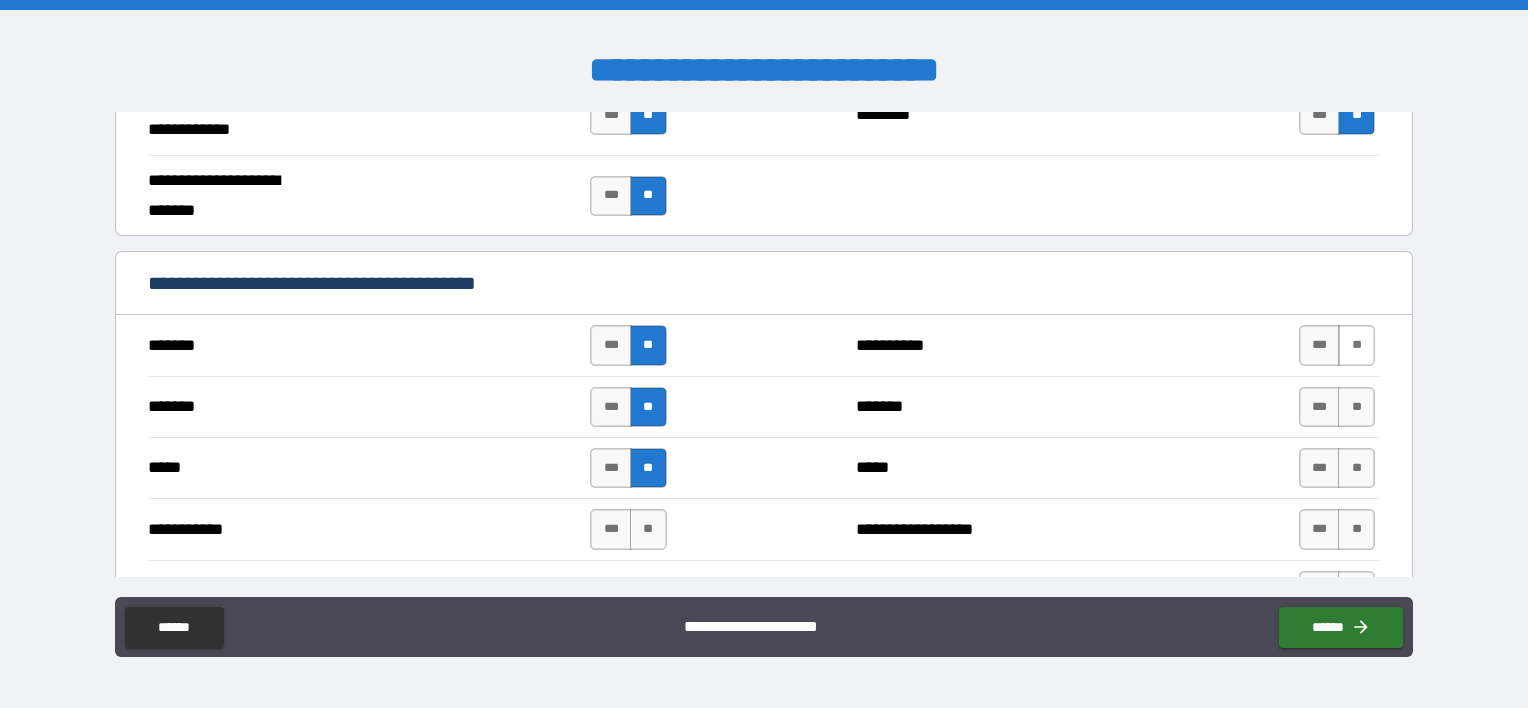 click on "**" at bounding box center [1356, 345] 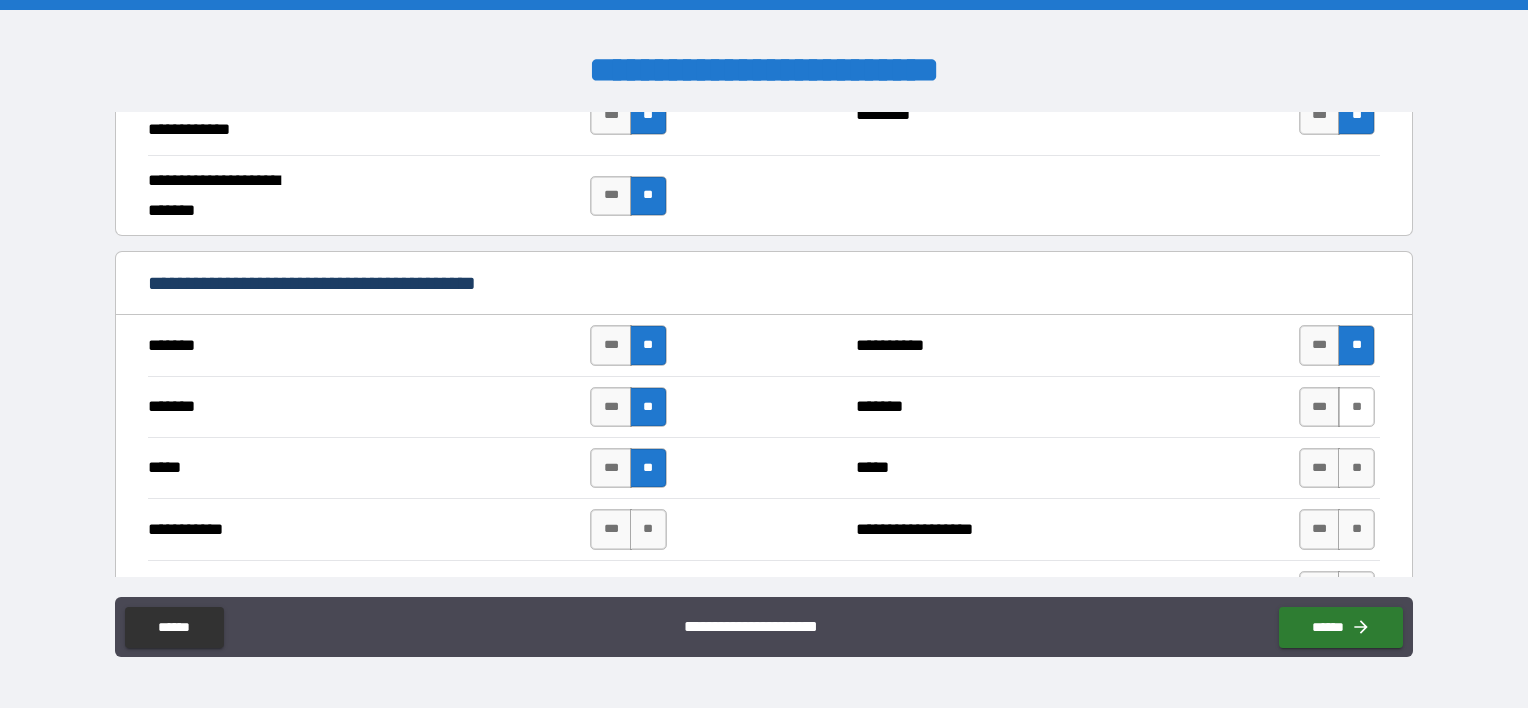 click on "**" at bounding box center [1356, 407] 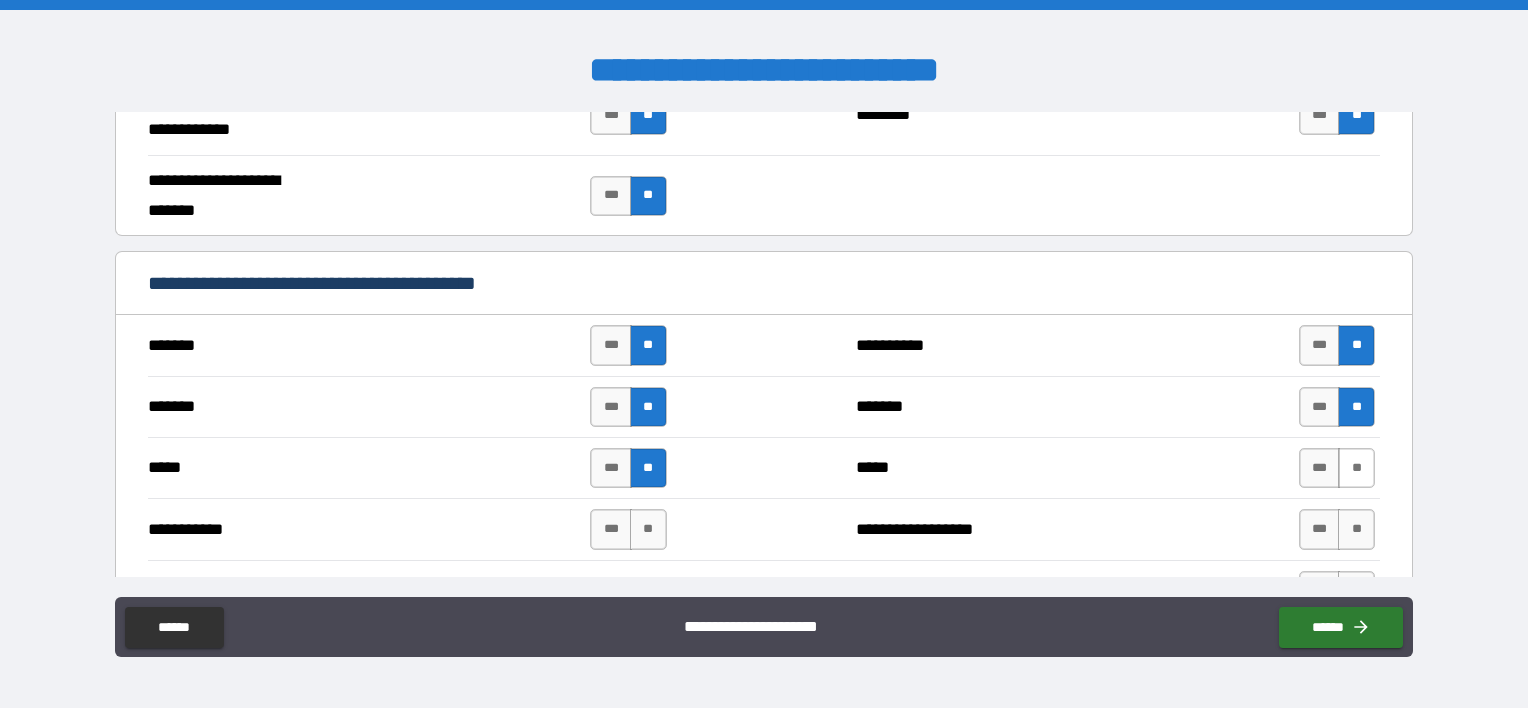 click on "**" at bounding box center [1356, 468] 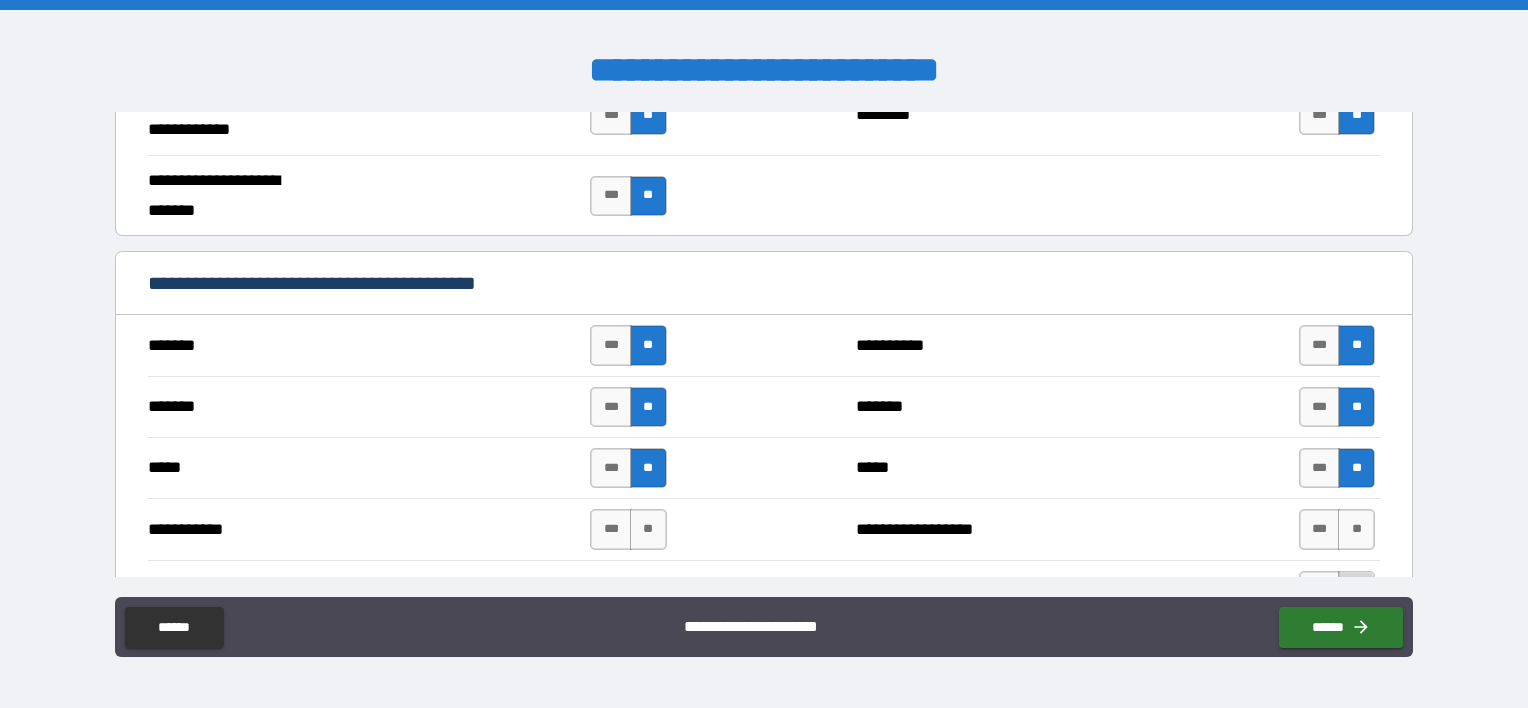click on "**" at bounding box center [1356, 591] 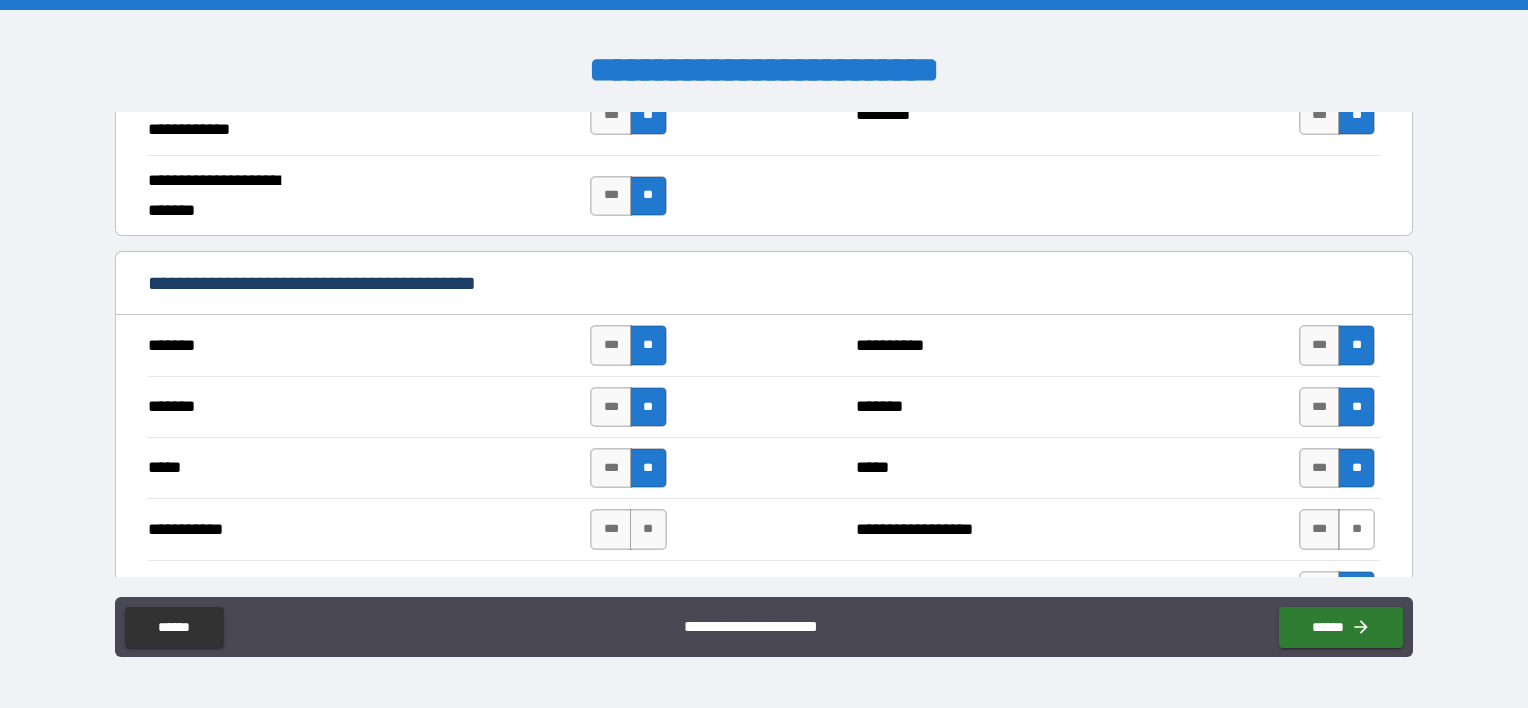 click on "**" at bounding box center [1356, 529] 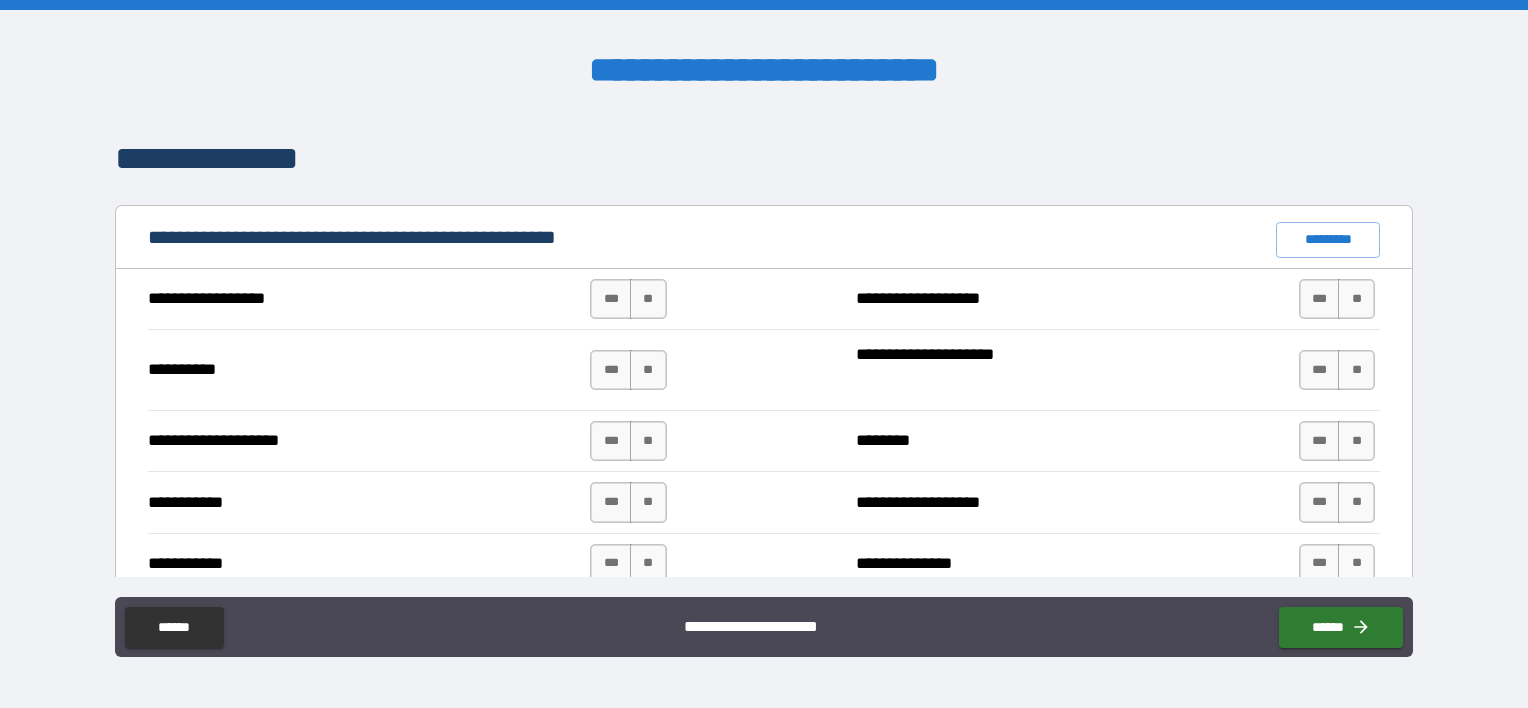 scroll, scrollTop: 1817, scrollLeft: 0, axis: vertical 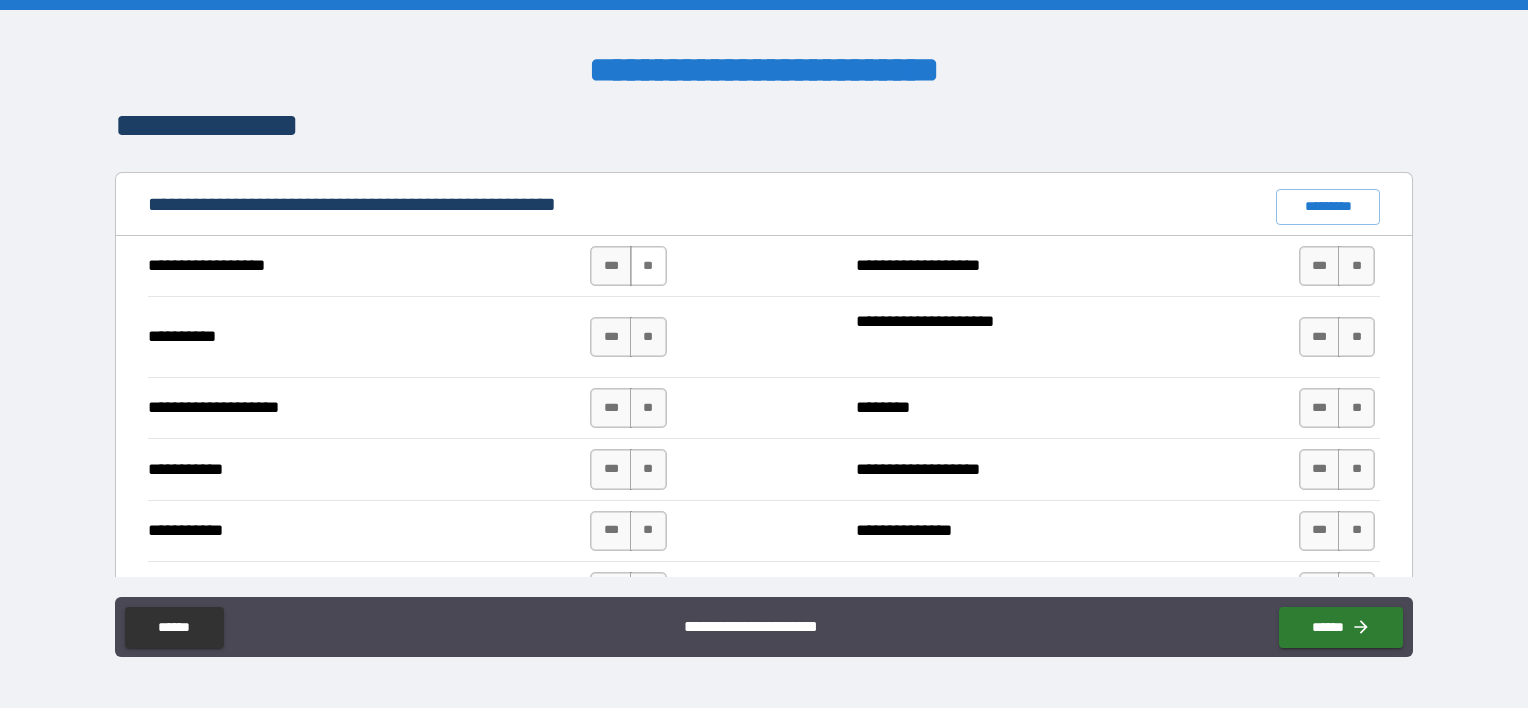 click on "**" at bounding box center (648, 266) 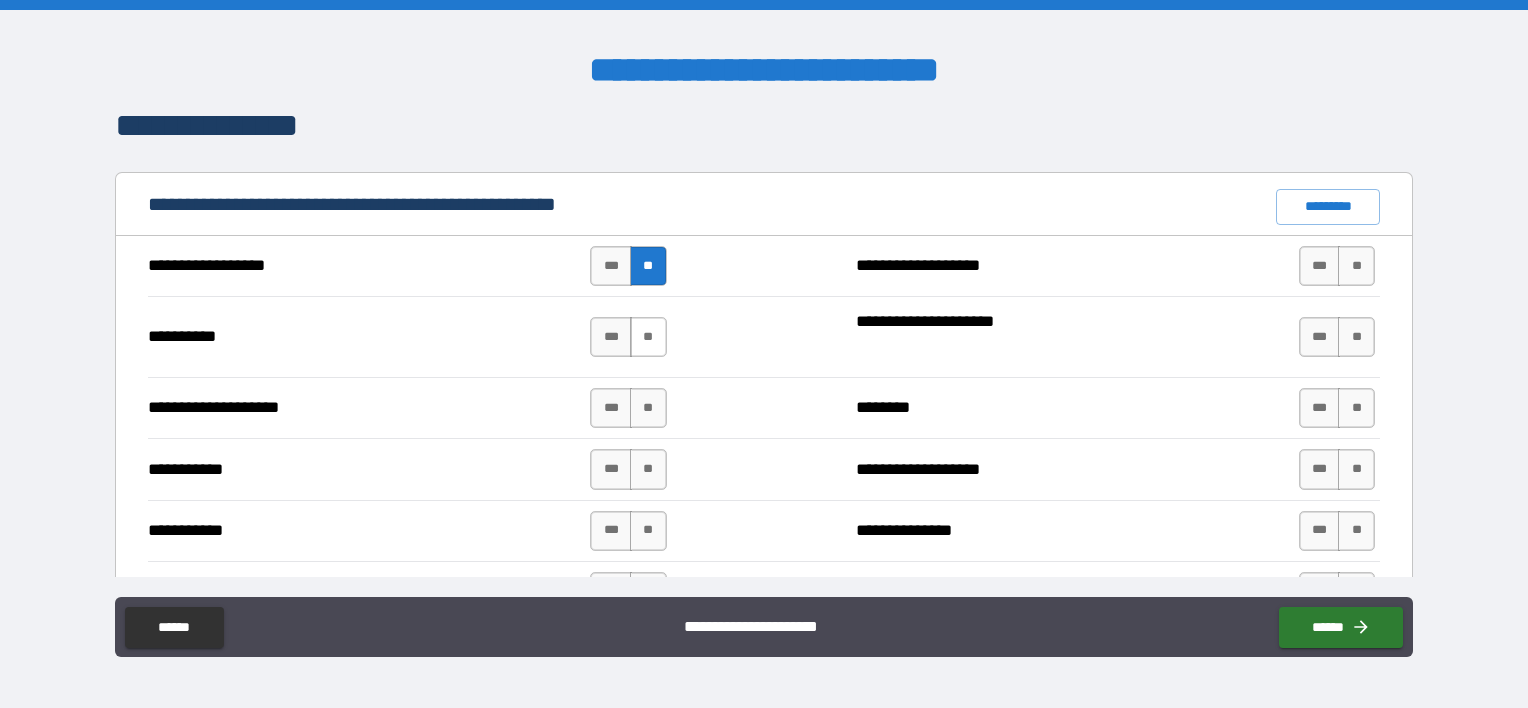 click on "**" at bounding box center (648, 337) 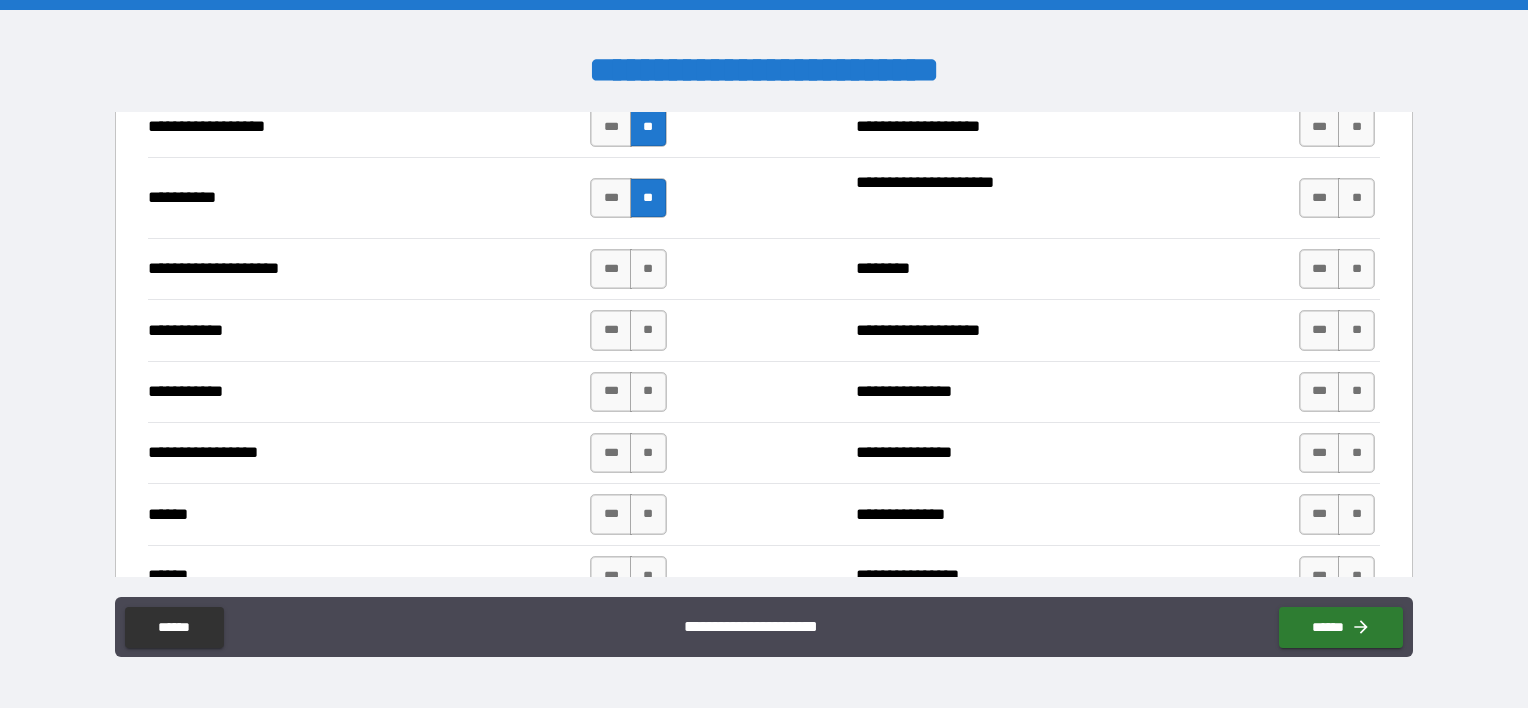 scroll, scrollTop: 1956, scrollLeft: 0, axis: vertical 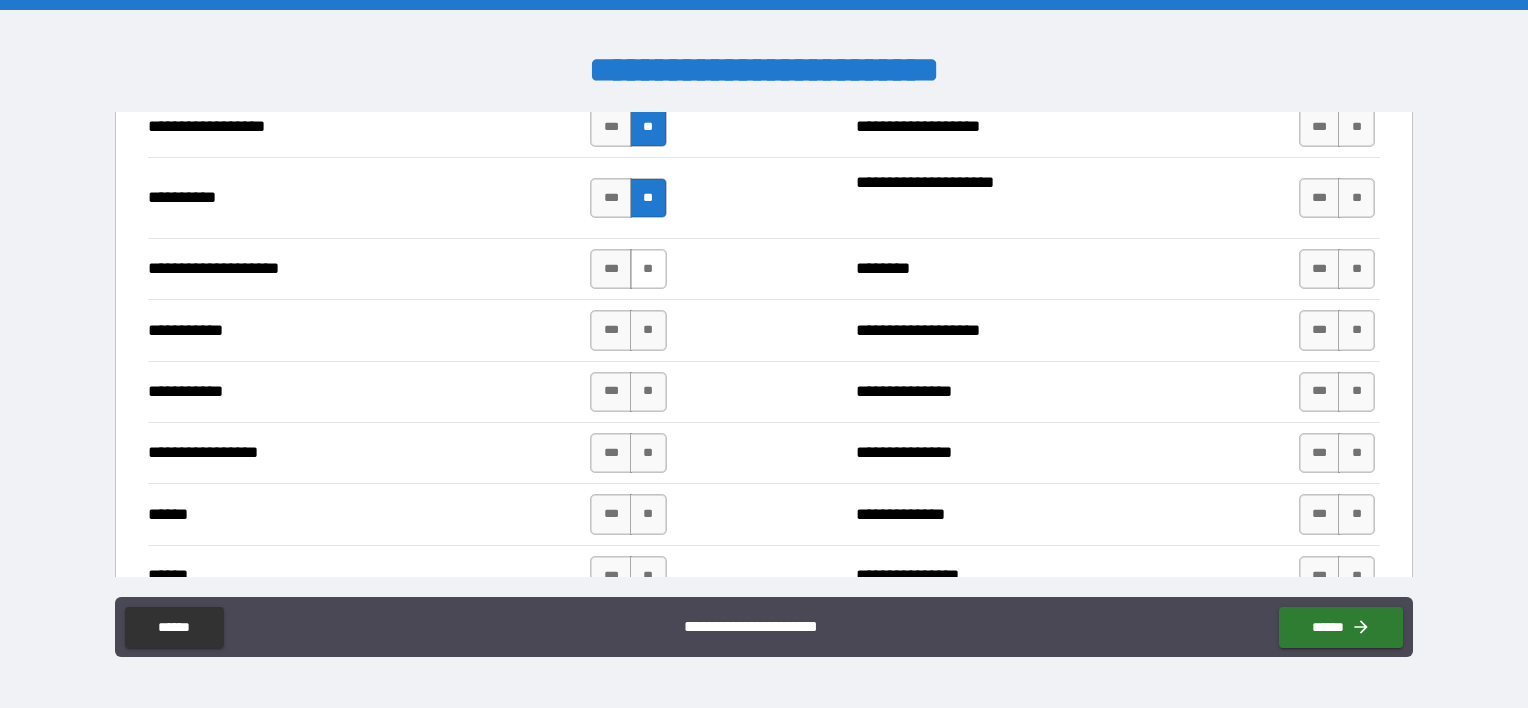 click on "**" at bounding box center [648, 269] 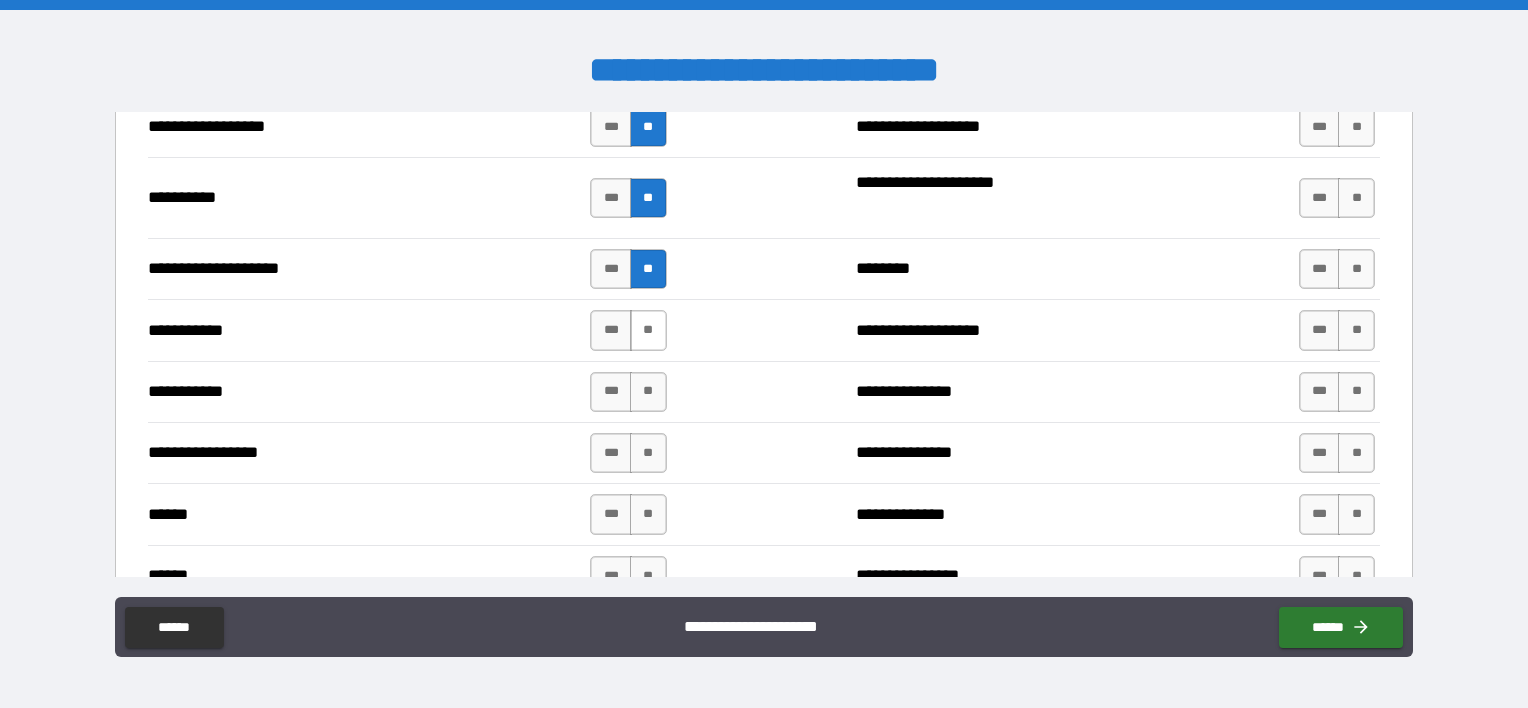 click on "**" at bounding box center (648, 330) 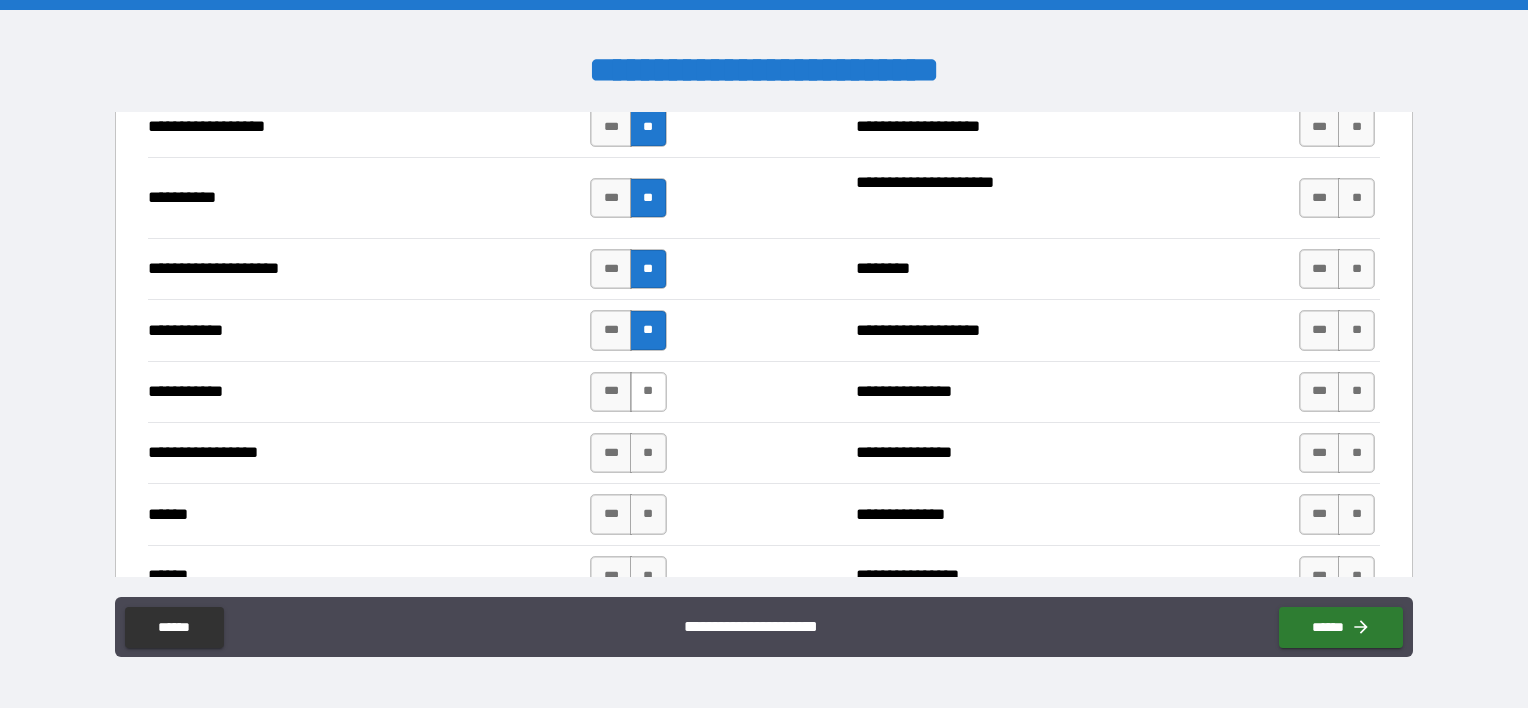 click on "**" at bounding box center [648, 392] 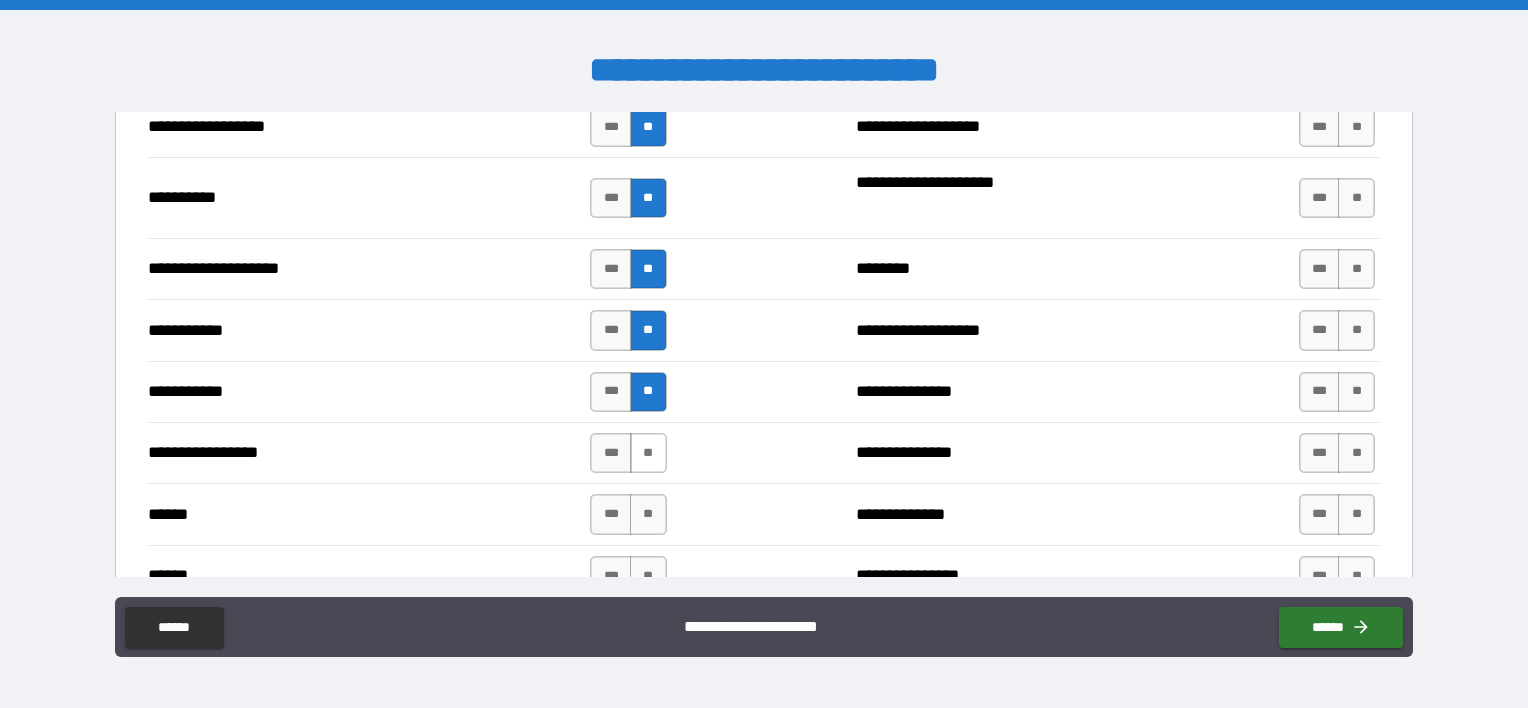 click on "**" at bounding box center [648, 453] 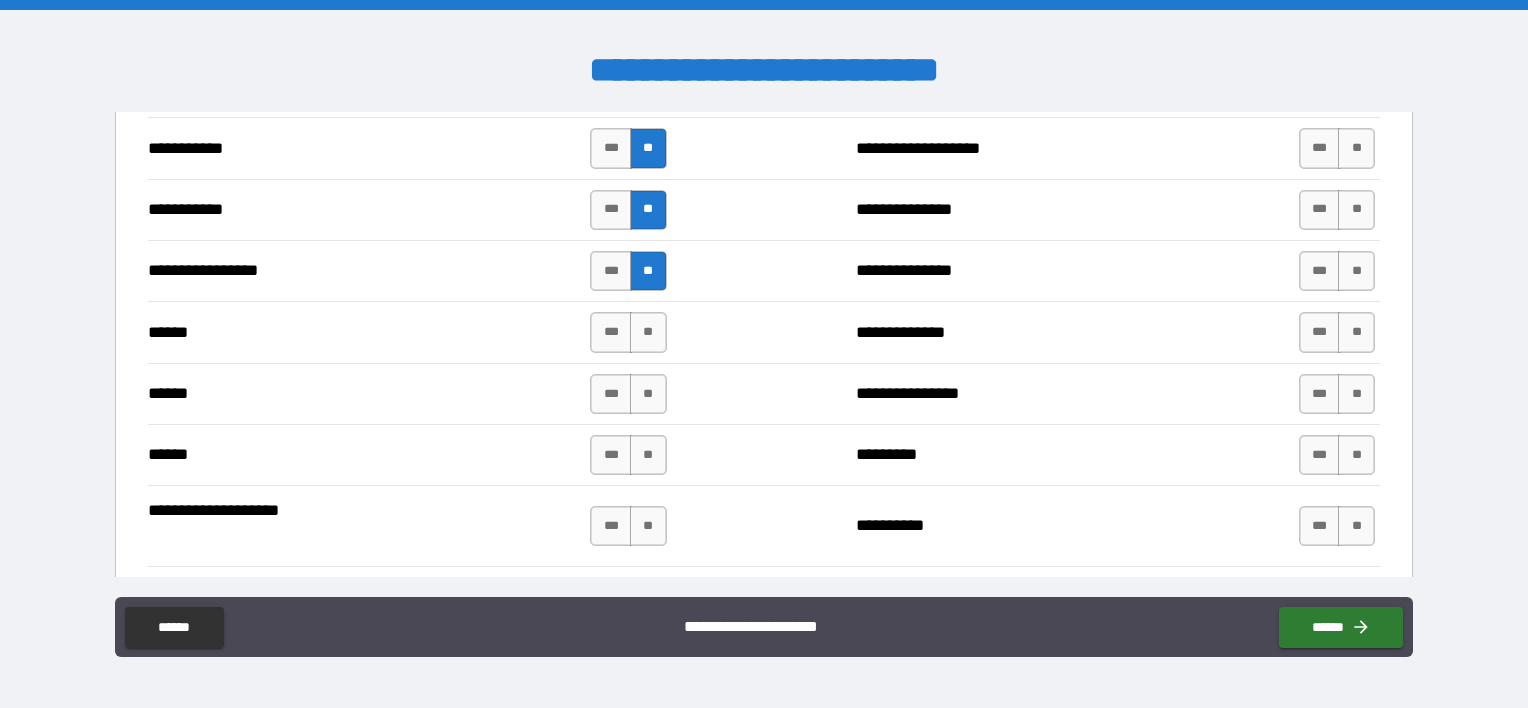 scroll, scrollTop: 2145, scrollLeft: 0, axis: vertical 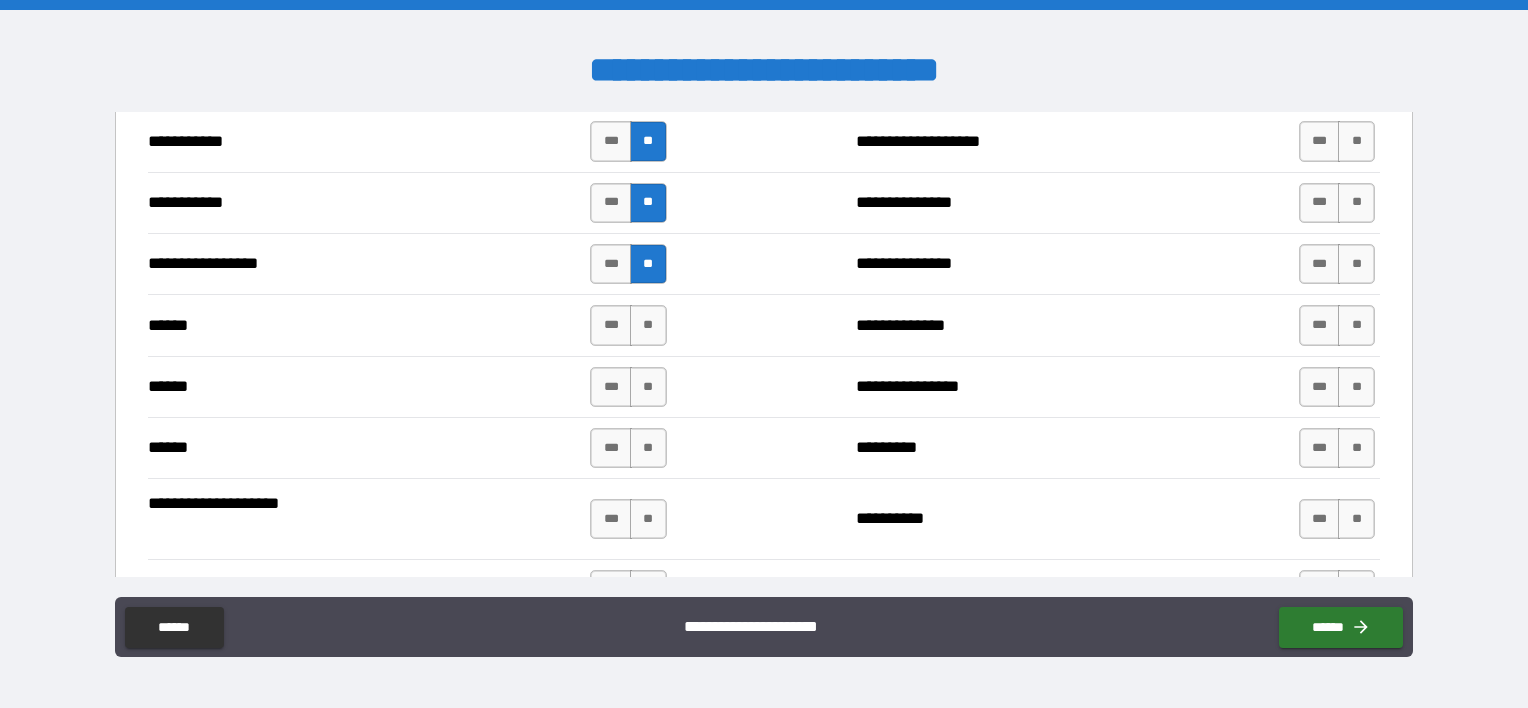 click on "**********" at bounding box center [764, 324] 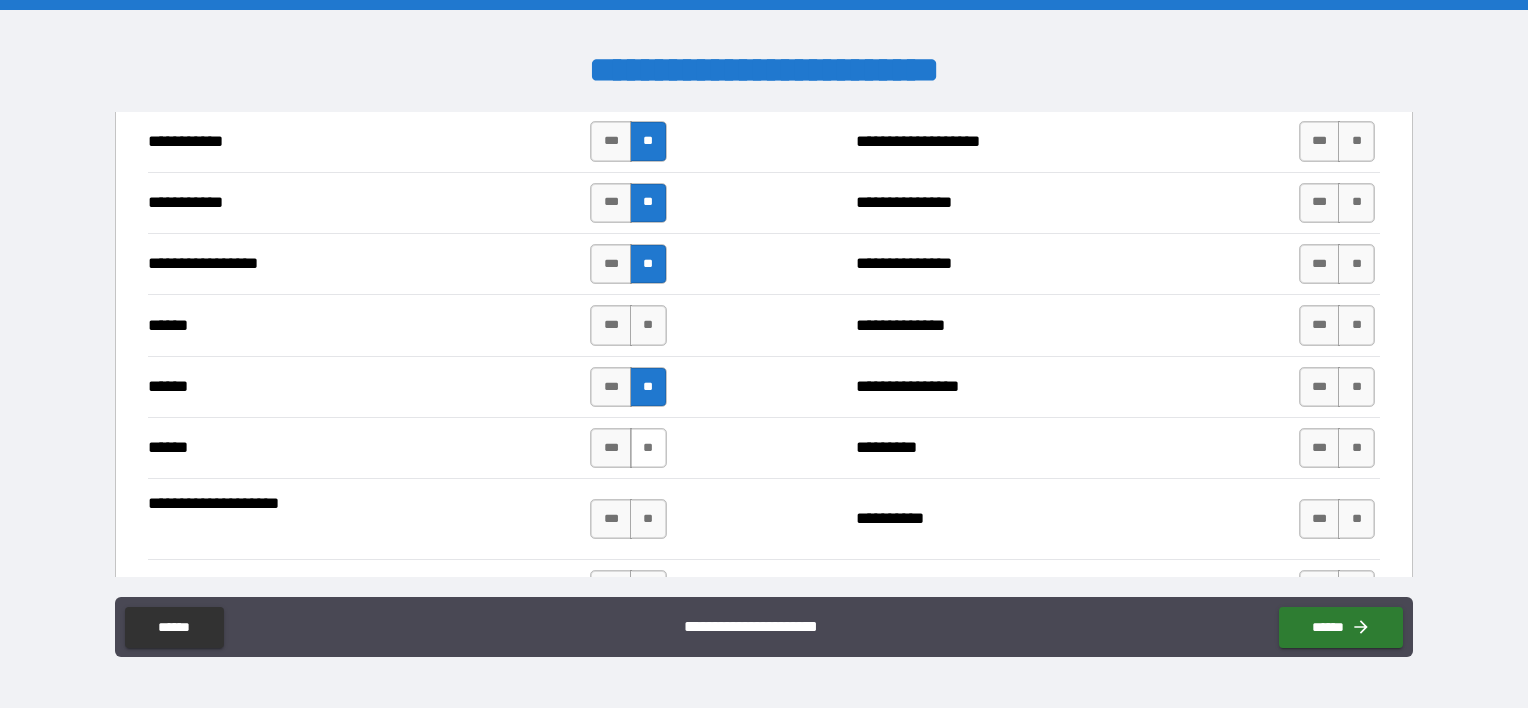 click on "**" at bounding box center [648, 448] 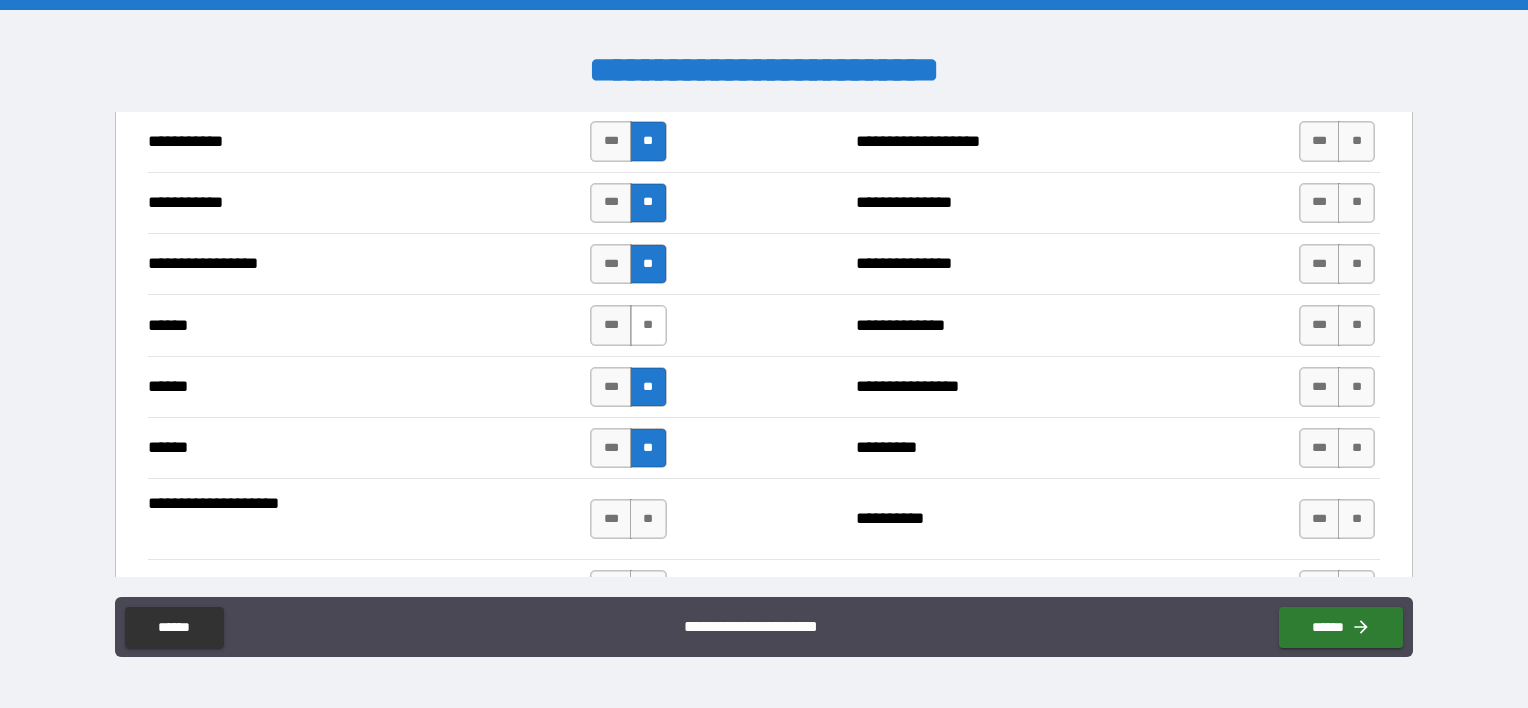 click on "**" at bounding box center (648, 325) 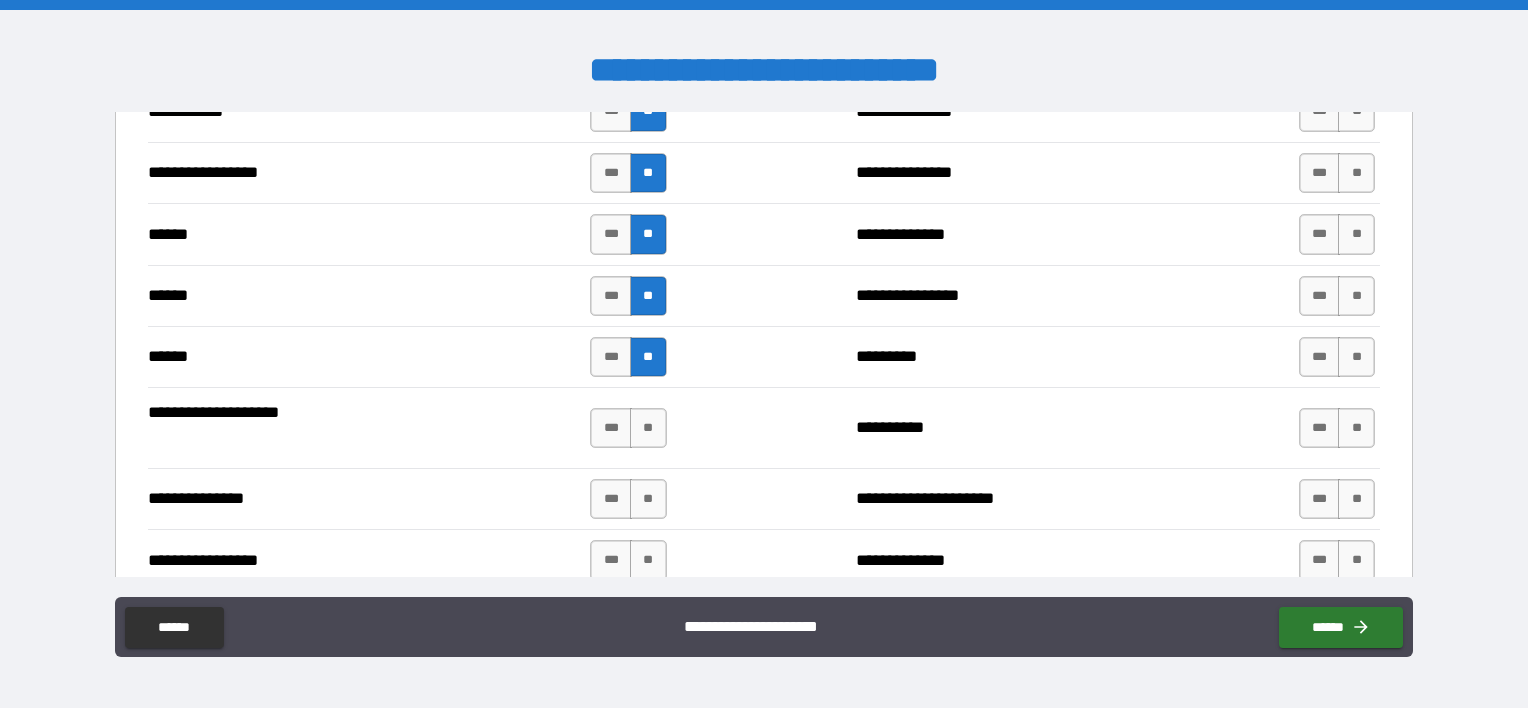 scroll, scrollTop: 2242, scrollLeft: 0, axis: vertical 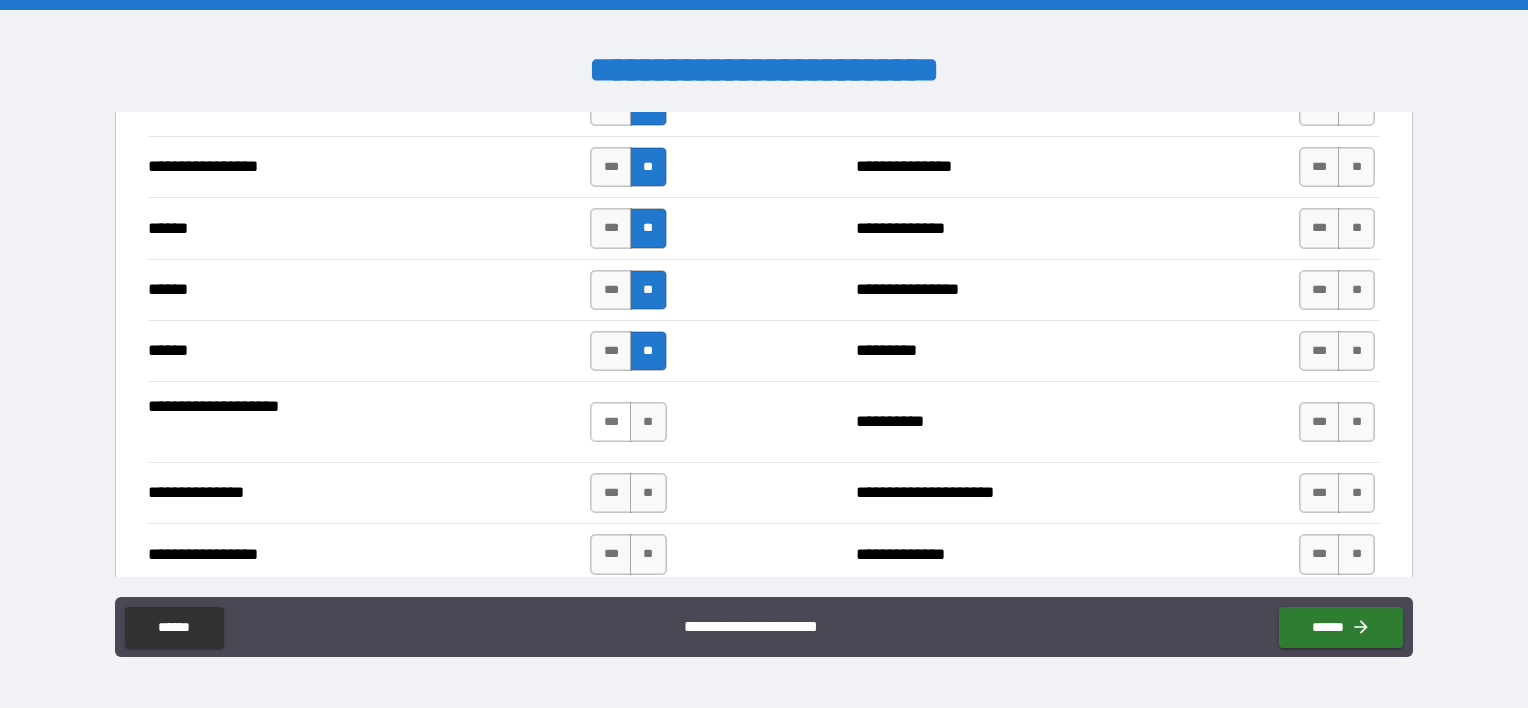 click on "***" at bounding box center (611, 422) 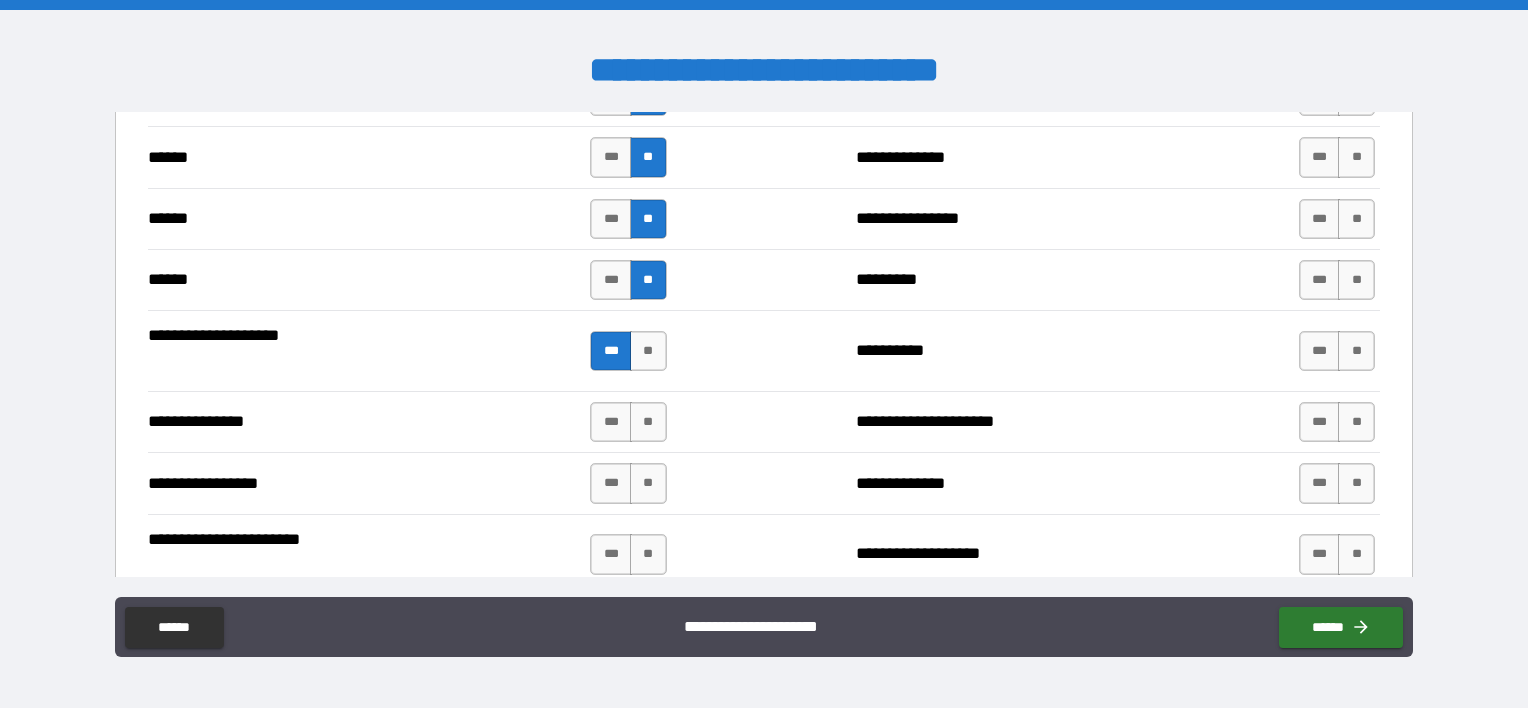 scroll, scrollTop: 2342, scrollLeft: 0, axis: vertical 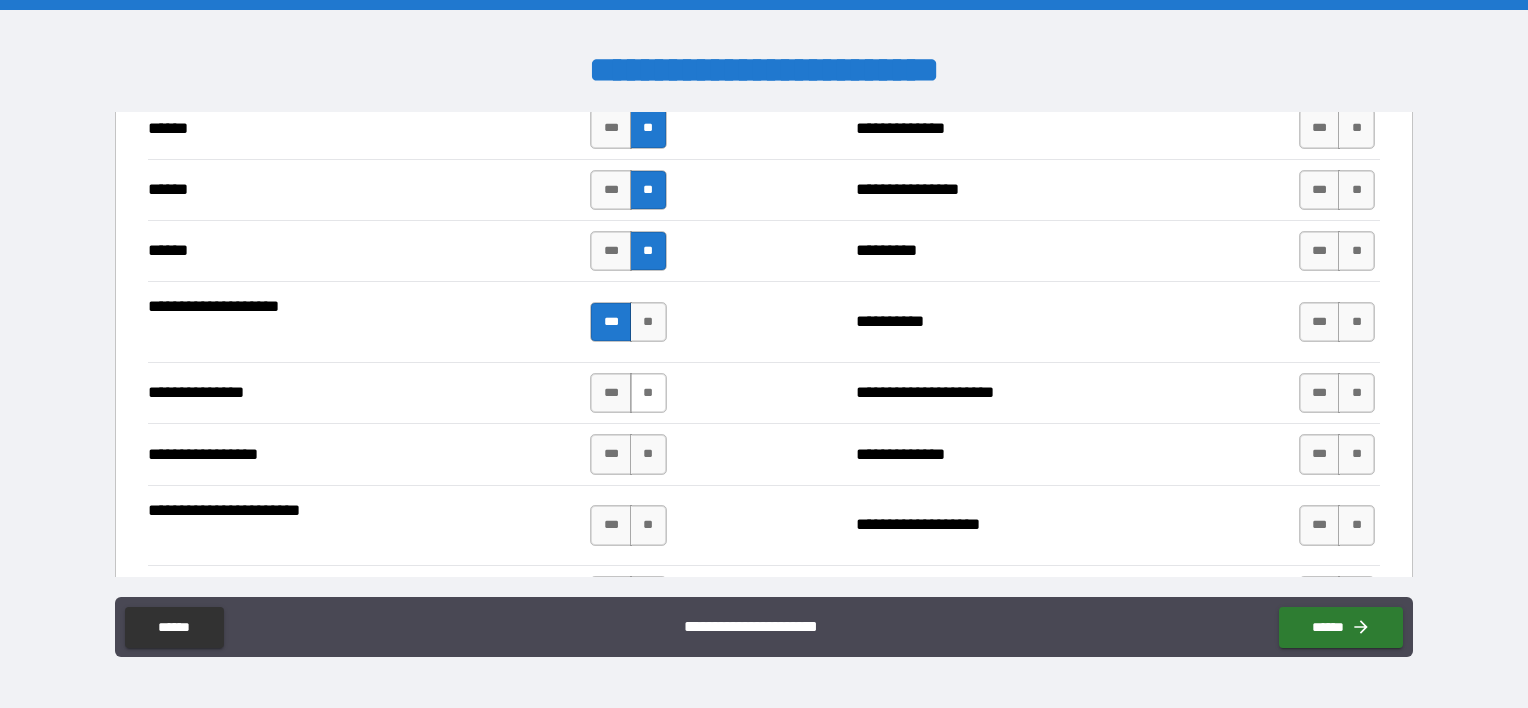 click on "**" at bounding box center [648, 393] 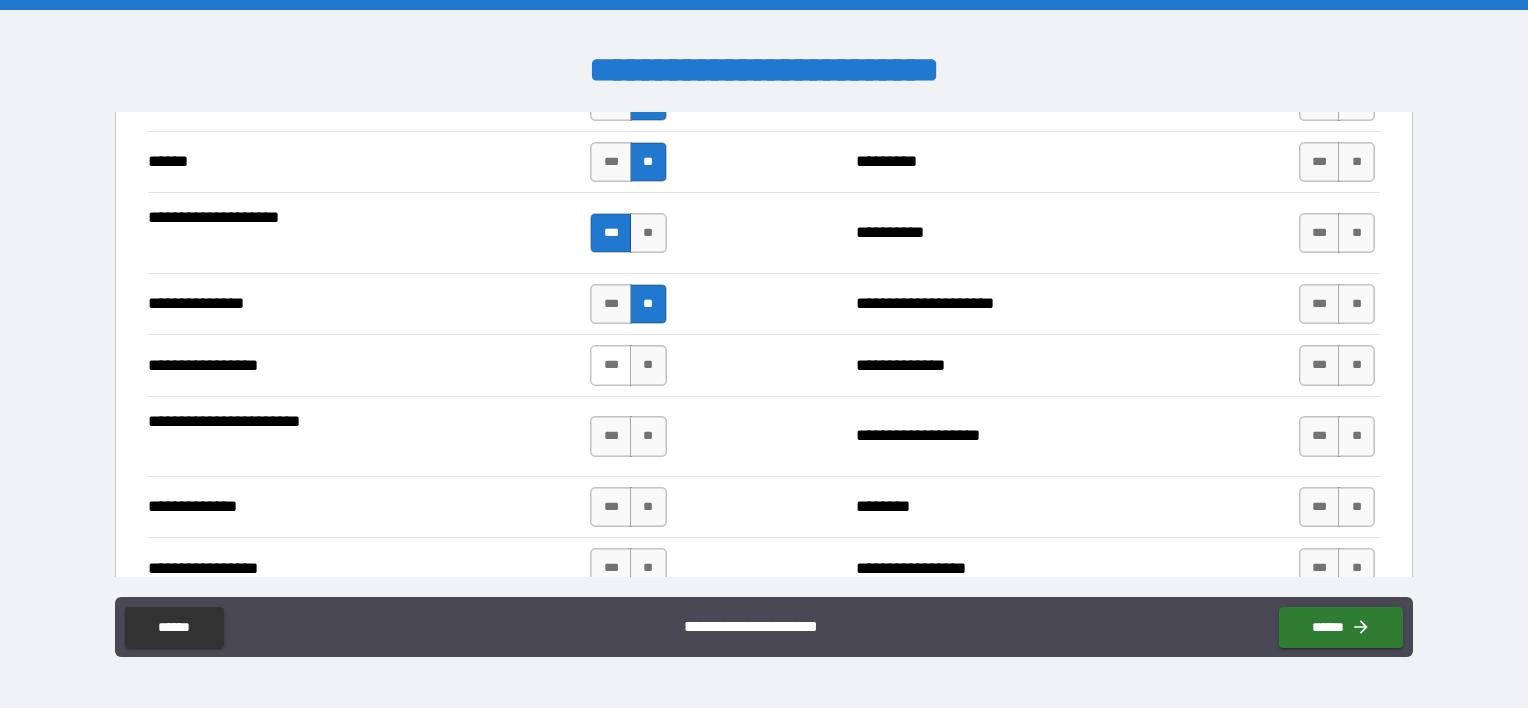 click on "***" at bounding box center [611, 365] 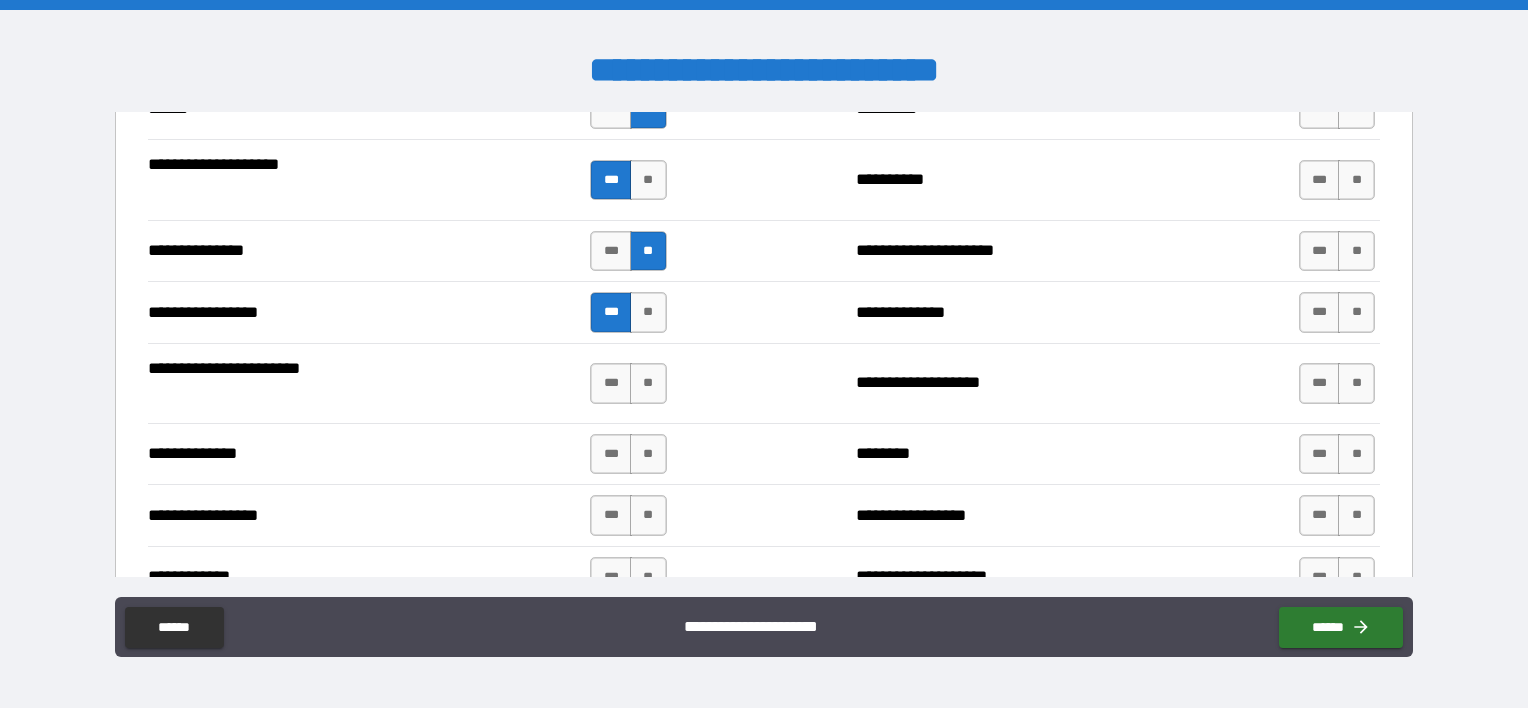 scroll, scrollTop: 2498, scrollLeft: 0, axis: vertical 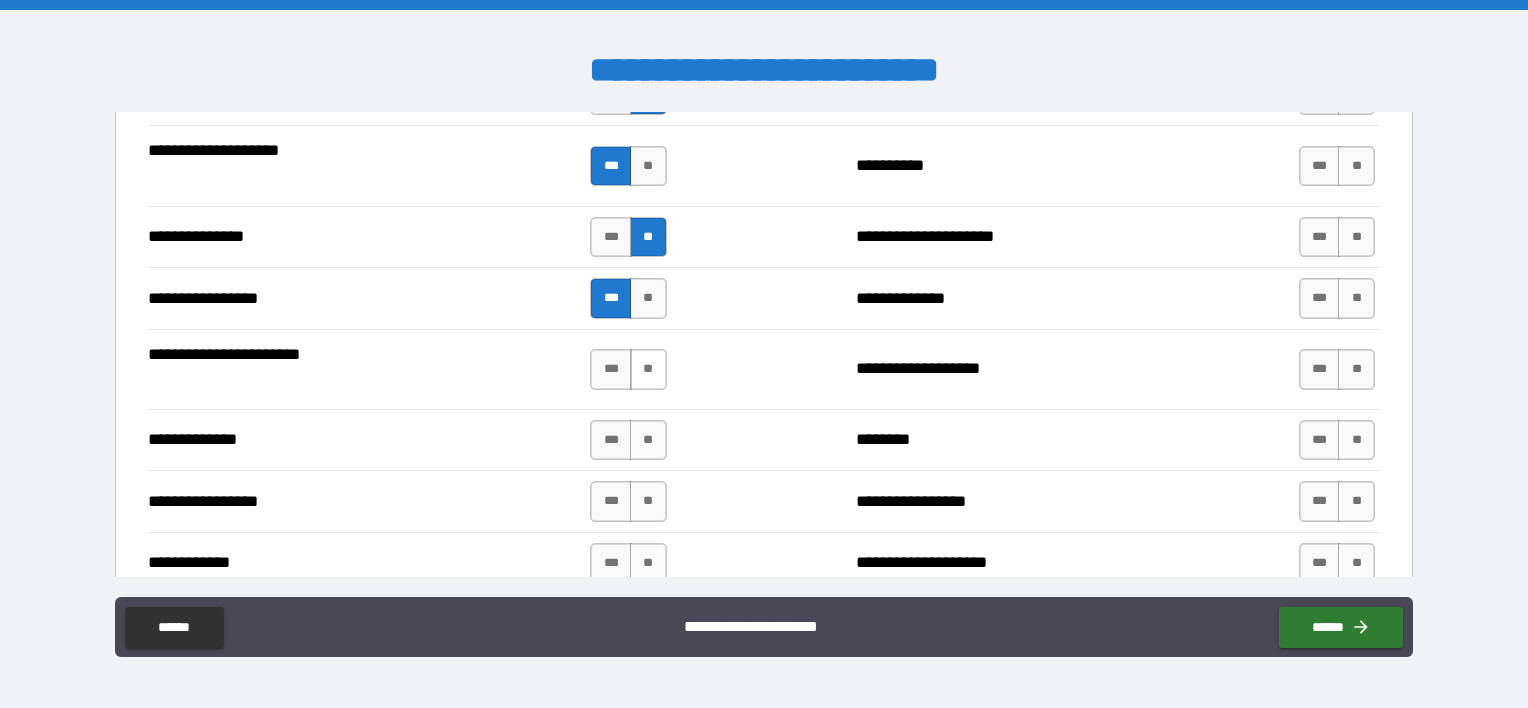 click on "**" at bounding box center (648, 369) 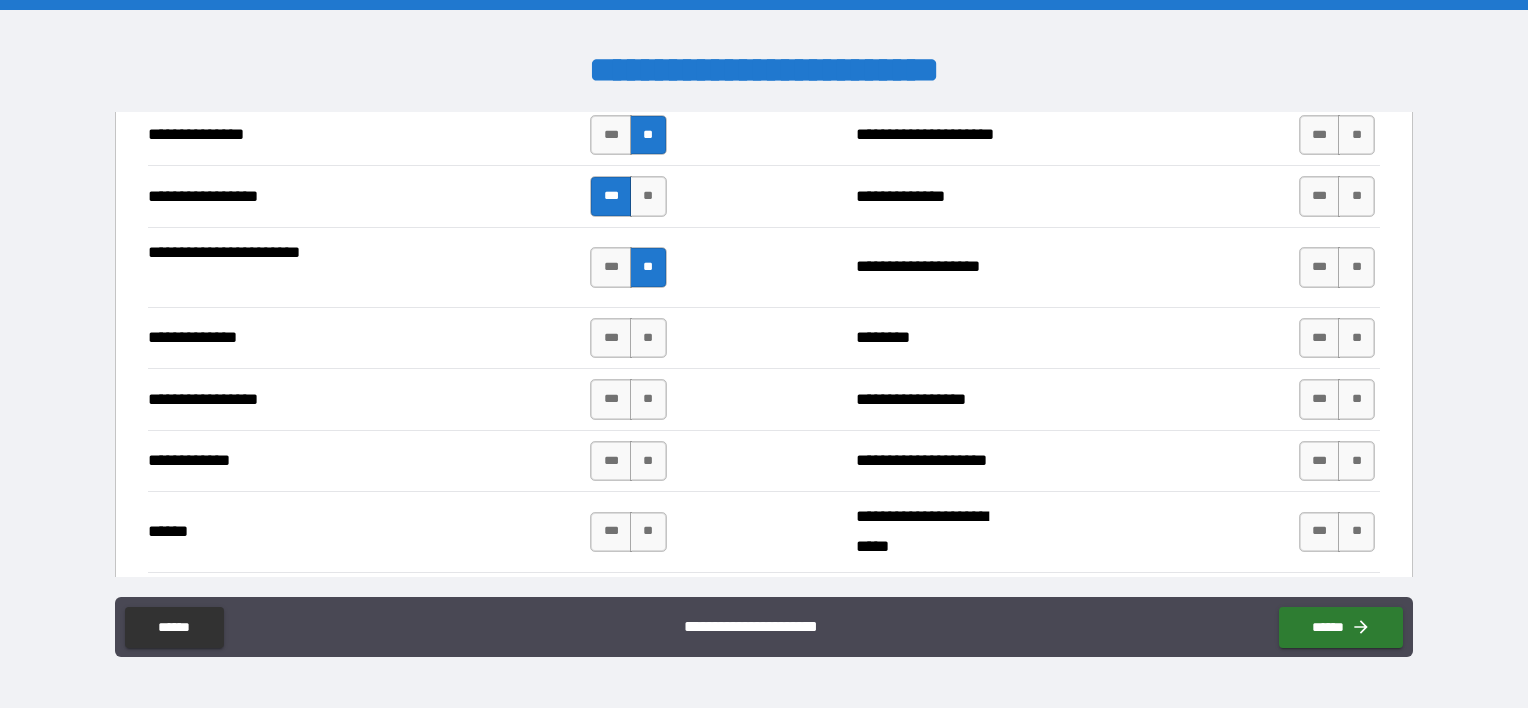 scroll, scrollTop: 2601, scrollLeft: 0, axis: vertical 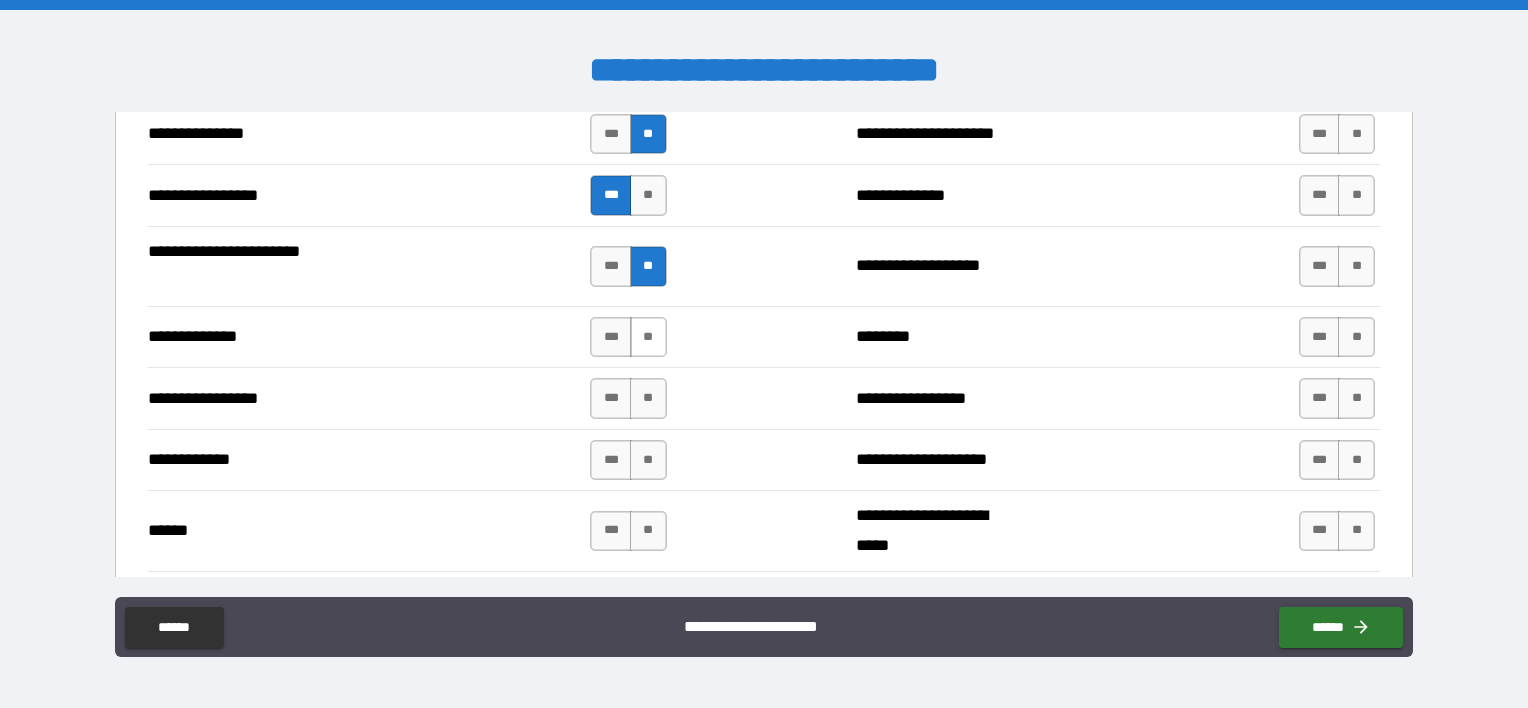 click on "**" at bounding box center (648, 337) 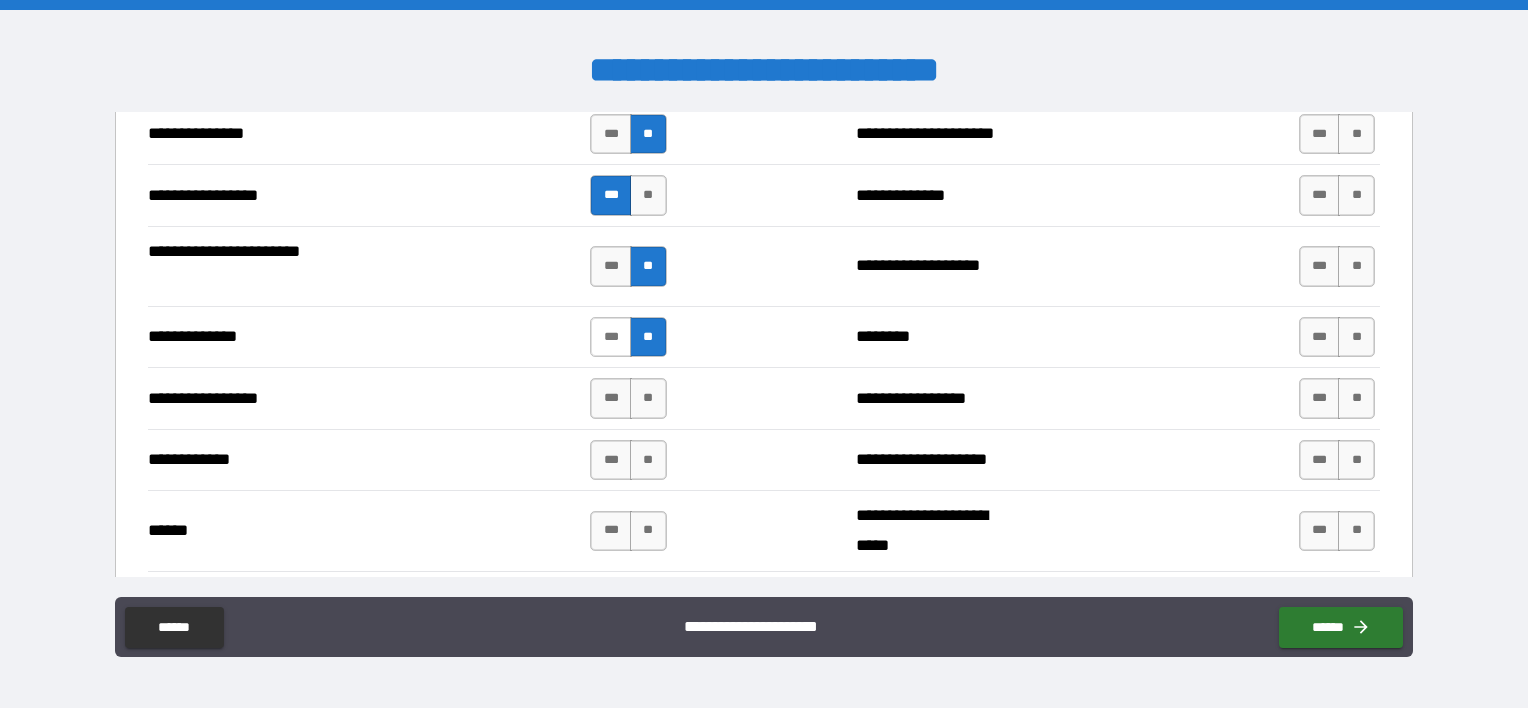 click on "***" at bounding box center (611, 337) 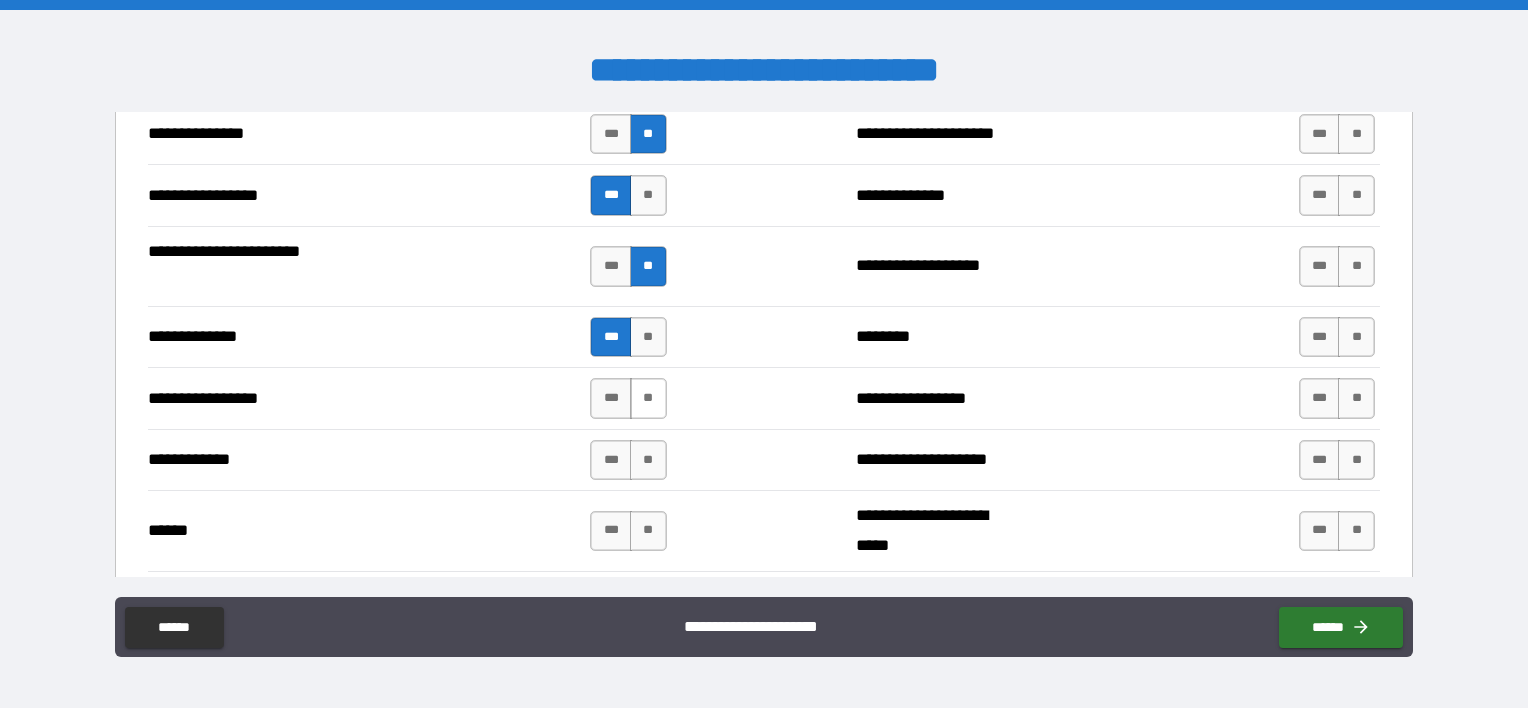 click on "**" at bounding box center [648, 398] 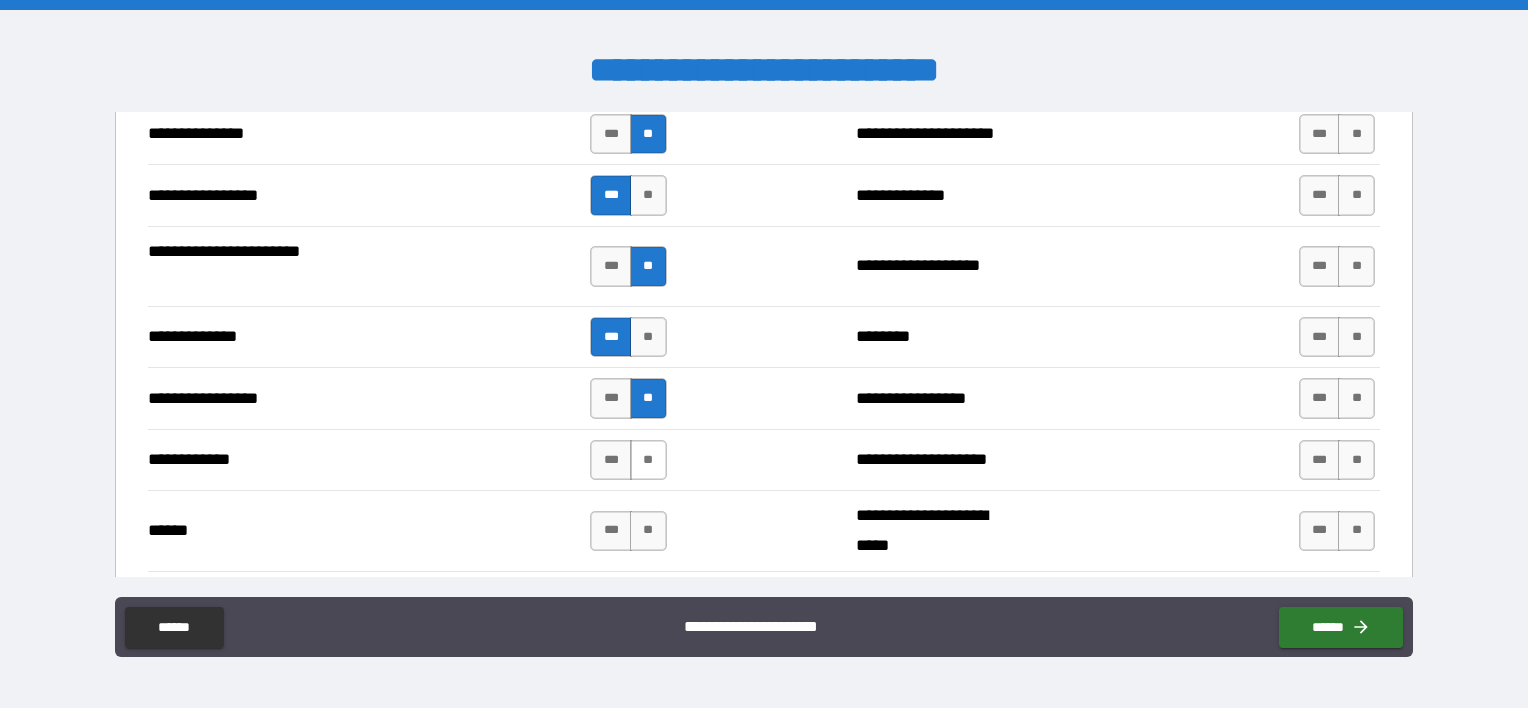 click on "**" at bounding box center (648, 460) 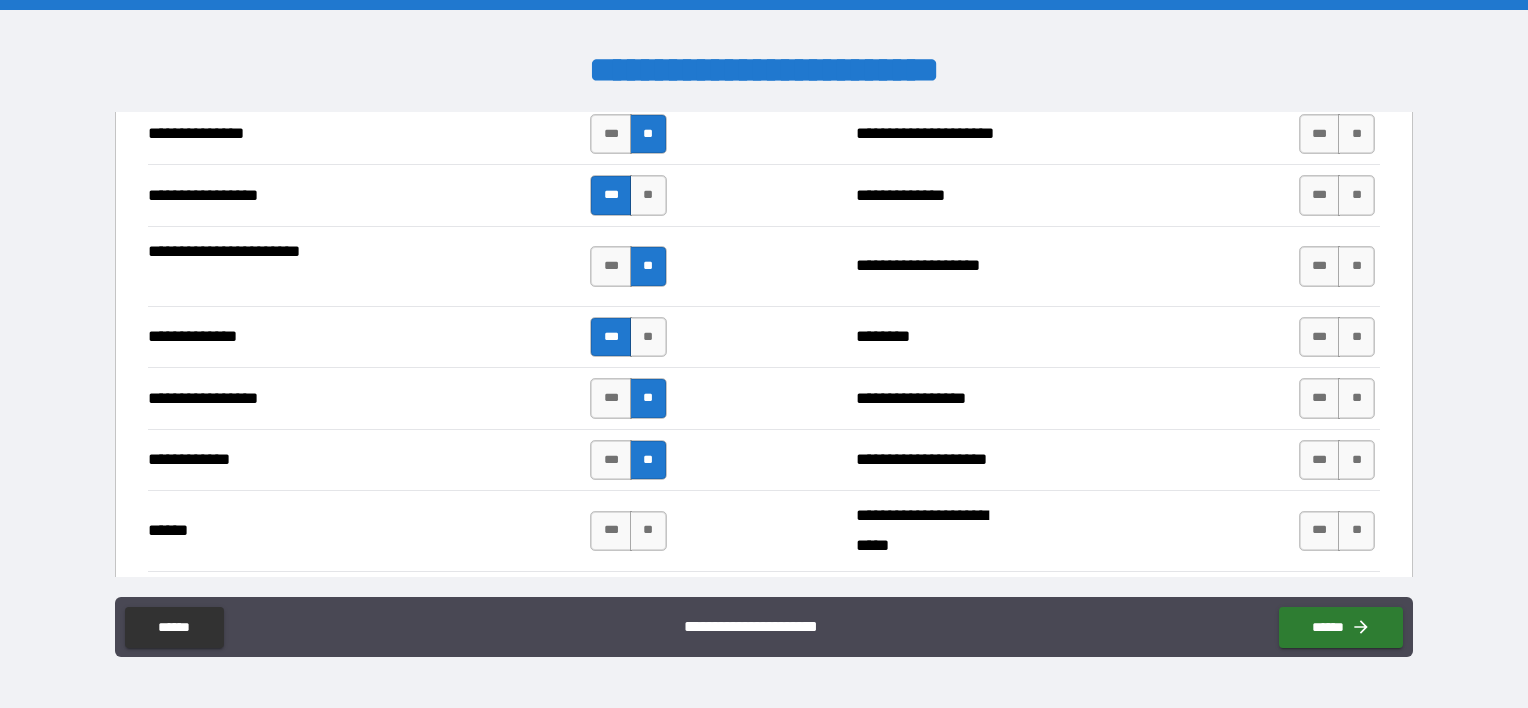 click on "**" at bounding box center [648, 531] 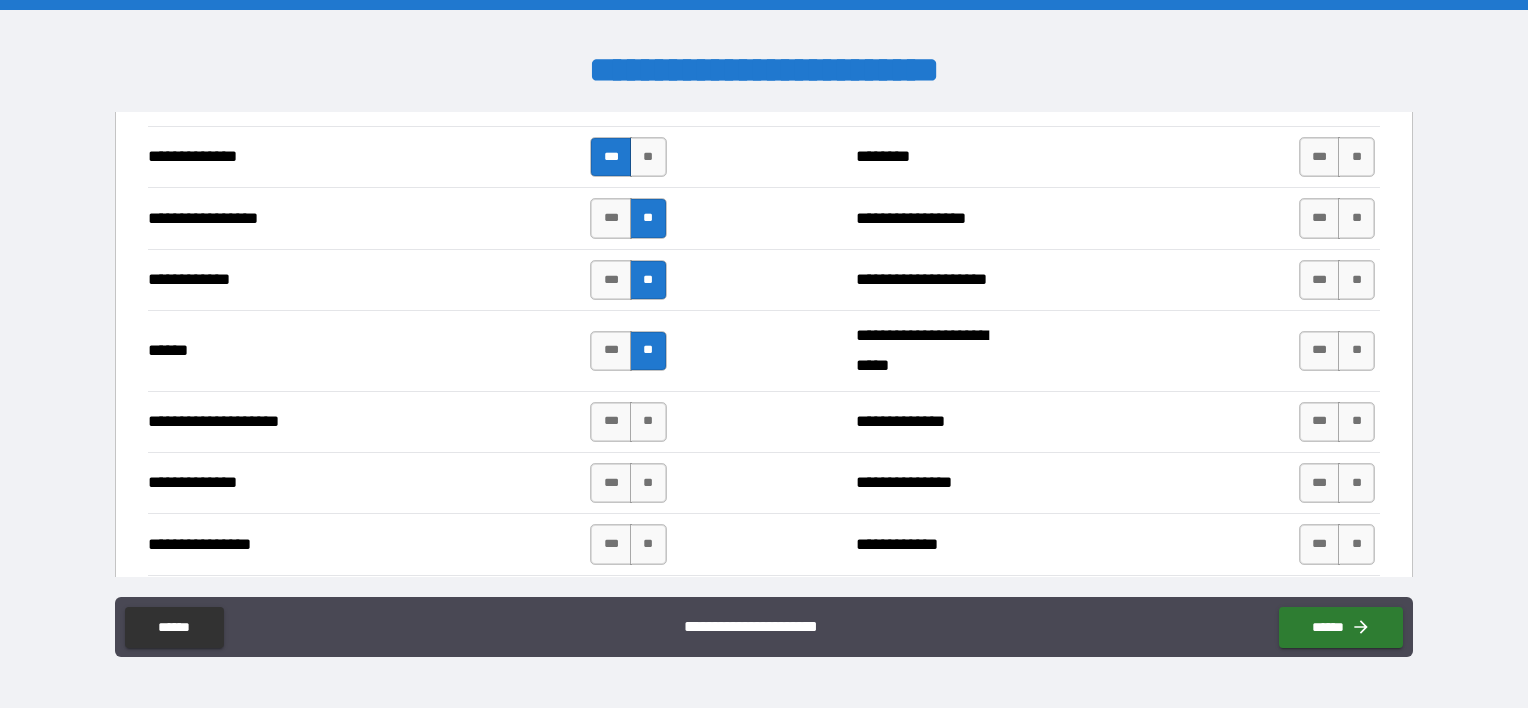 scroll, scrollTop: 2782, scrollLeft: 0, axis: vertical 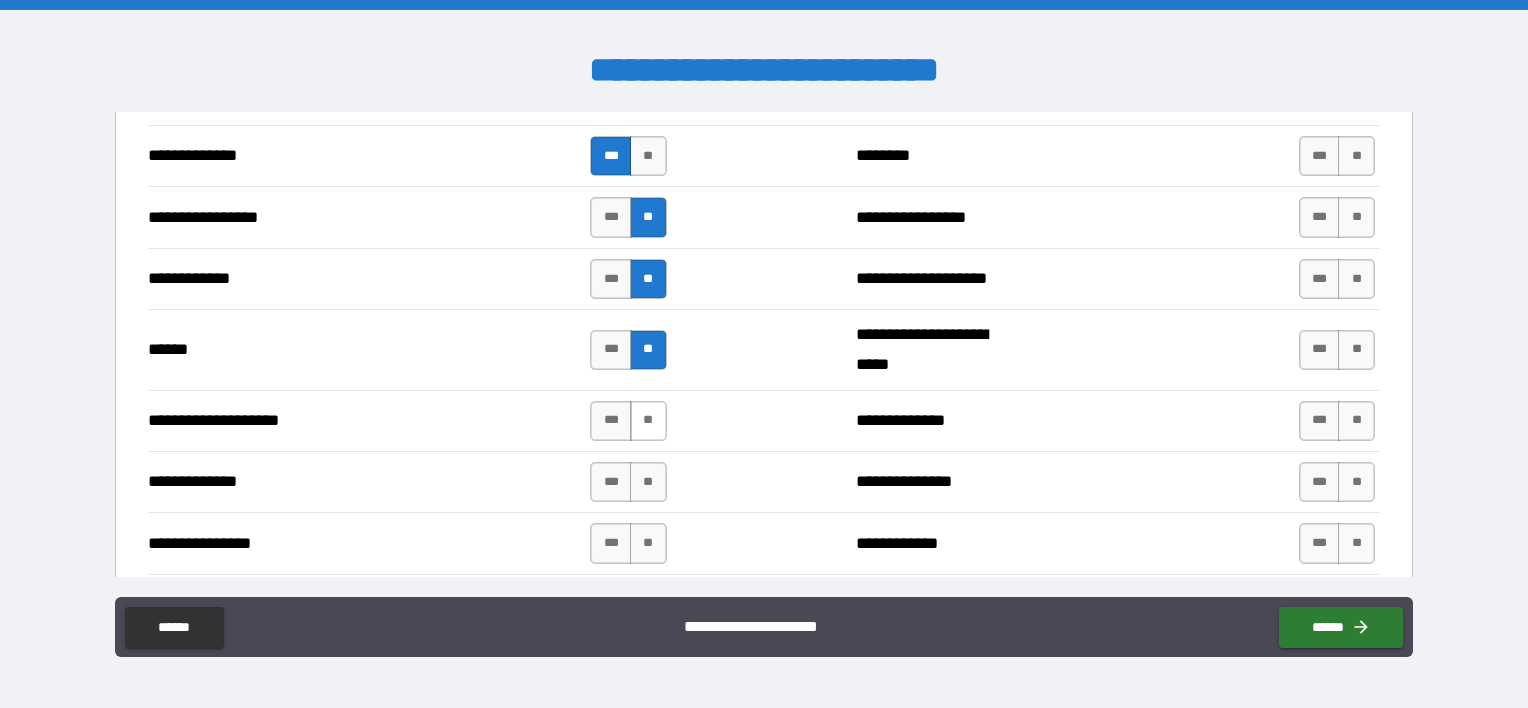 click on "**" at bounding box center (648, 421) 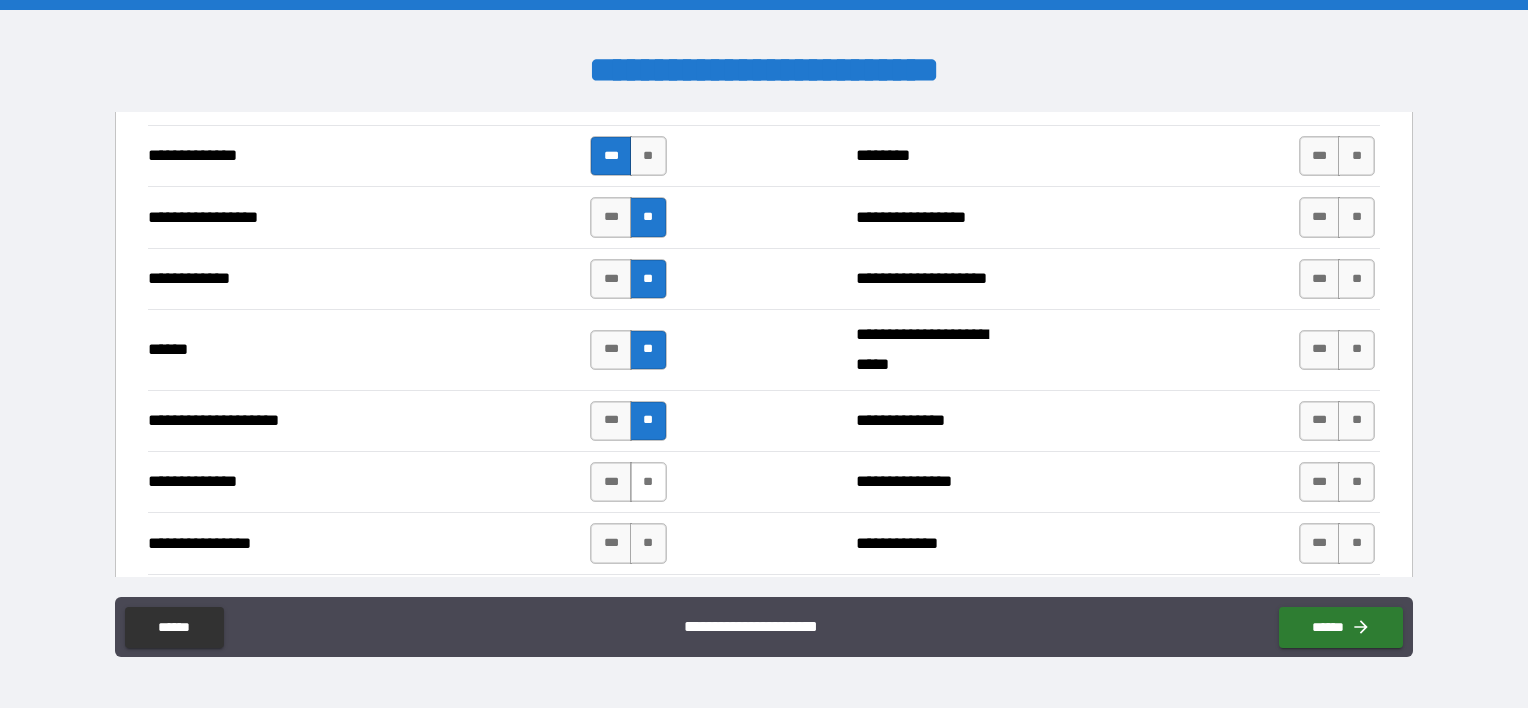 click on "**" at bounding box center (648, 482) 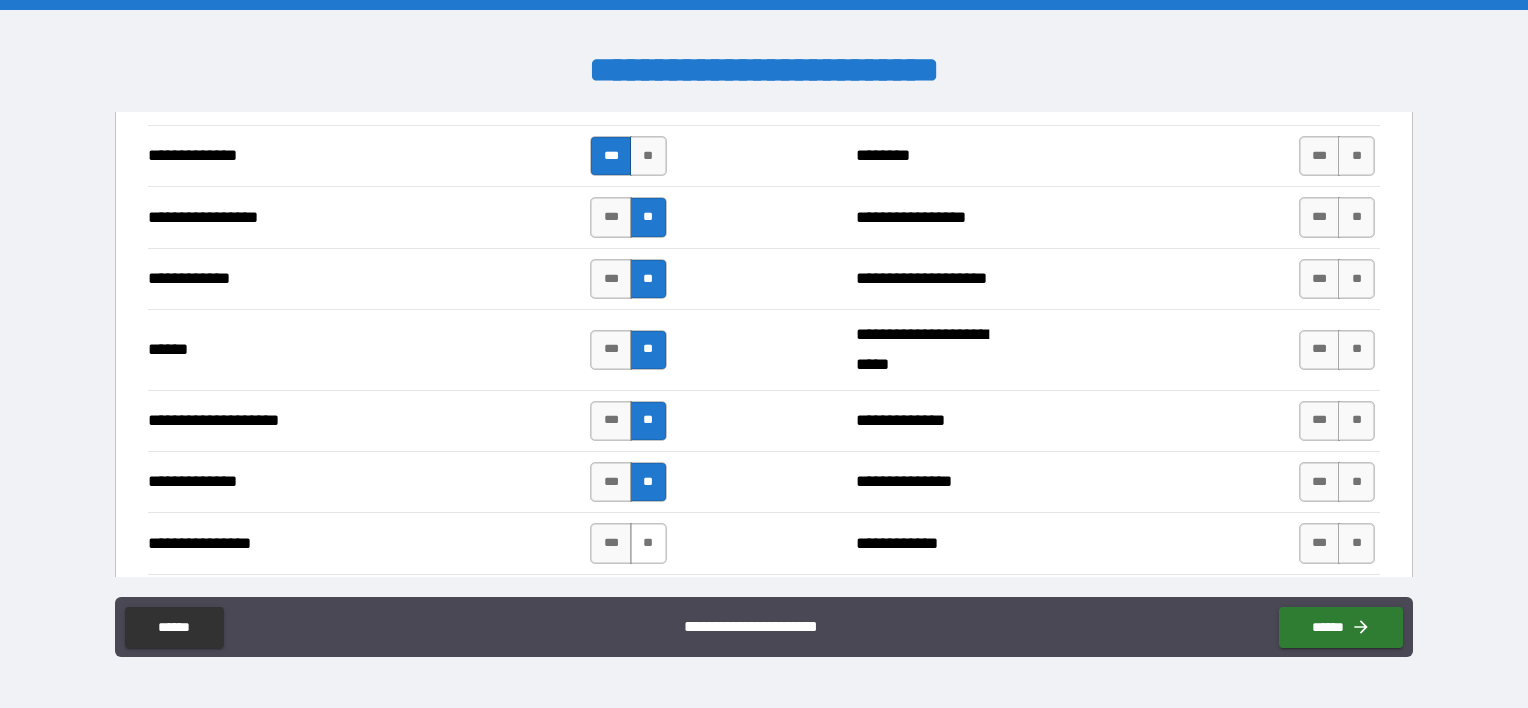 click on "**" at bounding box center [648, 543] 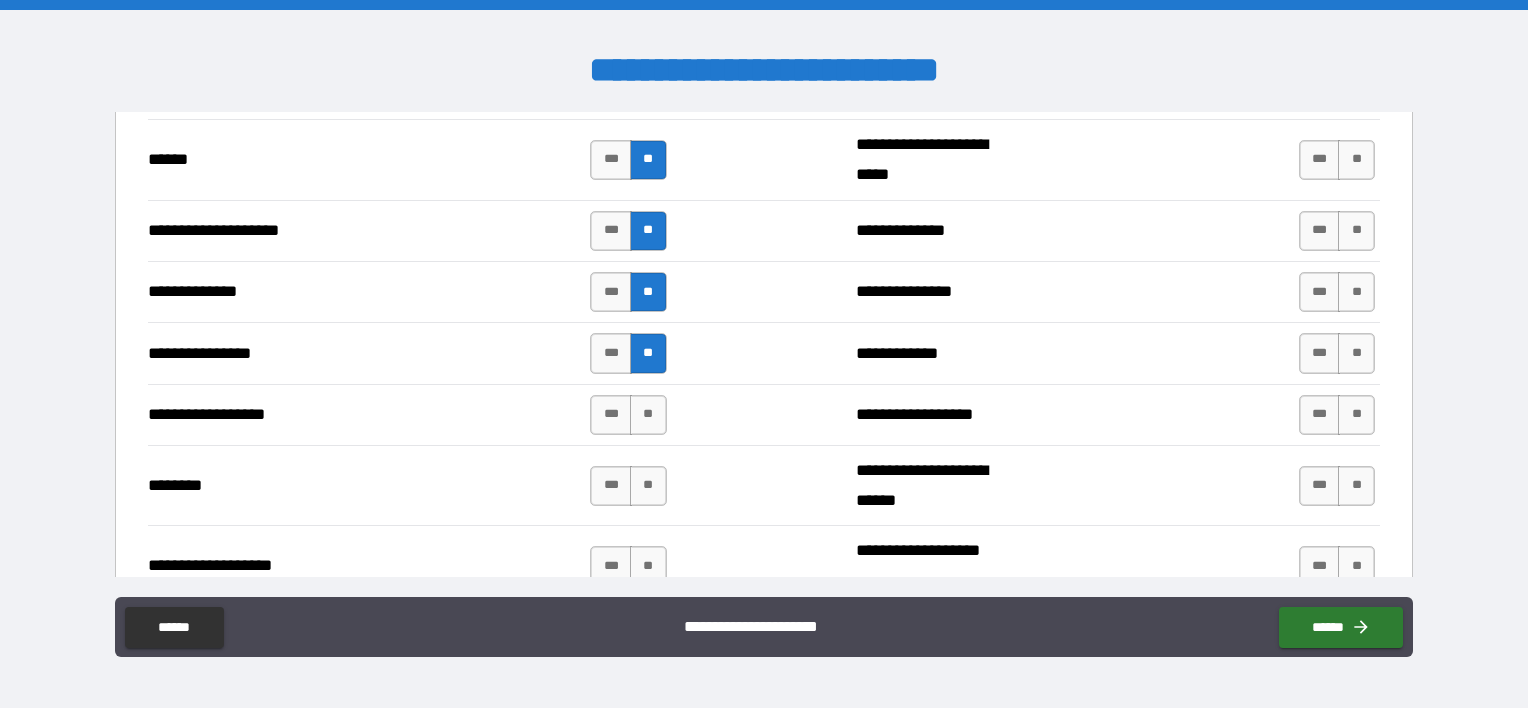scroll, scrollTop: 2973, scrollLeft: 0, axis: vertical 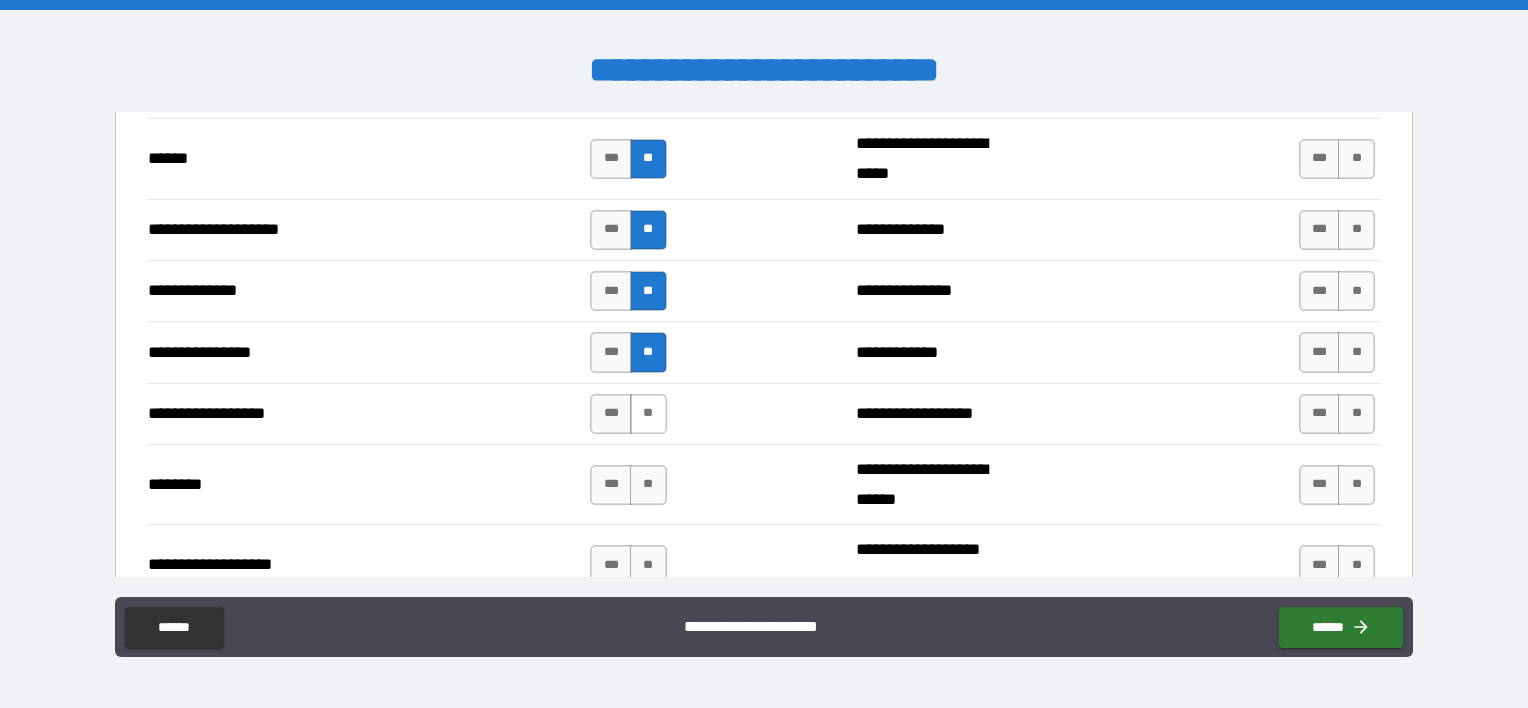 click on "**" at bounding box center (648, 414) 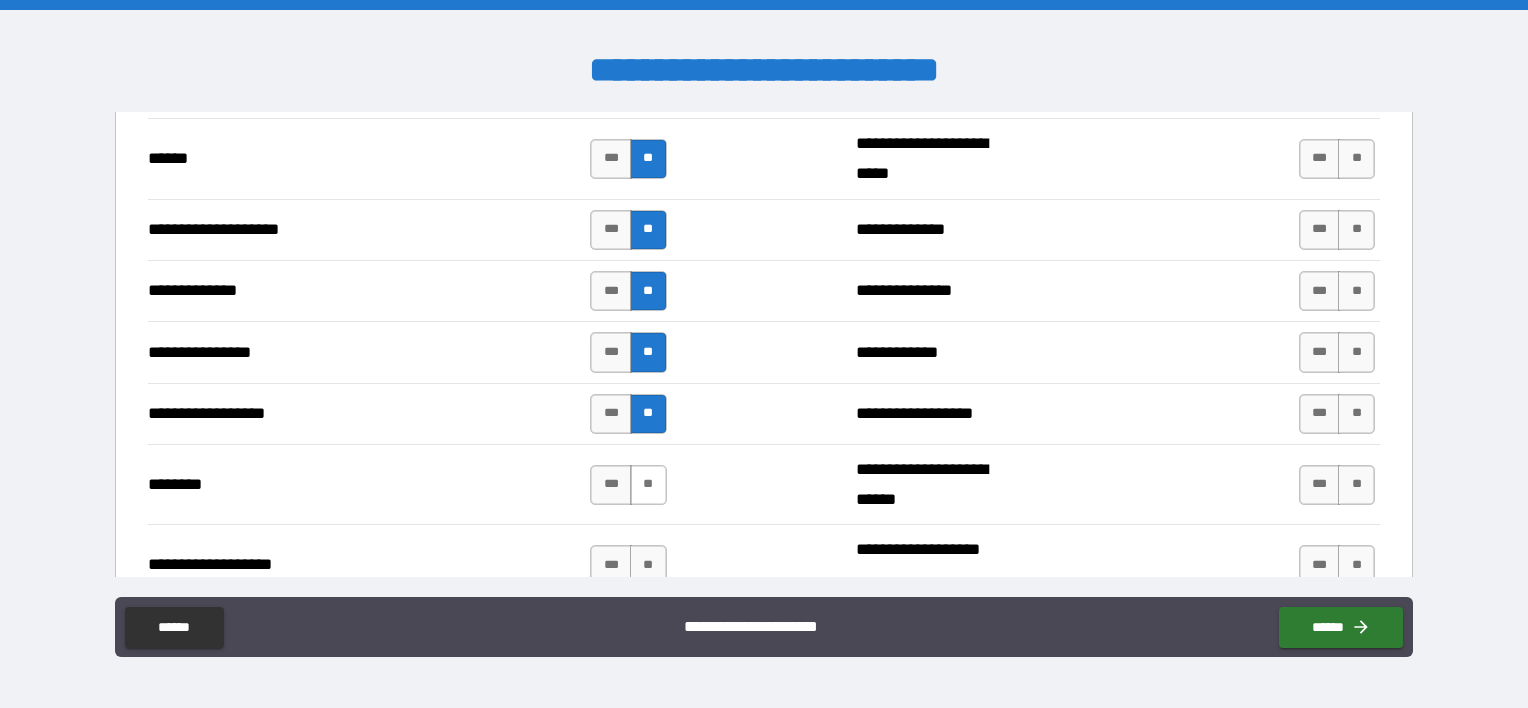 click on "**" at bounding box center [648, 485] 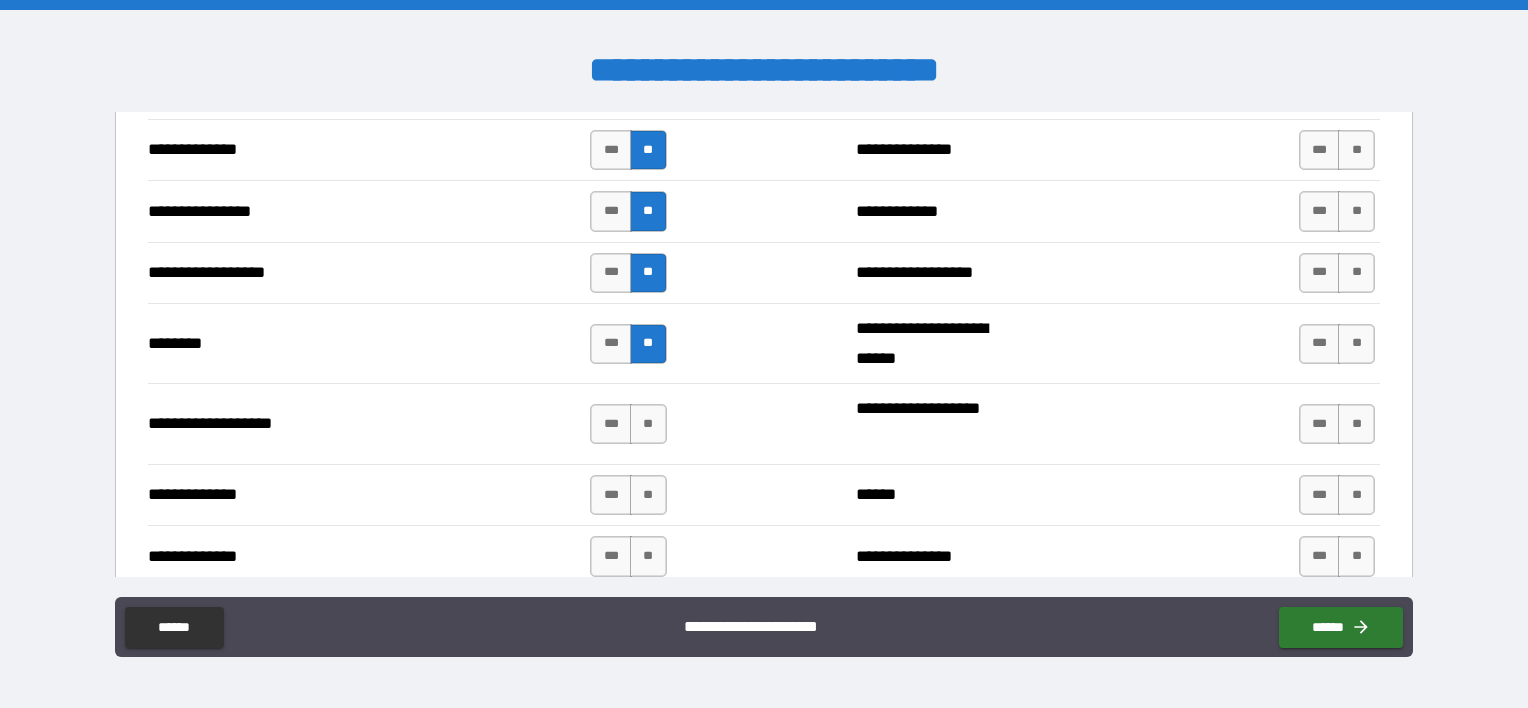 scroll, scrollTop: 3120, scrollLeft: 0, axis: vertical 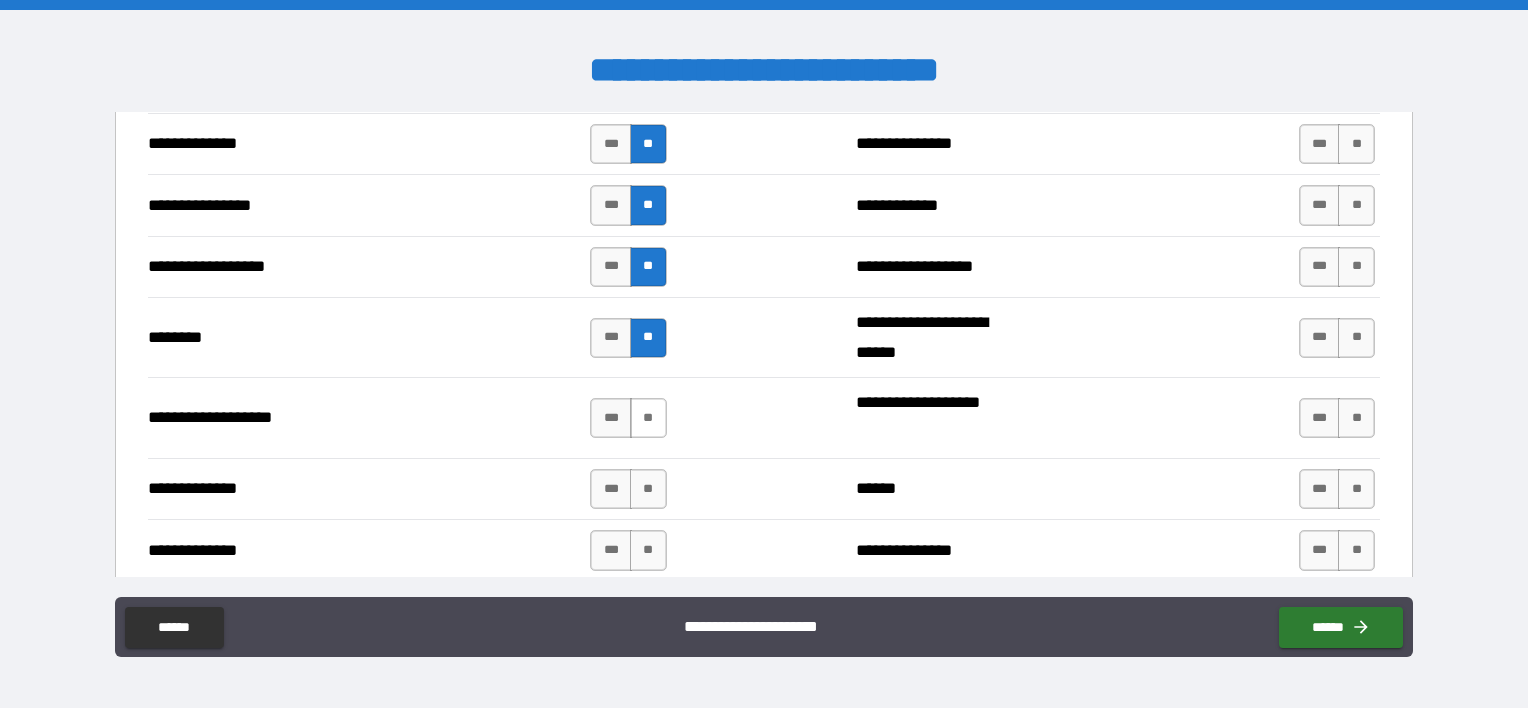 click on "**" at bounding box center (648, 418) 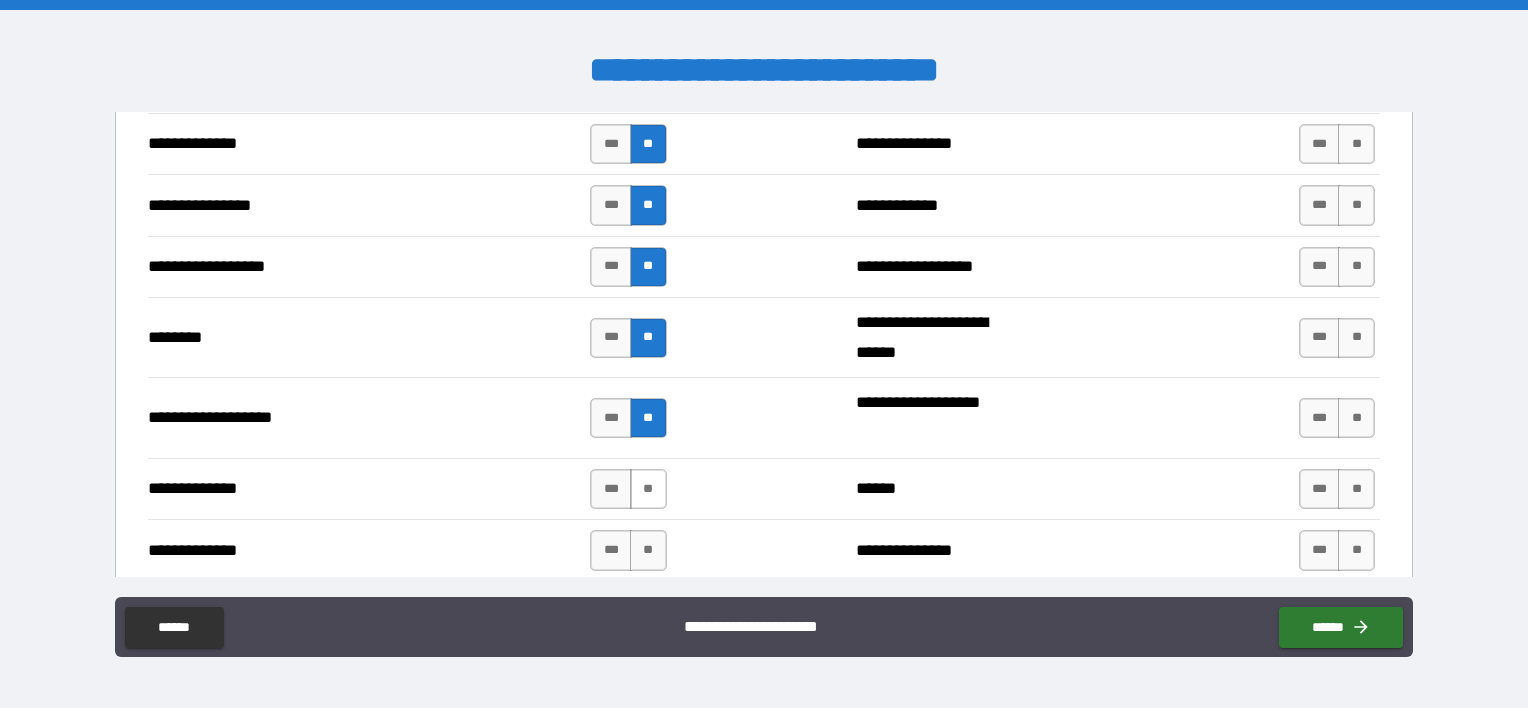 click on "**" at bounding box center [648, 489] 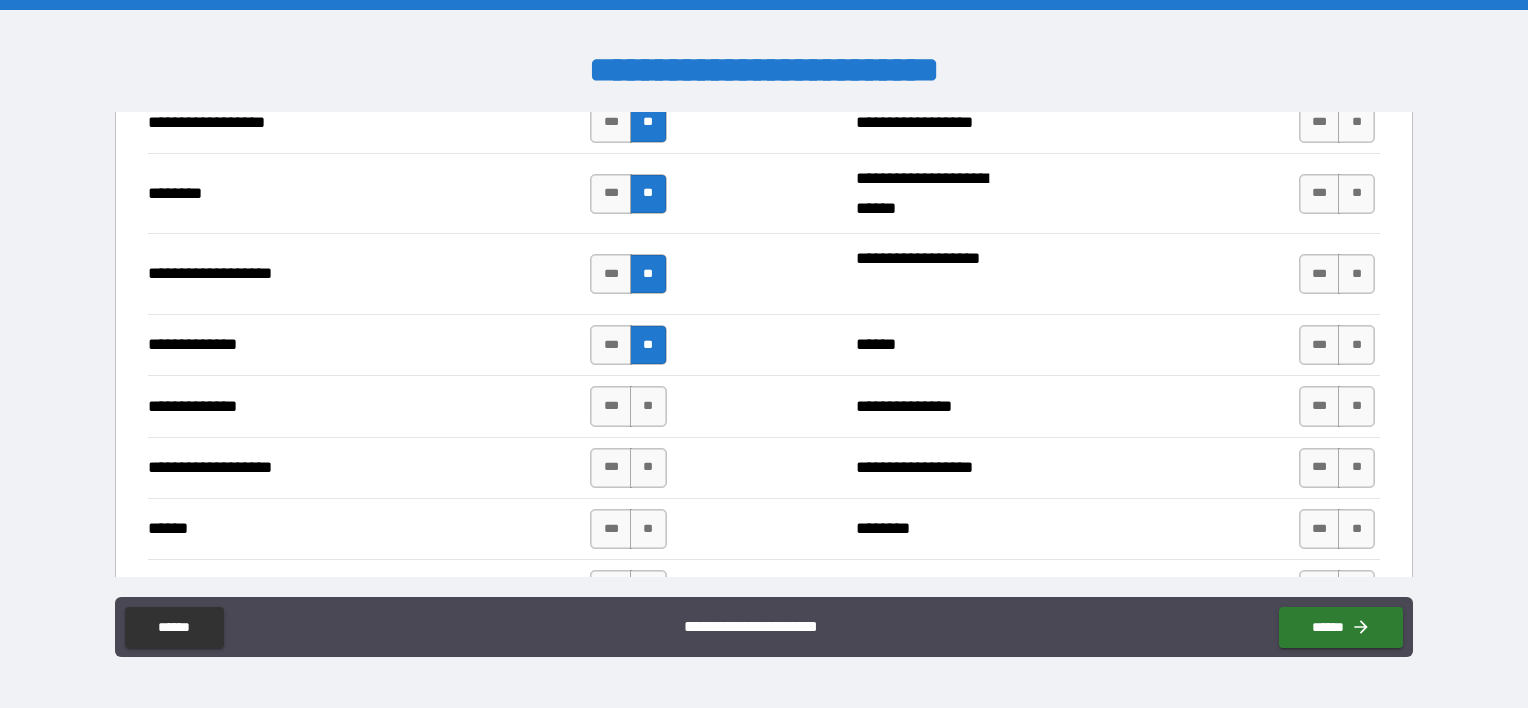 scroll, scrollTop: 3271, scrollLeft: 0, axis: vertical 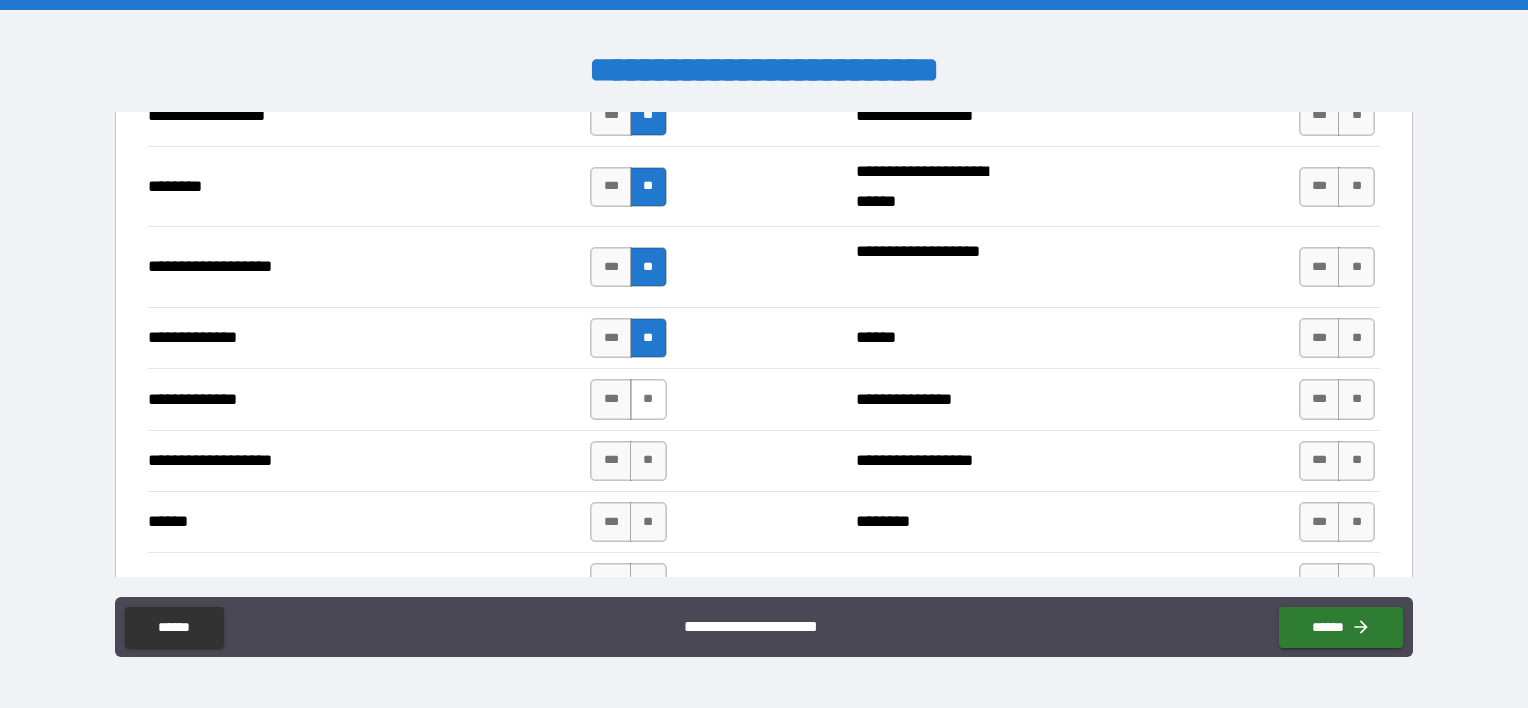 click on "**" at bounding box center [648, 399] 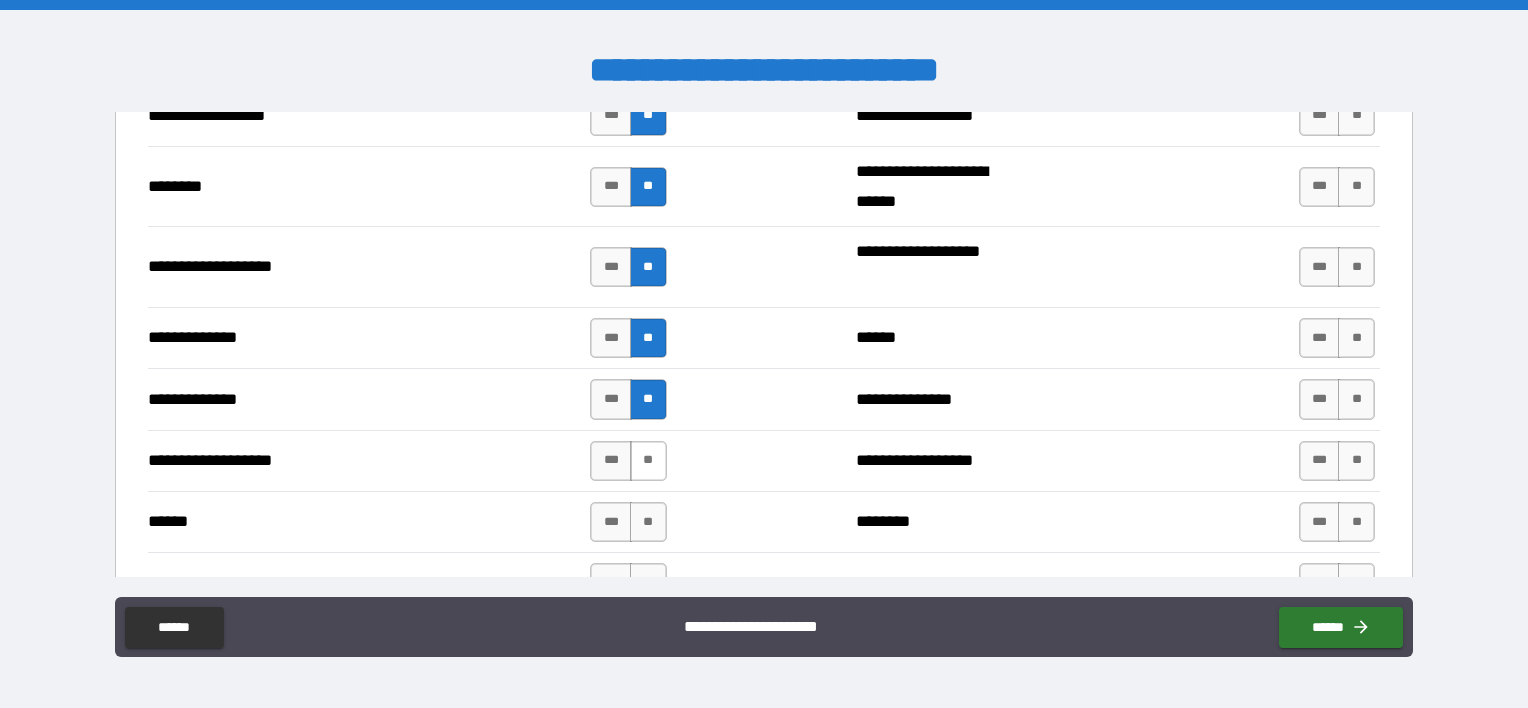 click on "**" at bounding box center [648, 461] 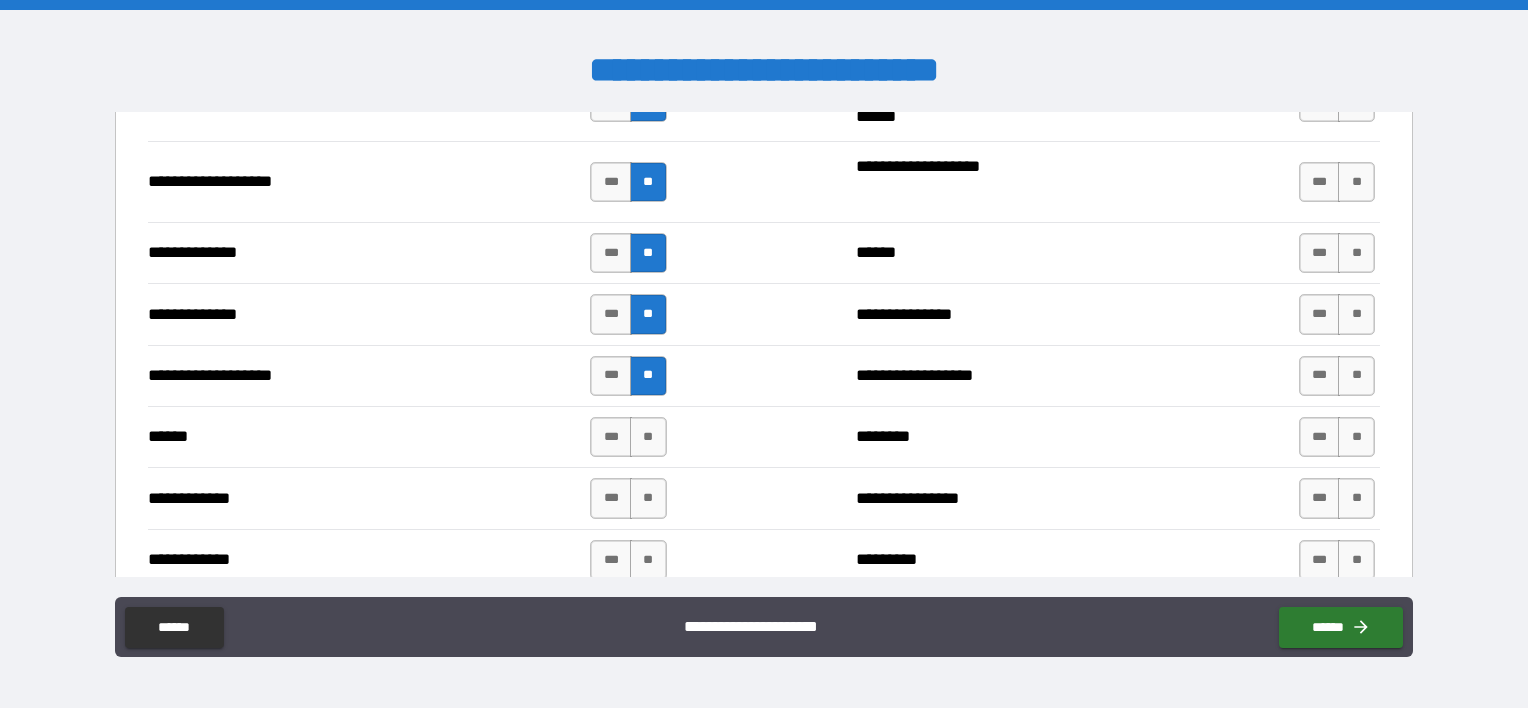 scroll, scrollTop: 3409, scrollLeft: 0, axis: vertical 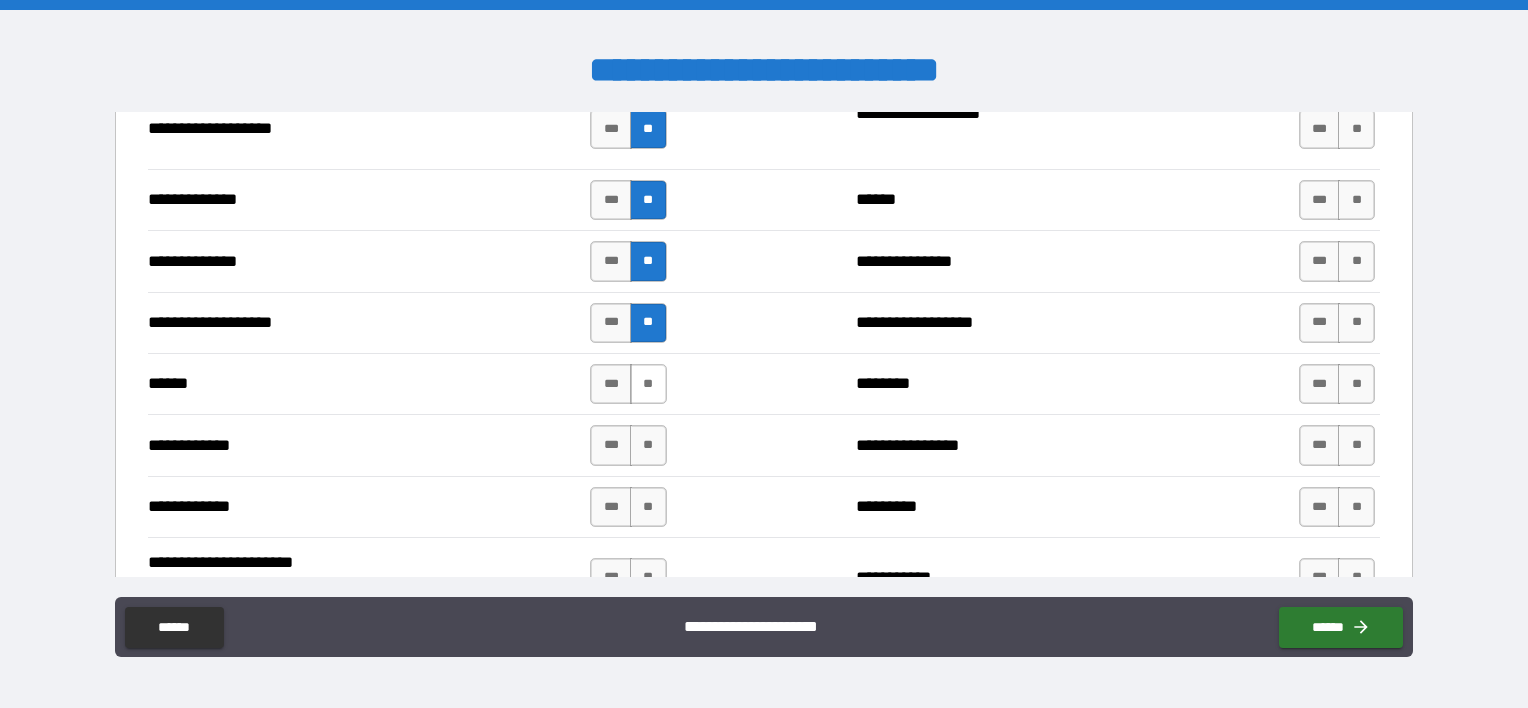 click on "**" at bounding box center [648, 384] 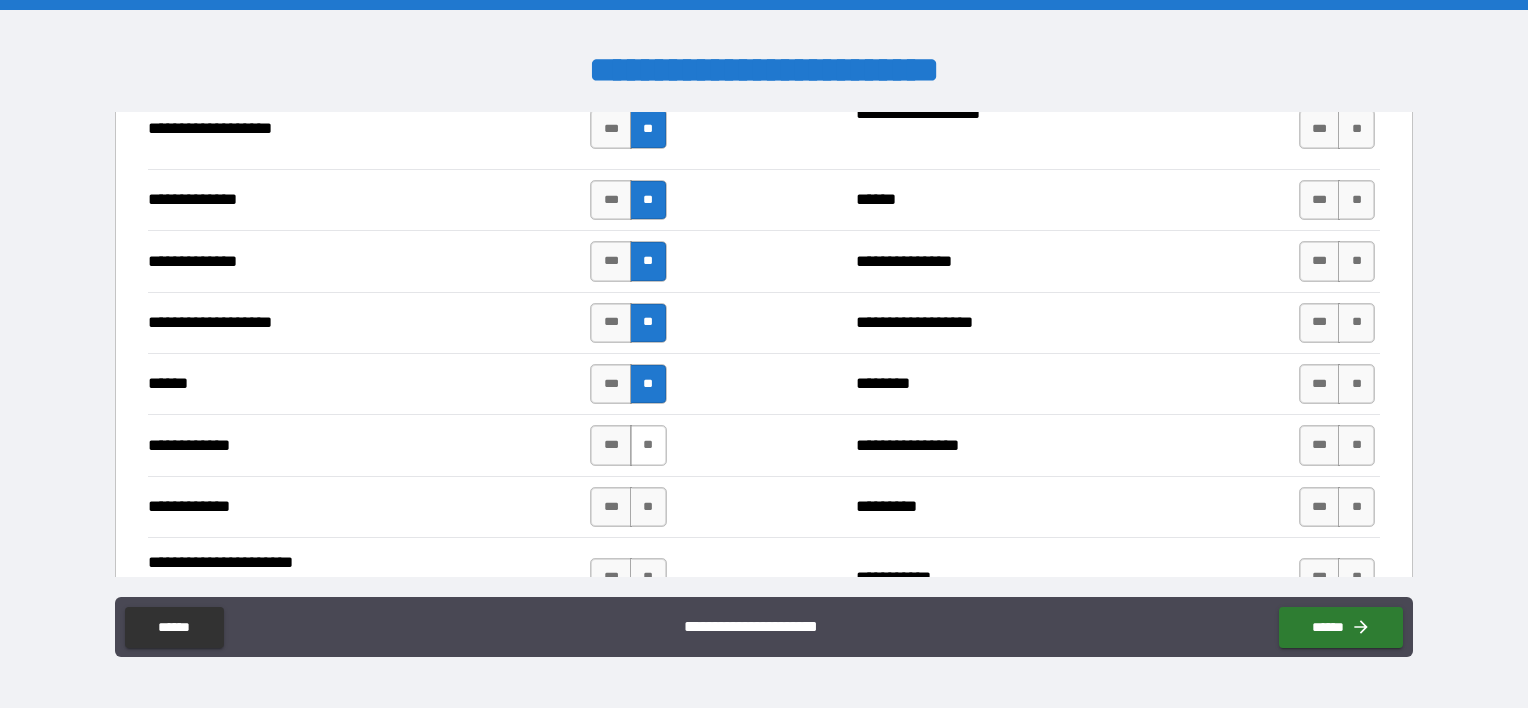 click on "**" at bounding box center (648, 445) 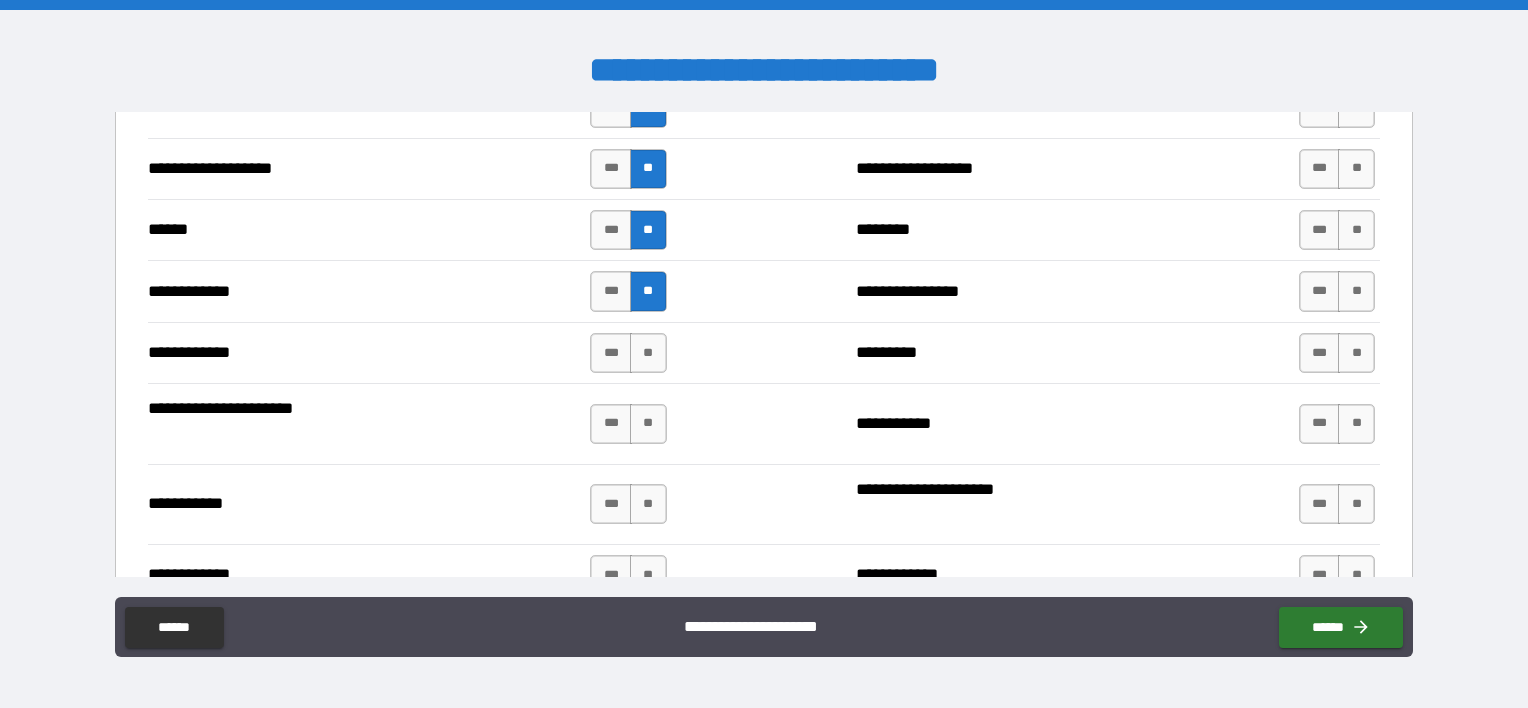 scroll, scrollTop: 3560, scrollLeft: 0, axis: vertical 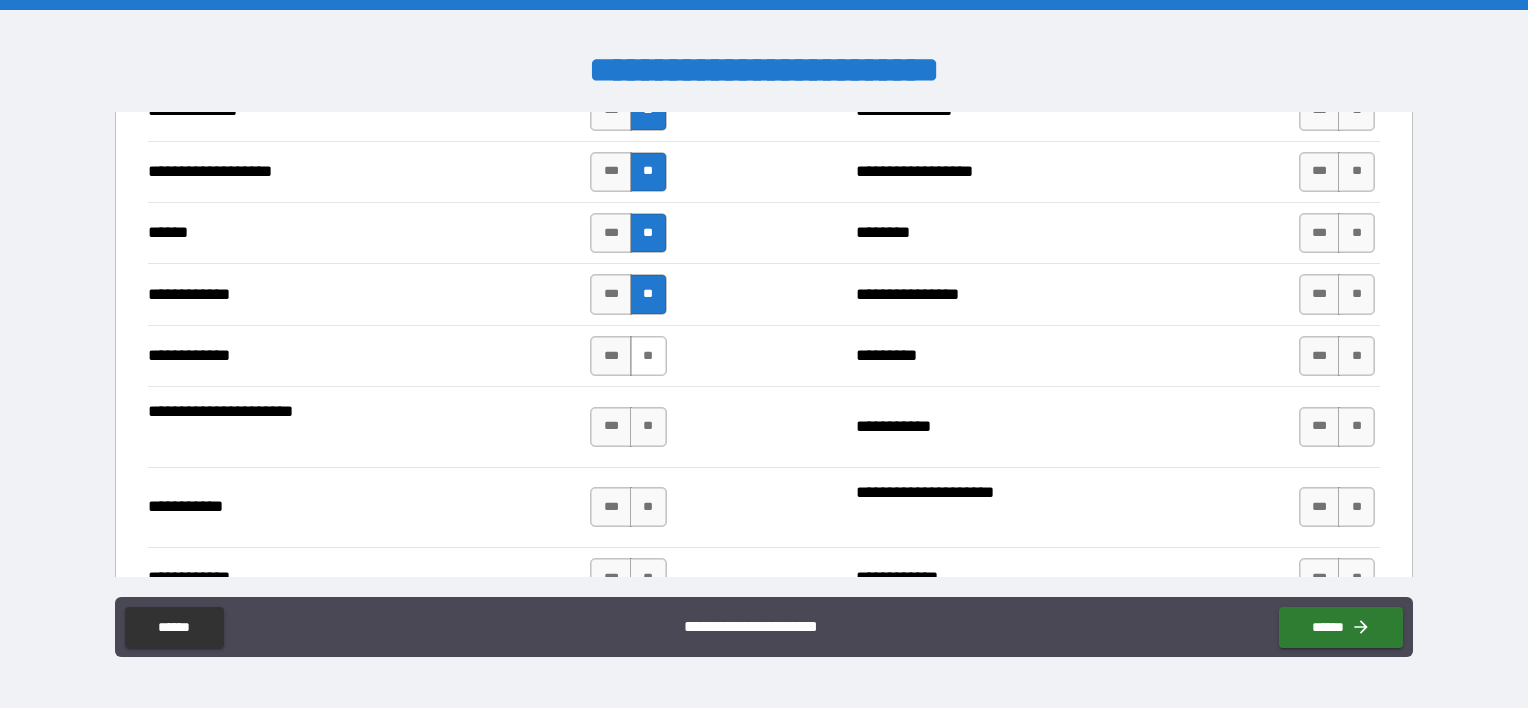 click on "**" at bounding box center (648, 356) 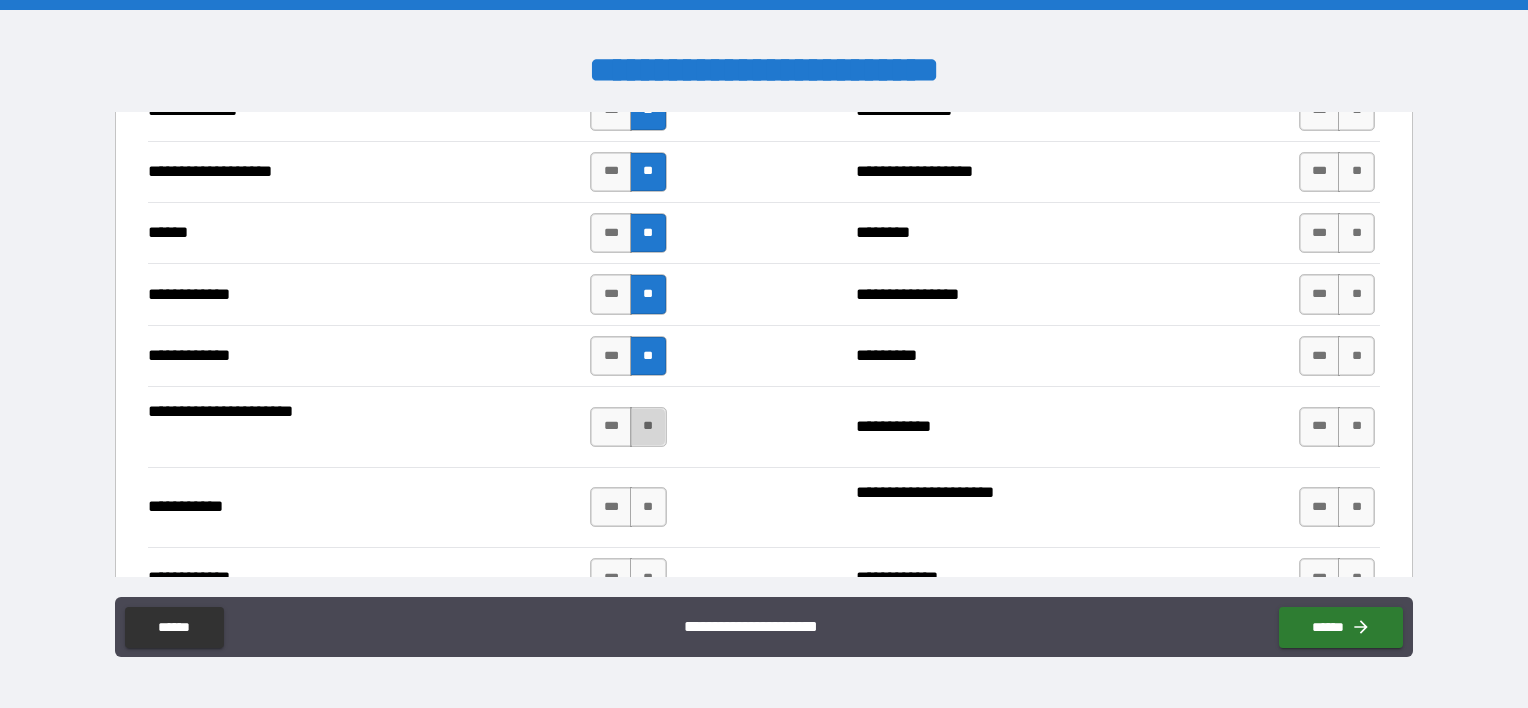 click on "**" at bounding box center [648, 427] 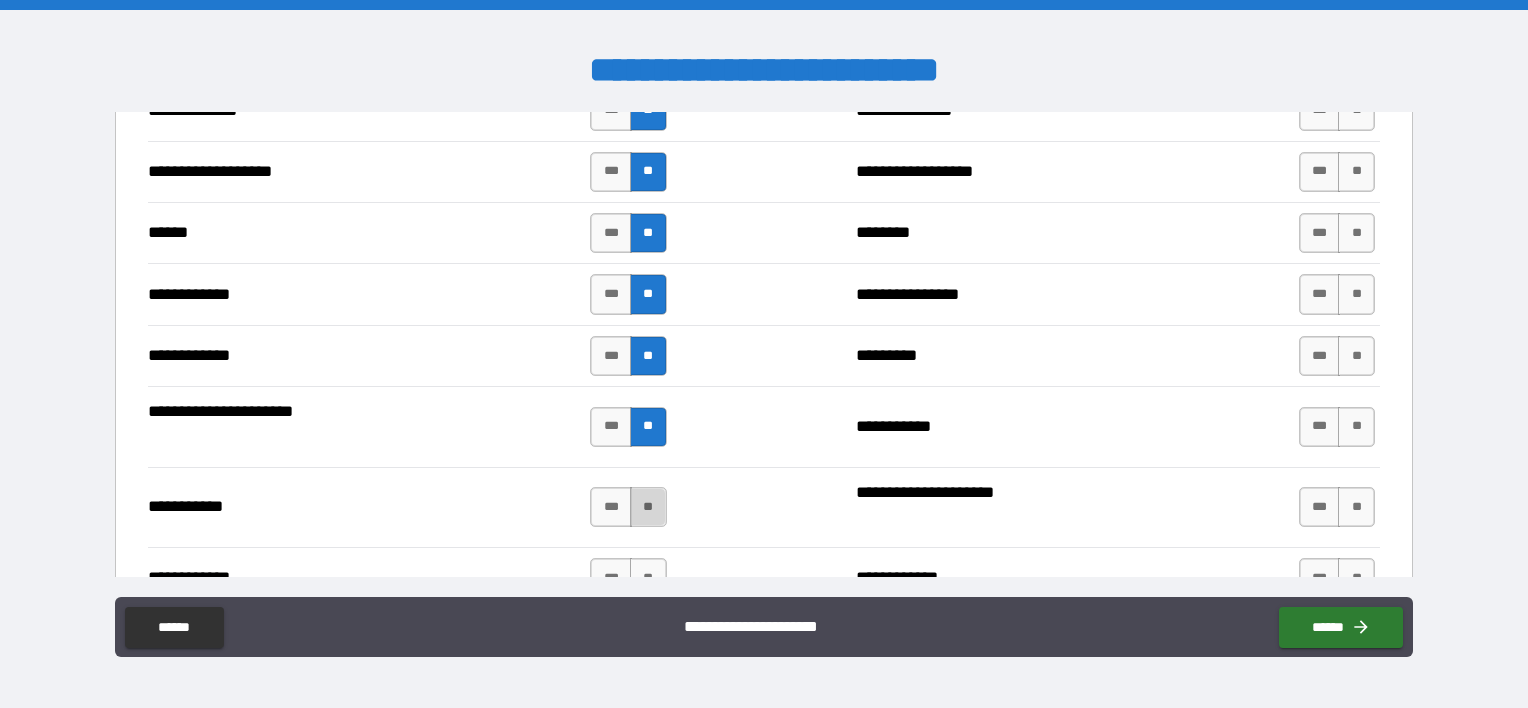 click on "**" at bounding box center (648, 507) 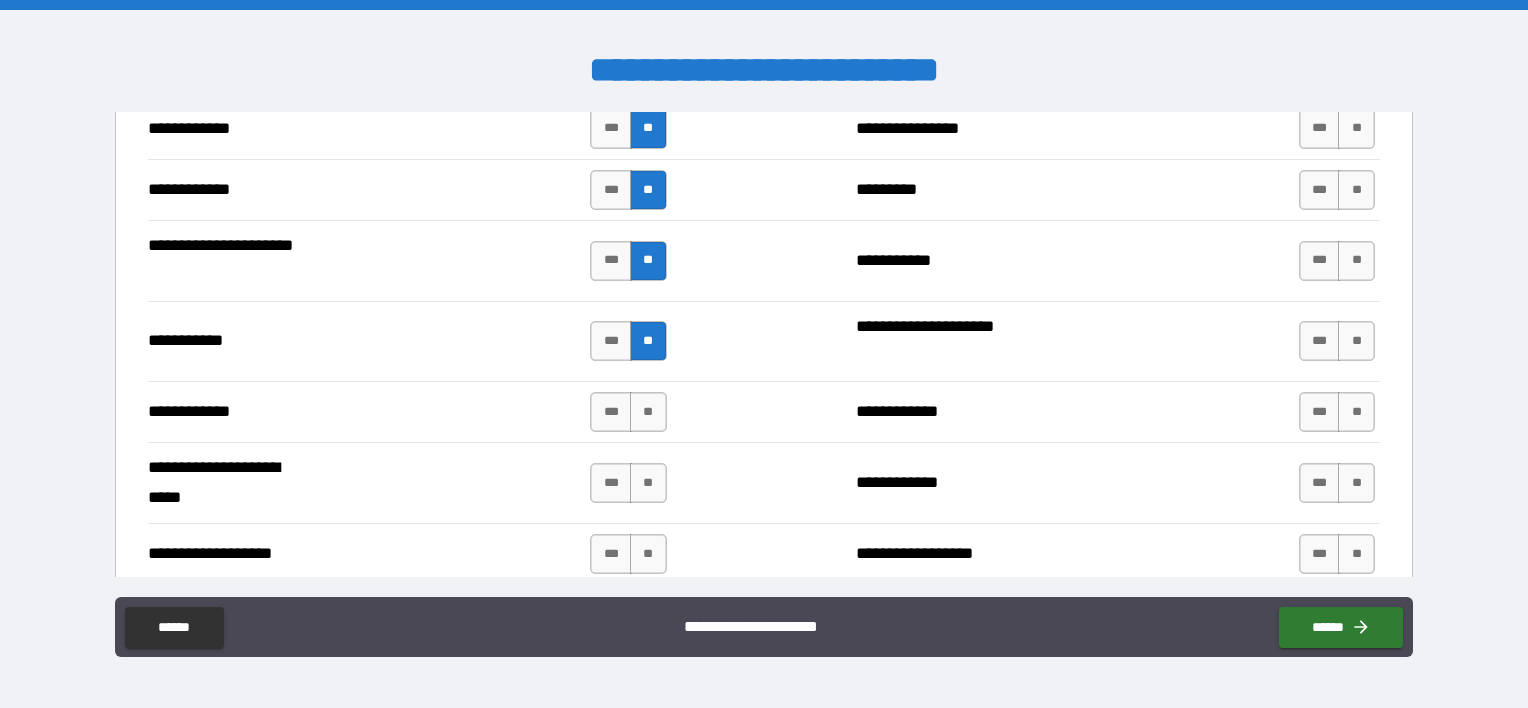 scroll, scrollTop: 3740, scrollLeft: 0, axis: vertical 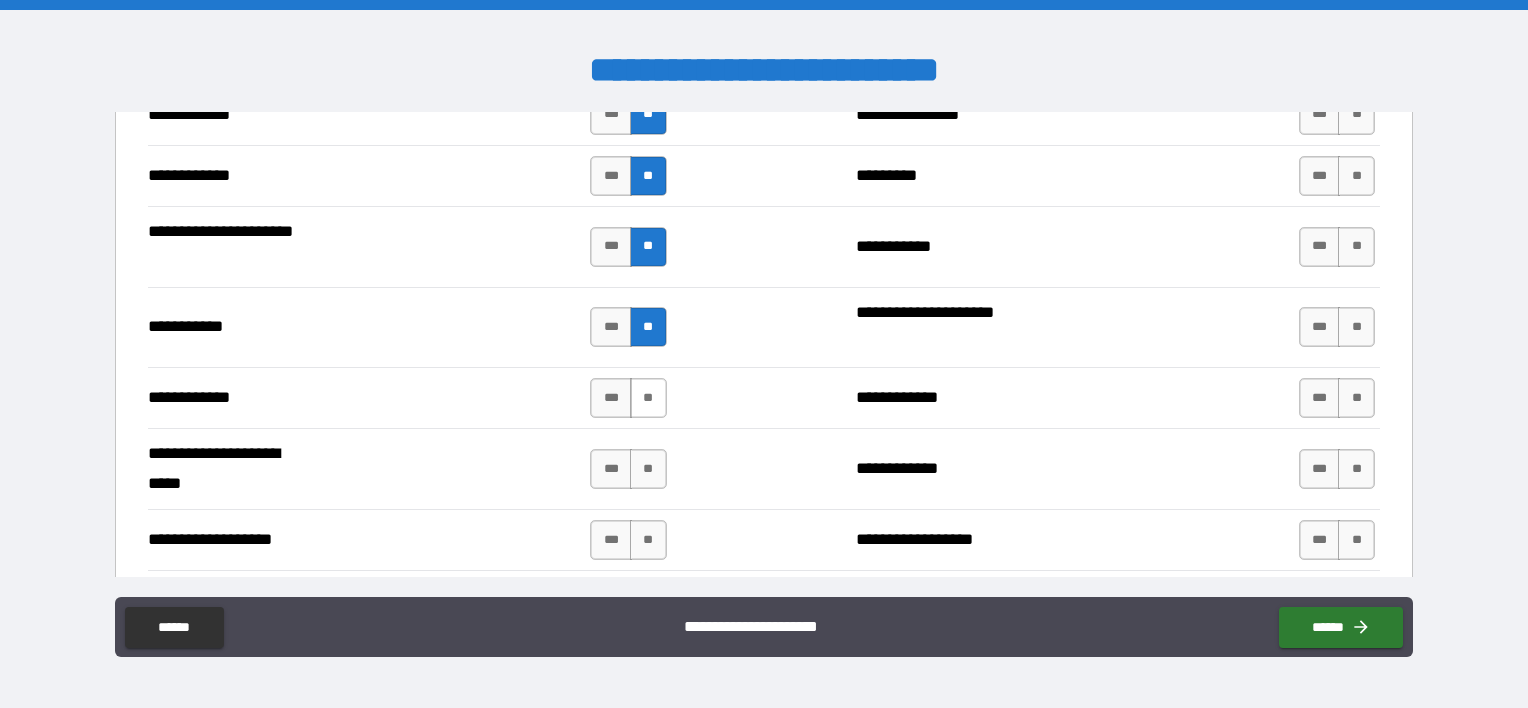 click on "**" at bounding box center [648, 398] 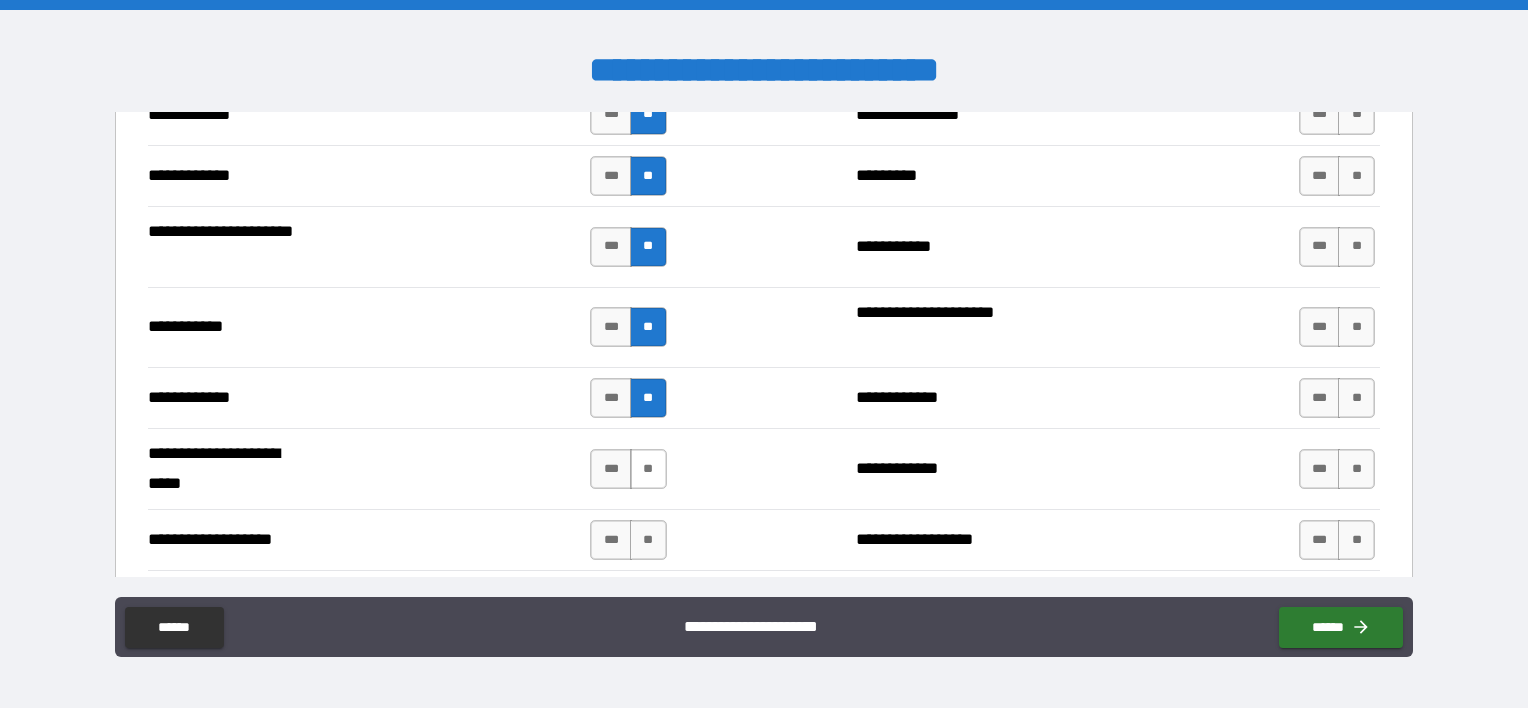 click on "**" at bounding box center (648, 469) 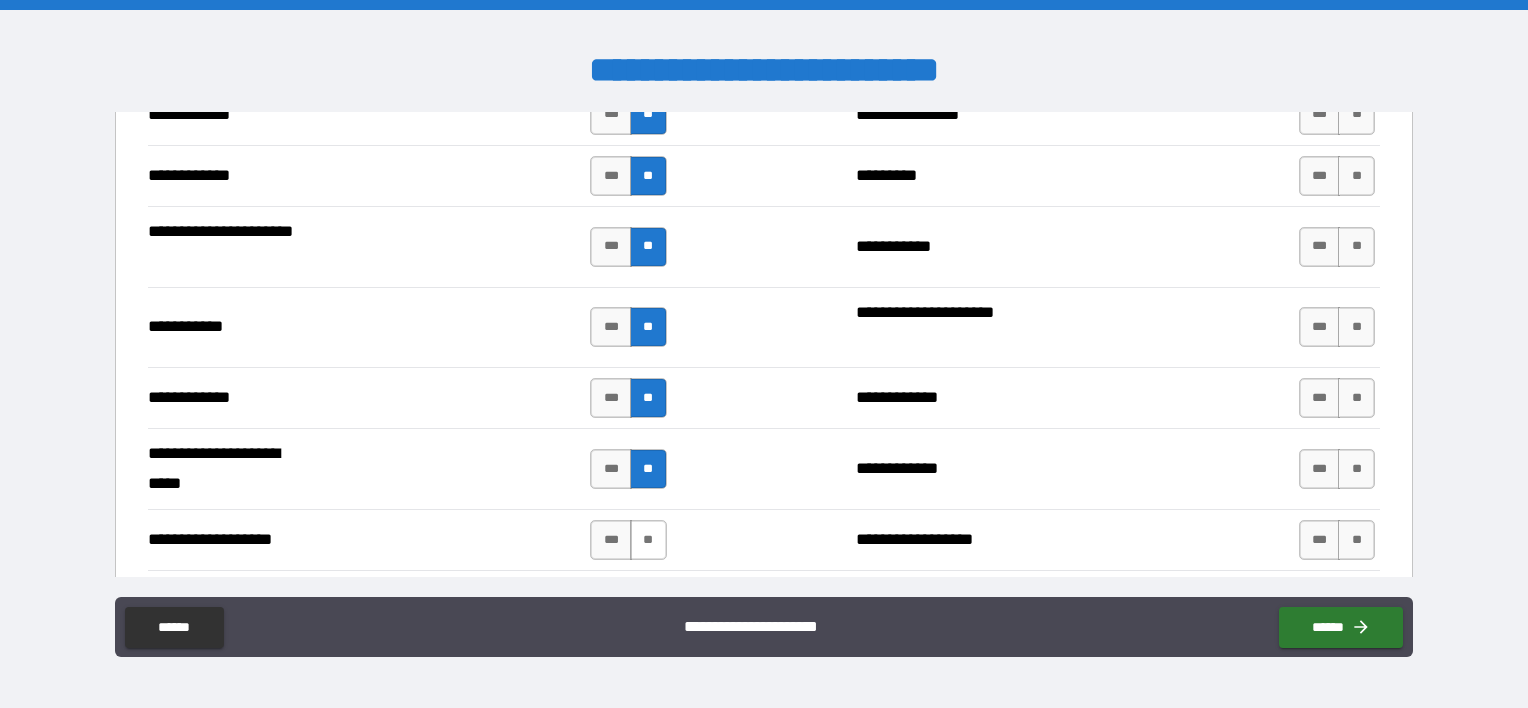 click on "**" at bounding box center (648, 540) 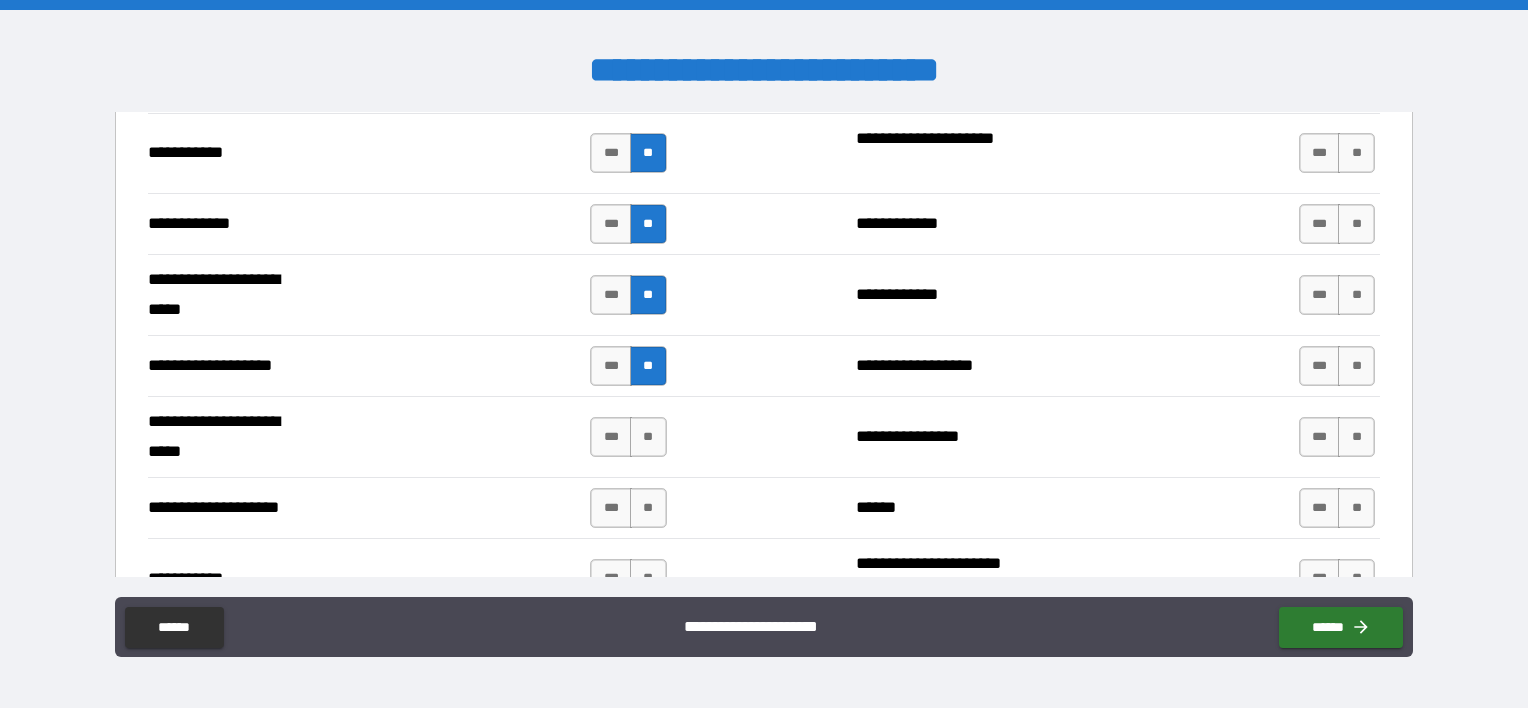 scroll, scrollTop: 3922, scrollLeft: 0, axis: vertical 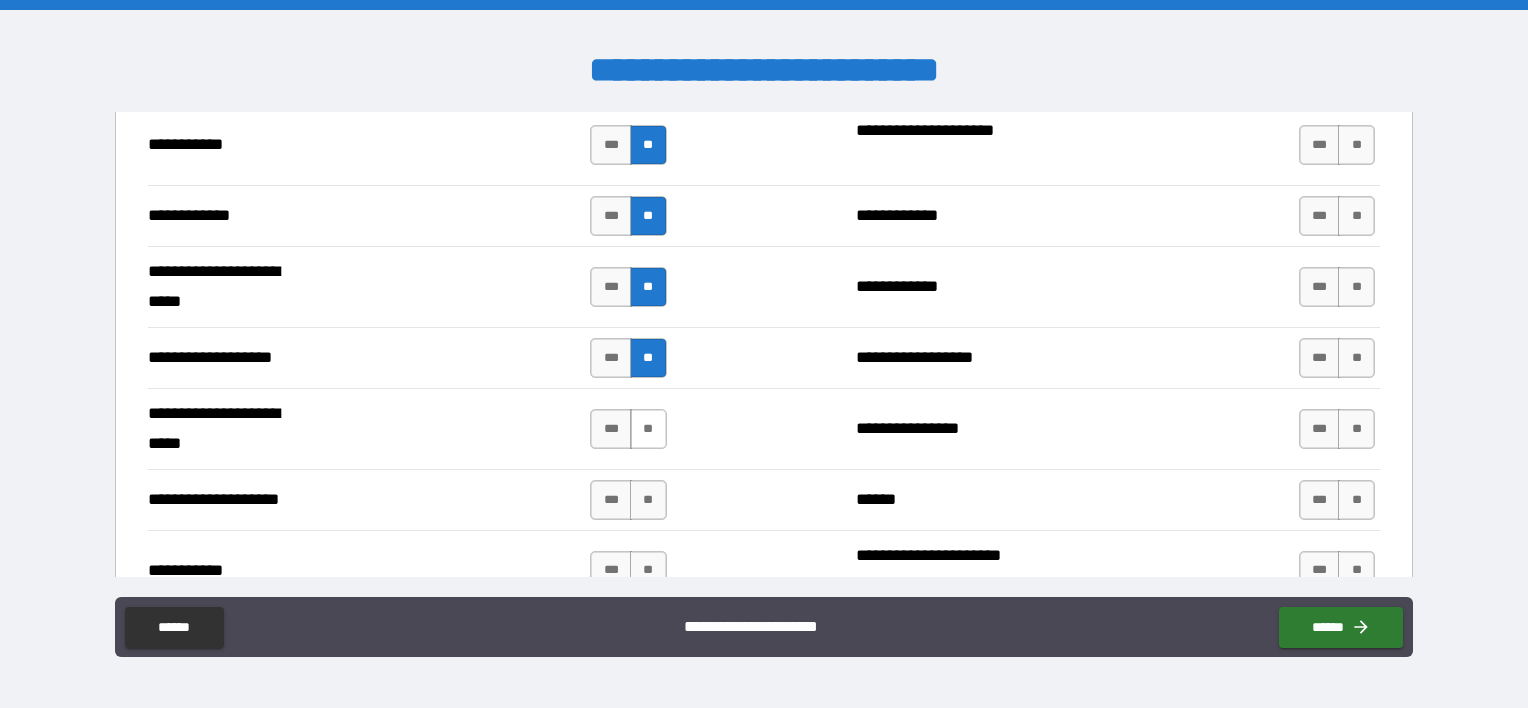 click on "**" at bounding box center (648, 429) 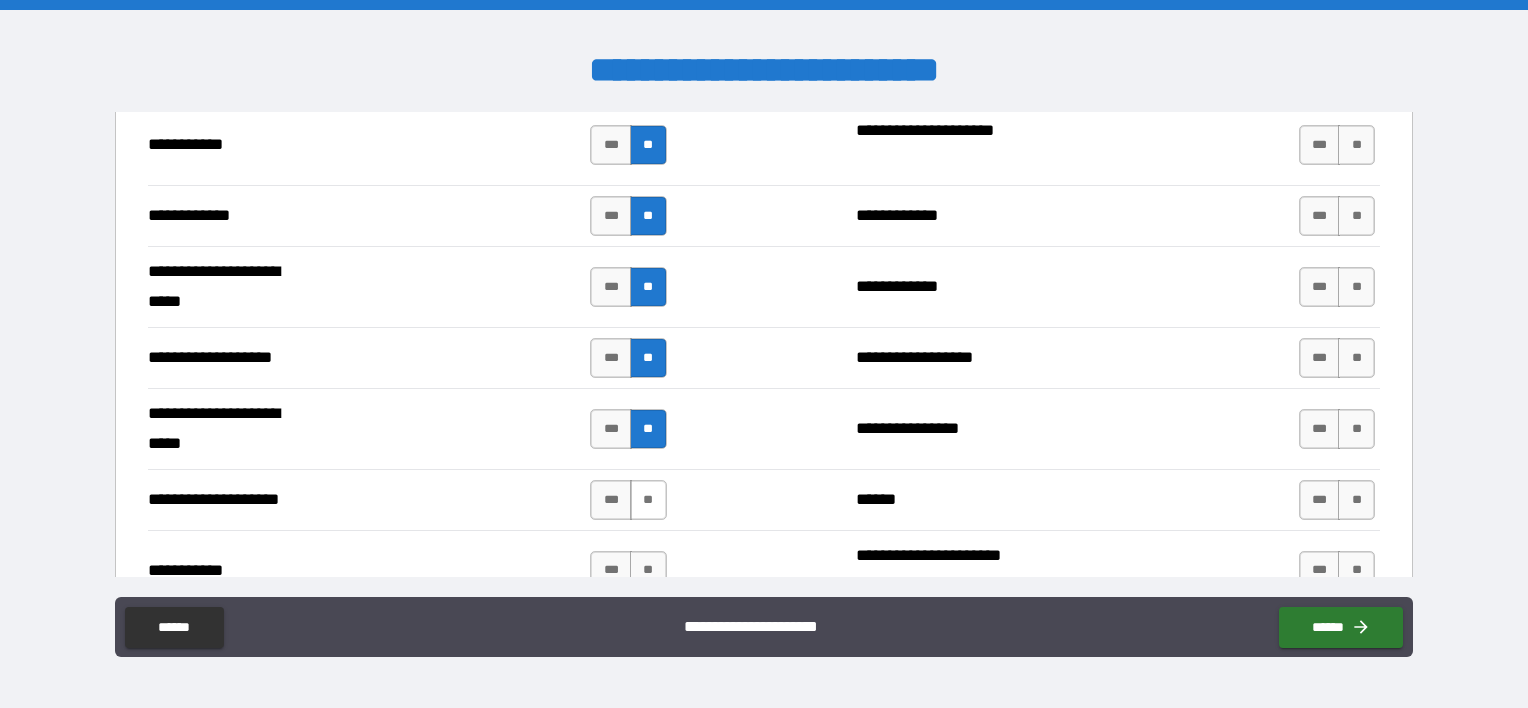 click on "**" at bounding box center (648, 500) 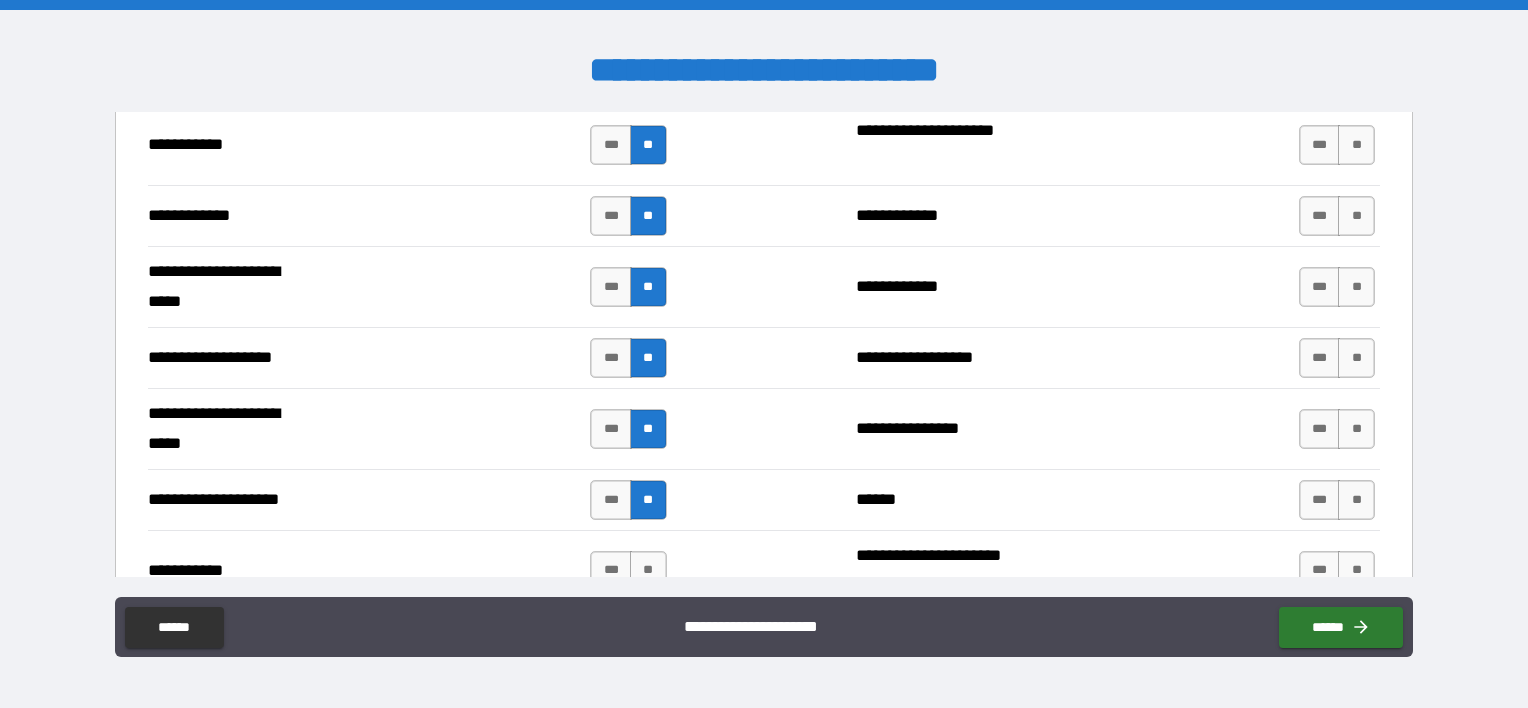 click on "**" at bounding box center (648, 571) 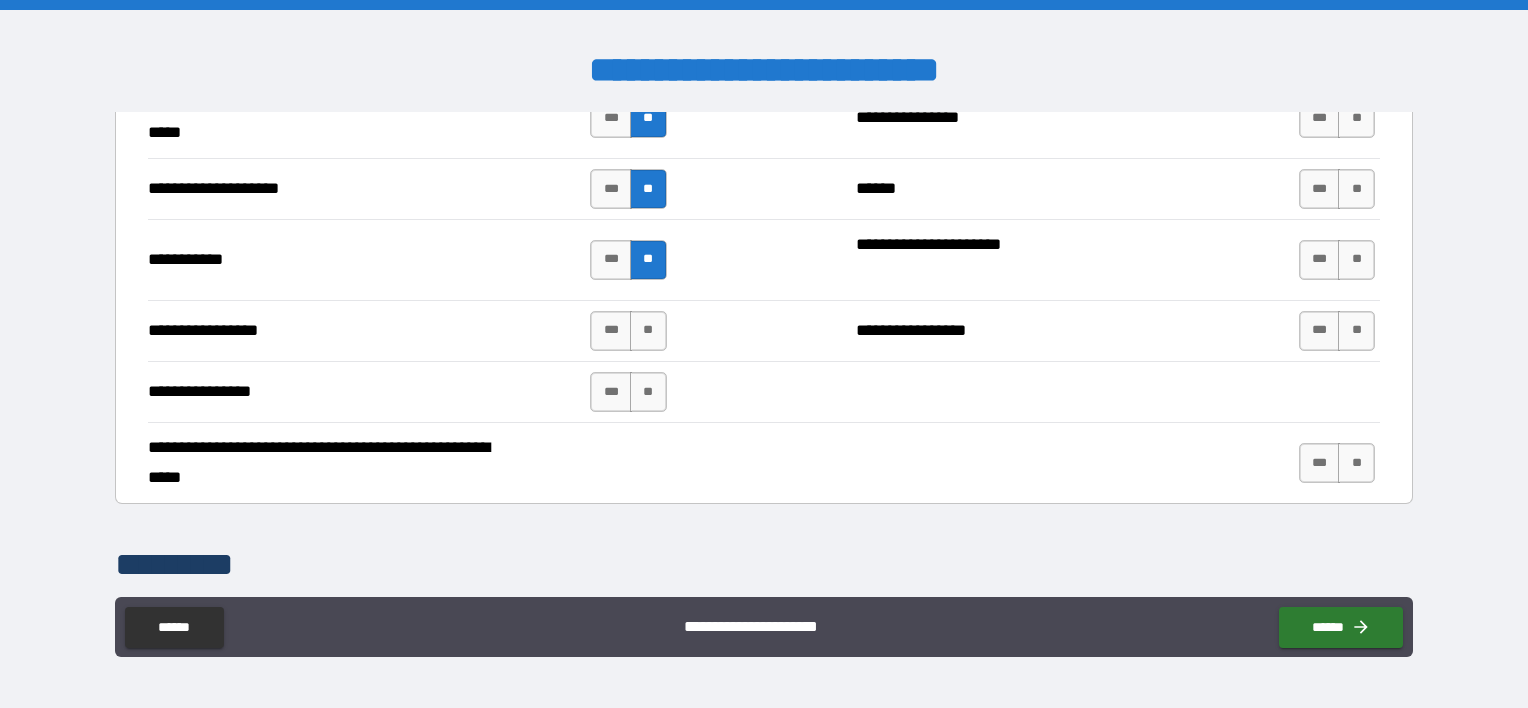 scroll, scrollTop: 4238, scrollLeft: 0, axis: vertical 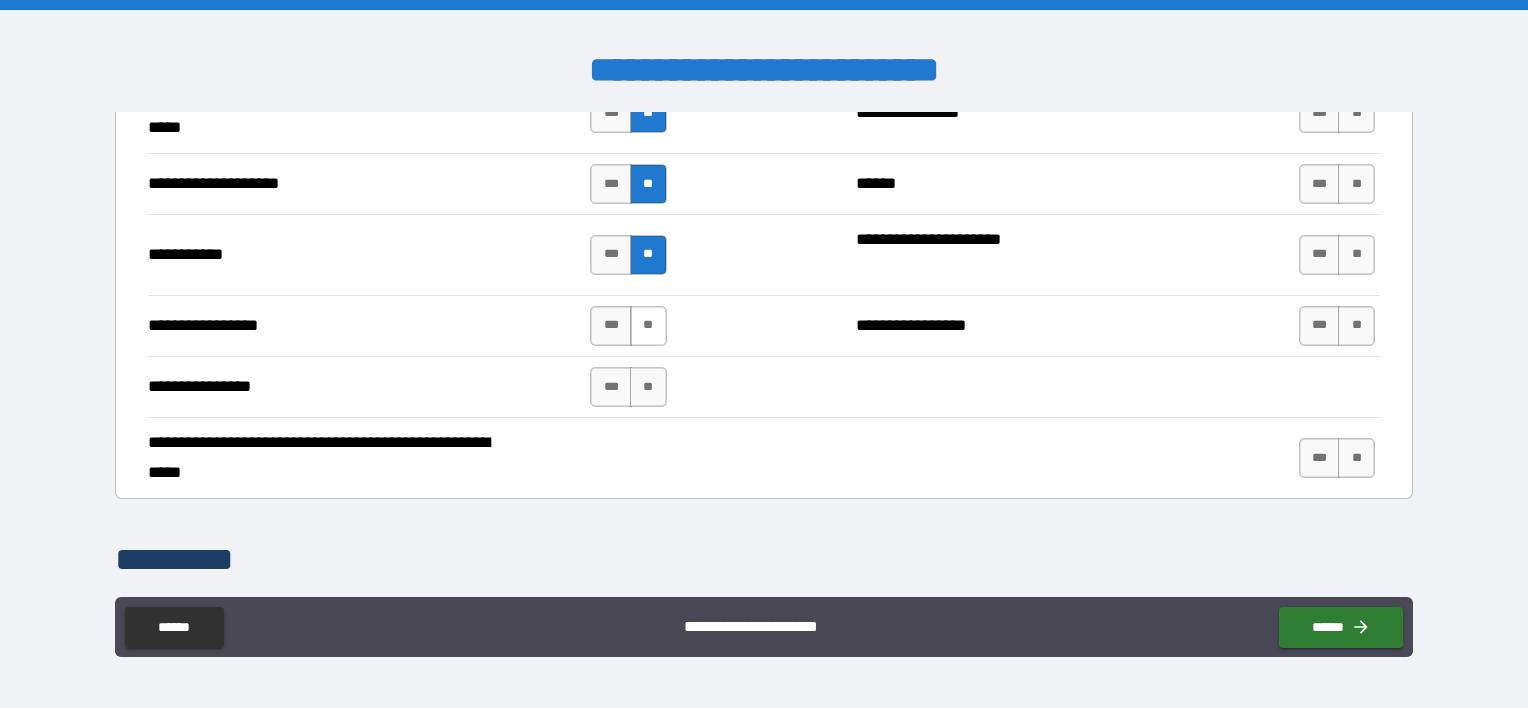 click on "**" at bounding box center [648, 326] 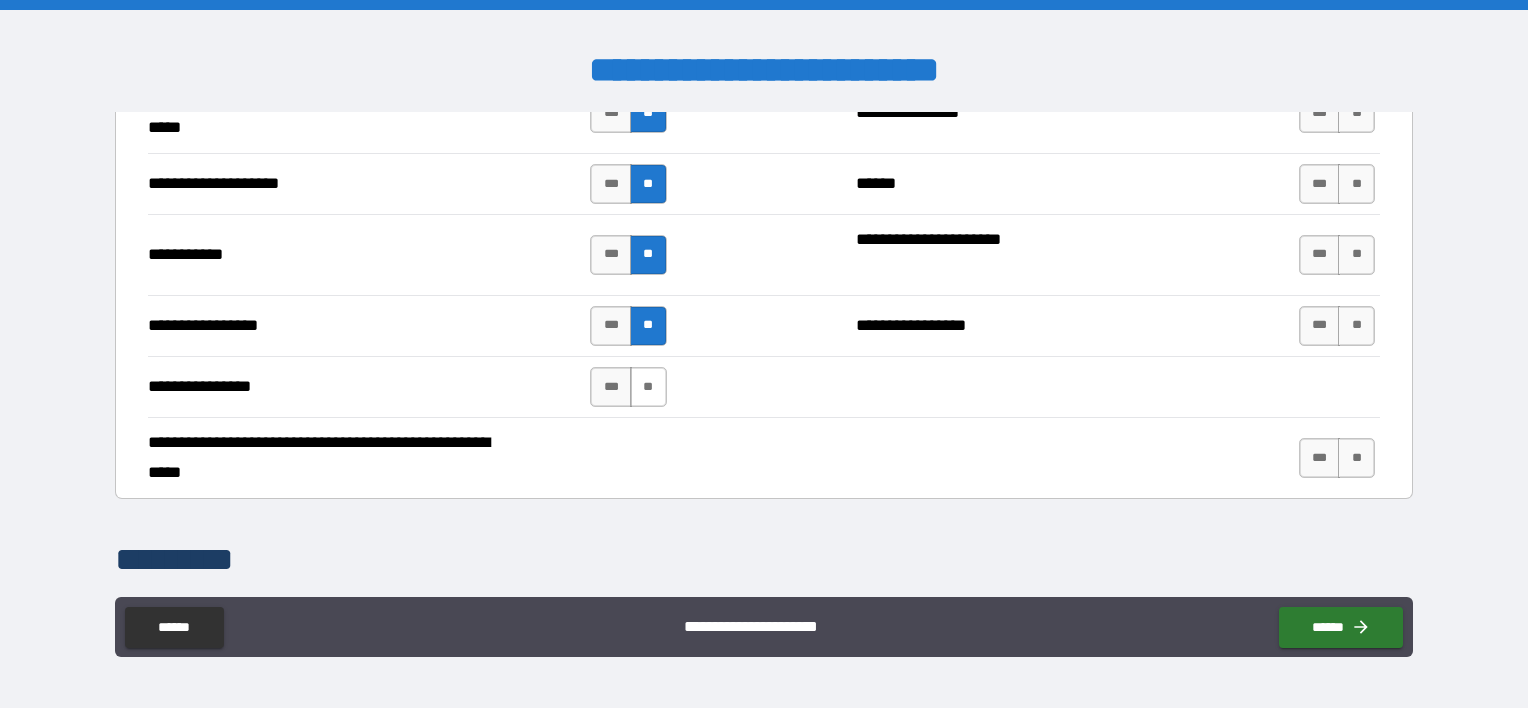 click on "**" at bounding box center [648, 387] 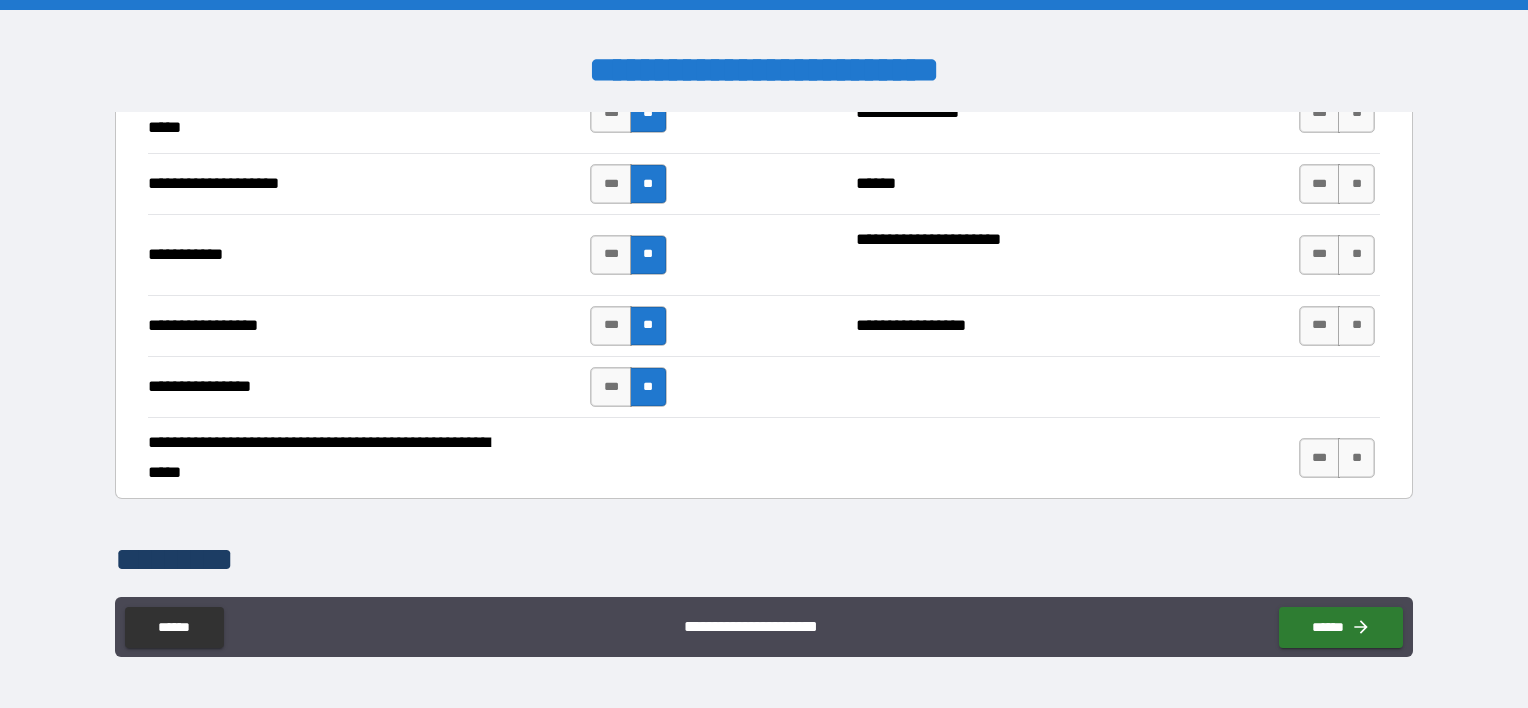 click on "**" at bounding box center [1356, 326] 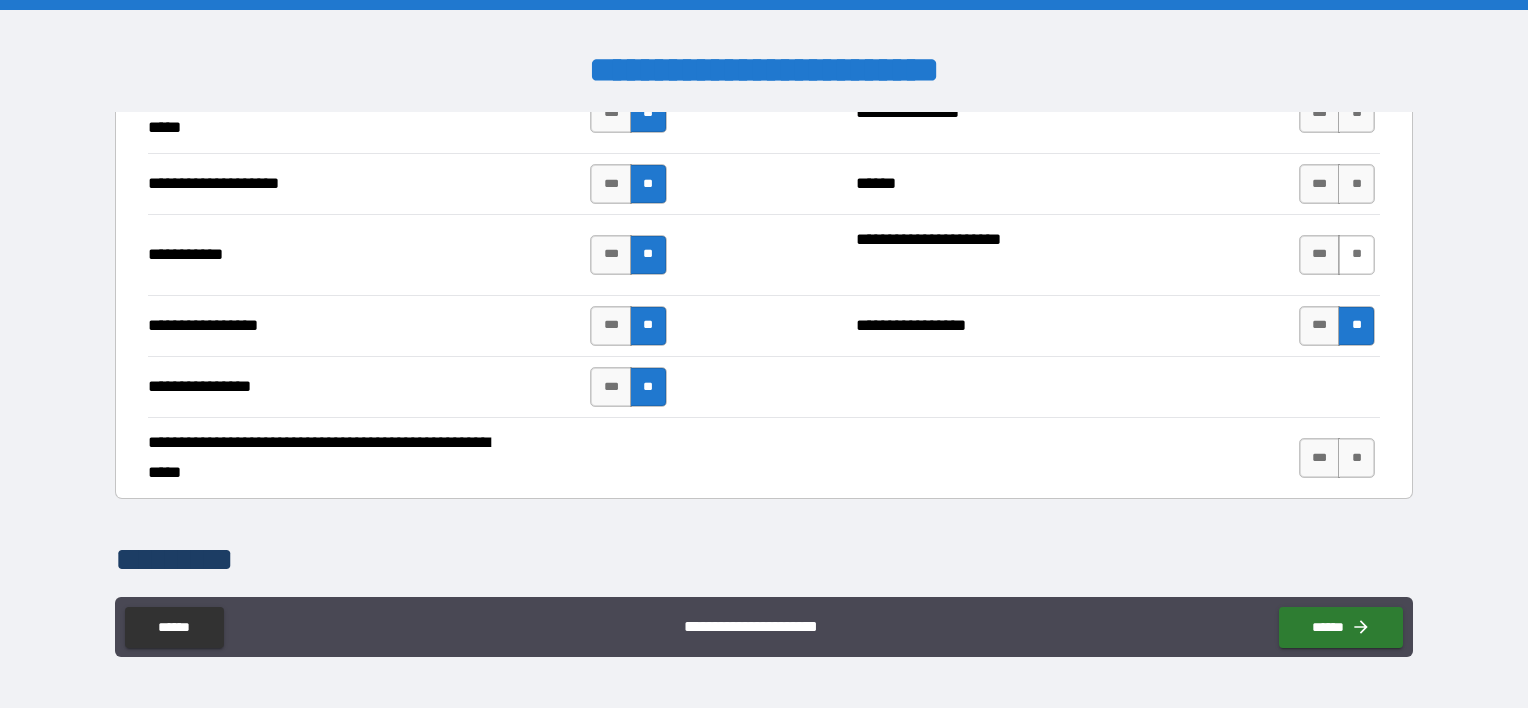 click on "**" at bounding box center (1356, 255) 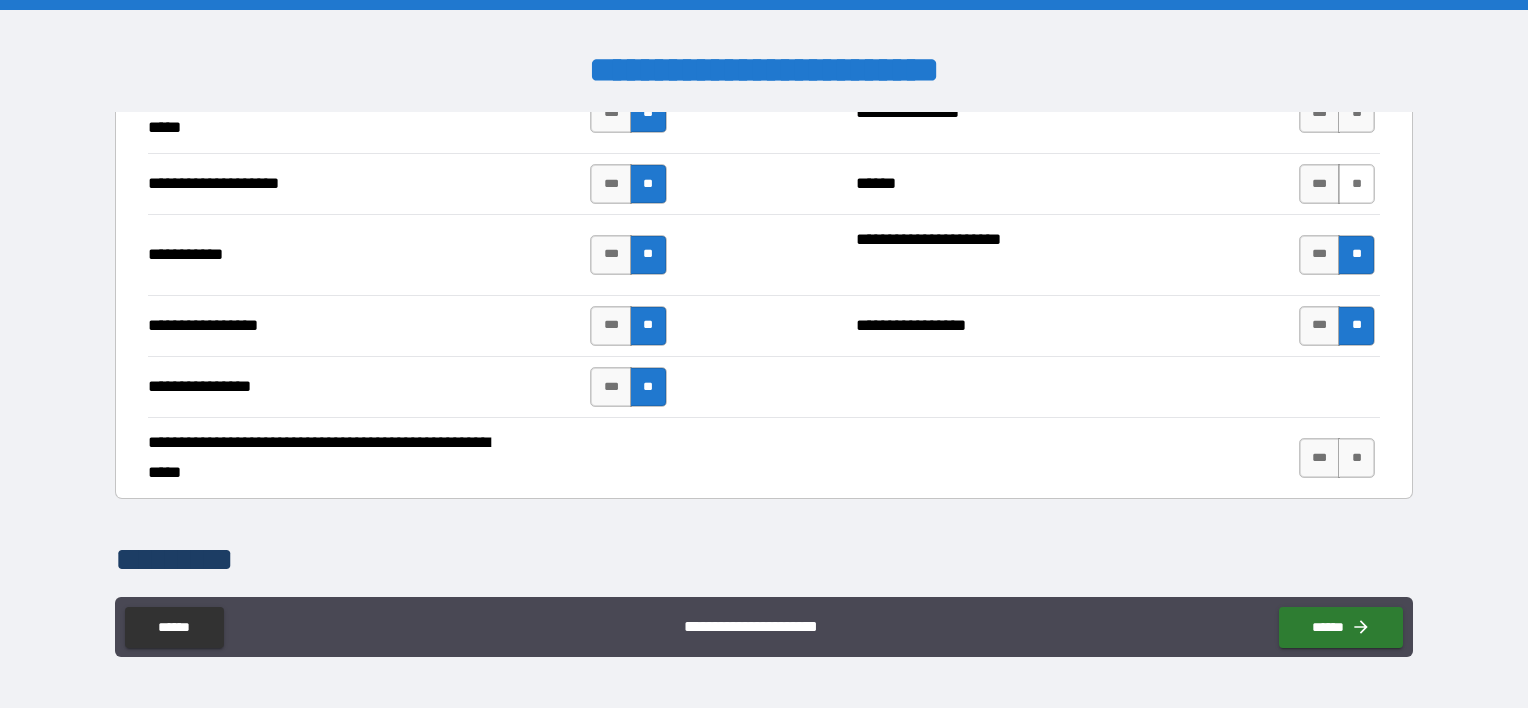 click on "**" at bounding box center (1356, 184) 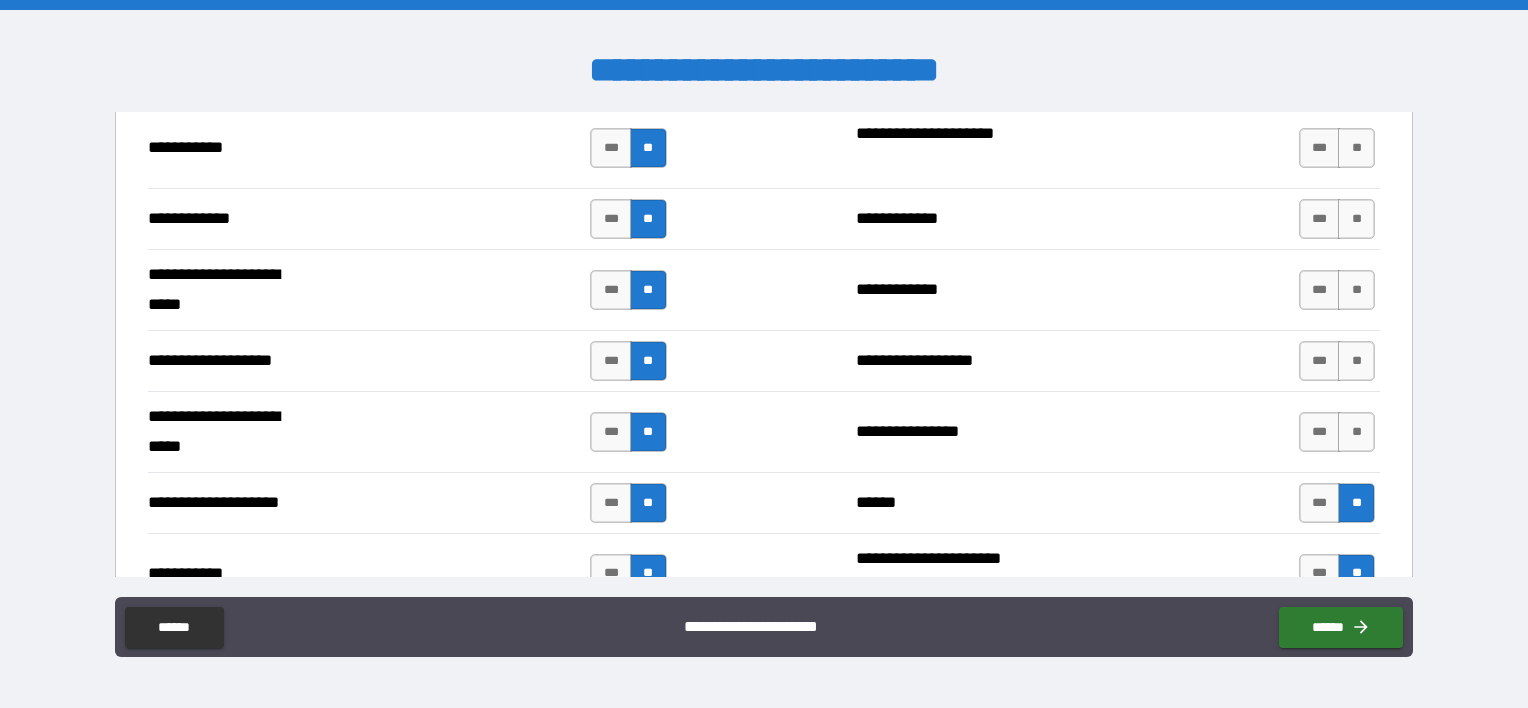 scroll, scrollTop: 3909, scrollLeft: 0, axis: vertical 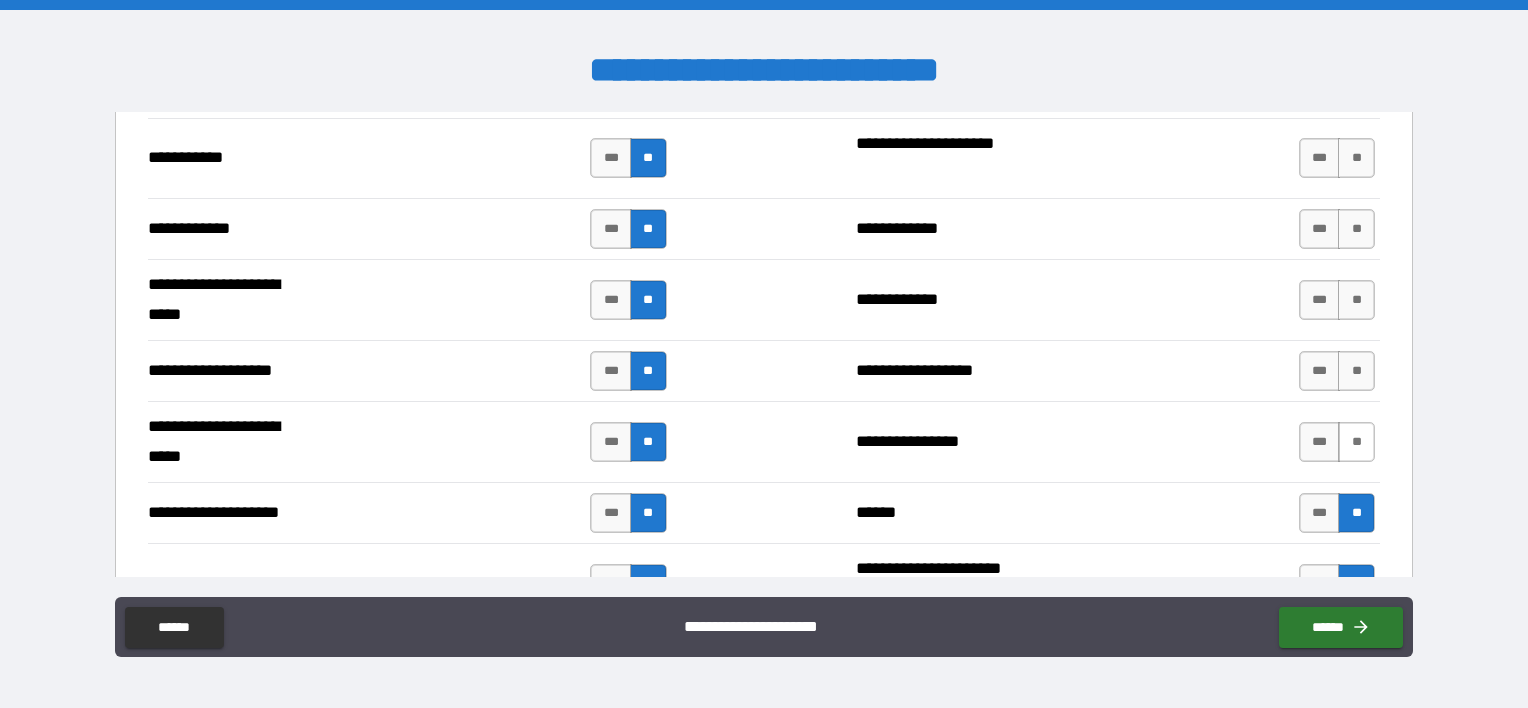 click on "**" at bounding box center [1356, 442] 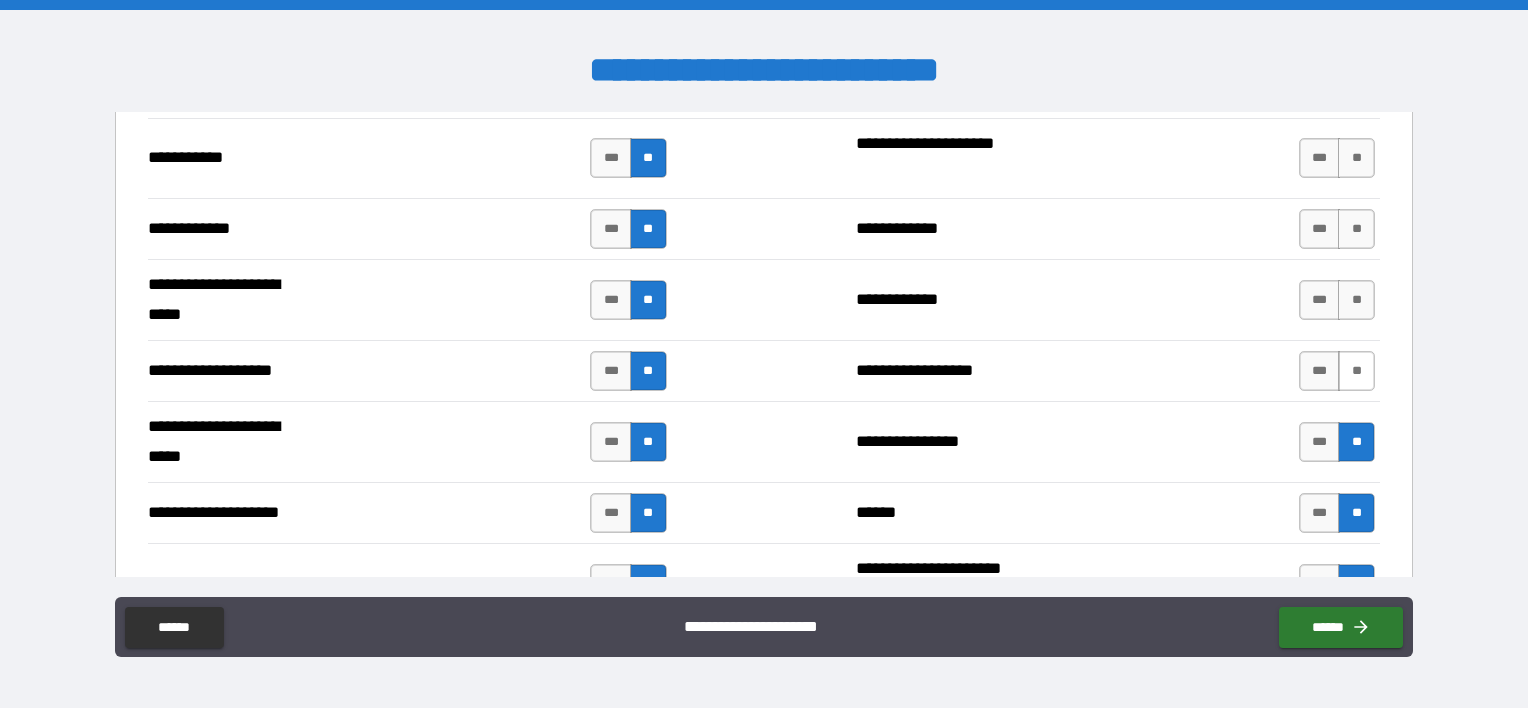 click on "**" at bounding box center (1356, 371) 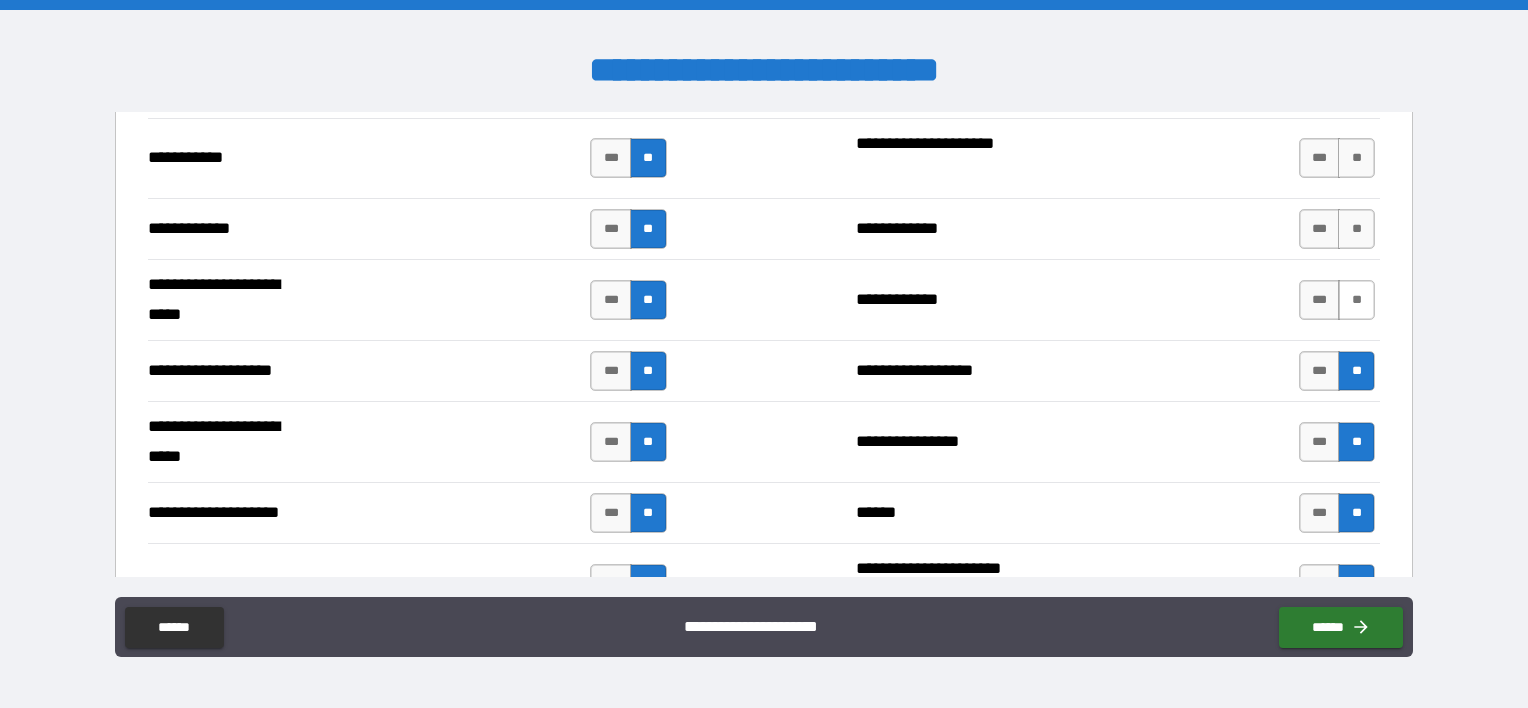 click on "**" at bounding box center (1356, 300) 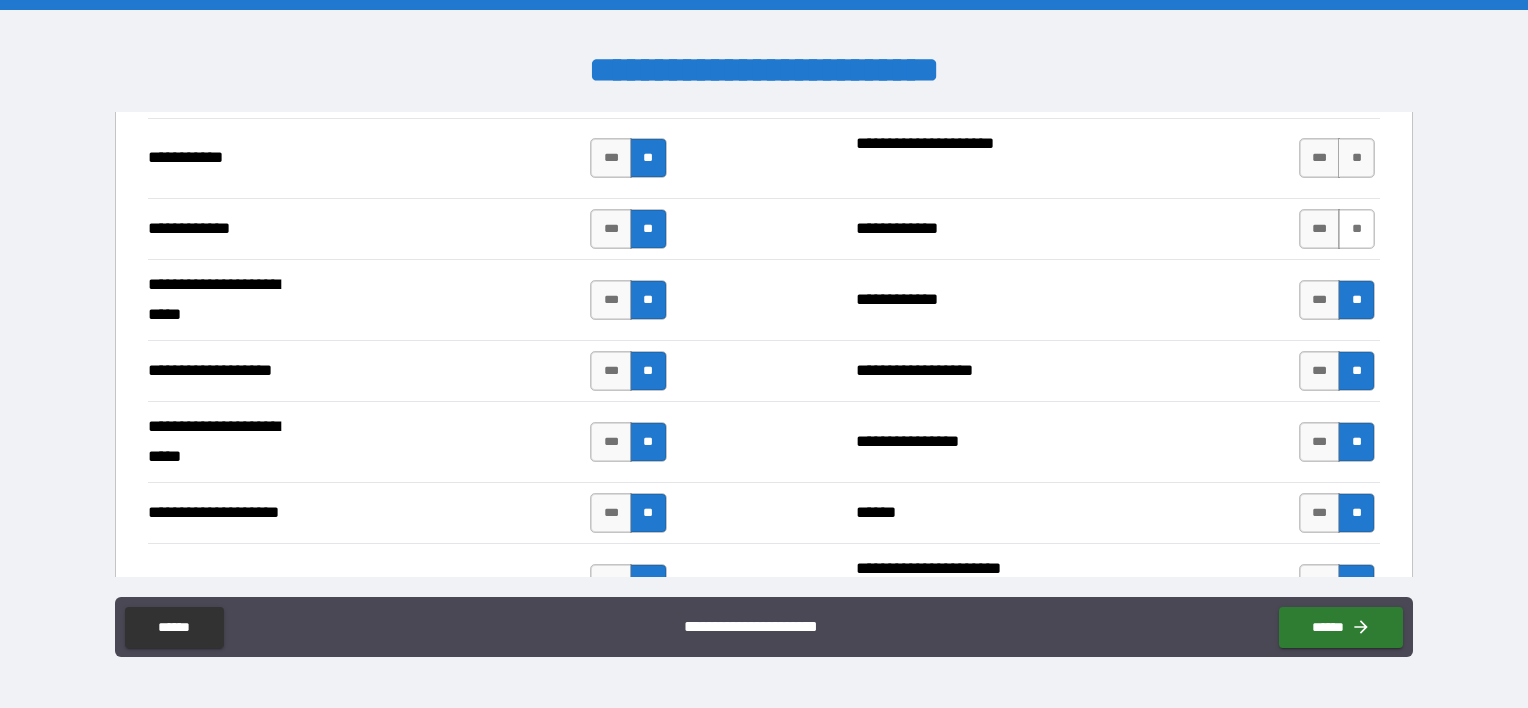 click on "**" at bounding box center (1356, 229) 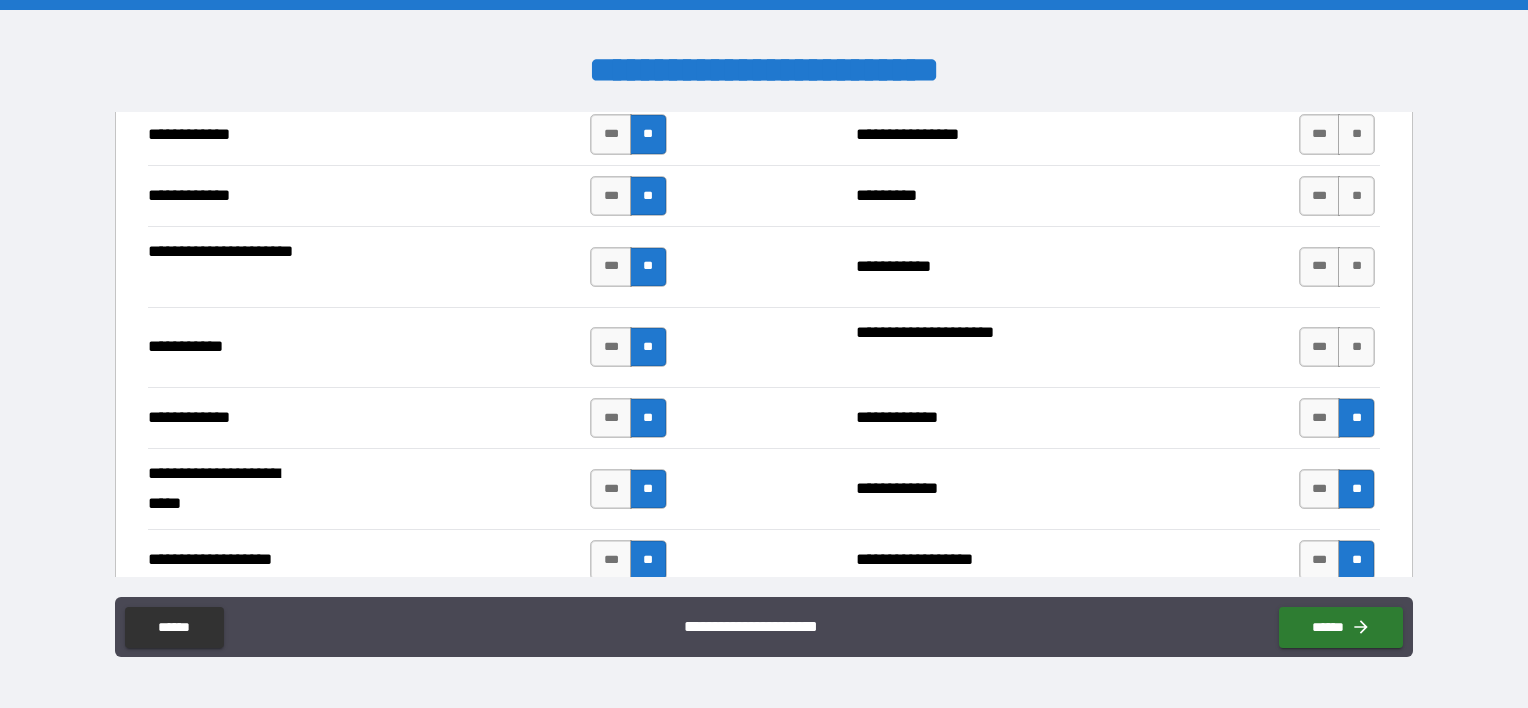 scroll, scrollTop: 3701, scrollLeft: 0, axis: vertical 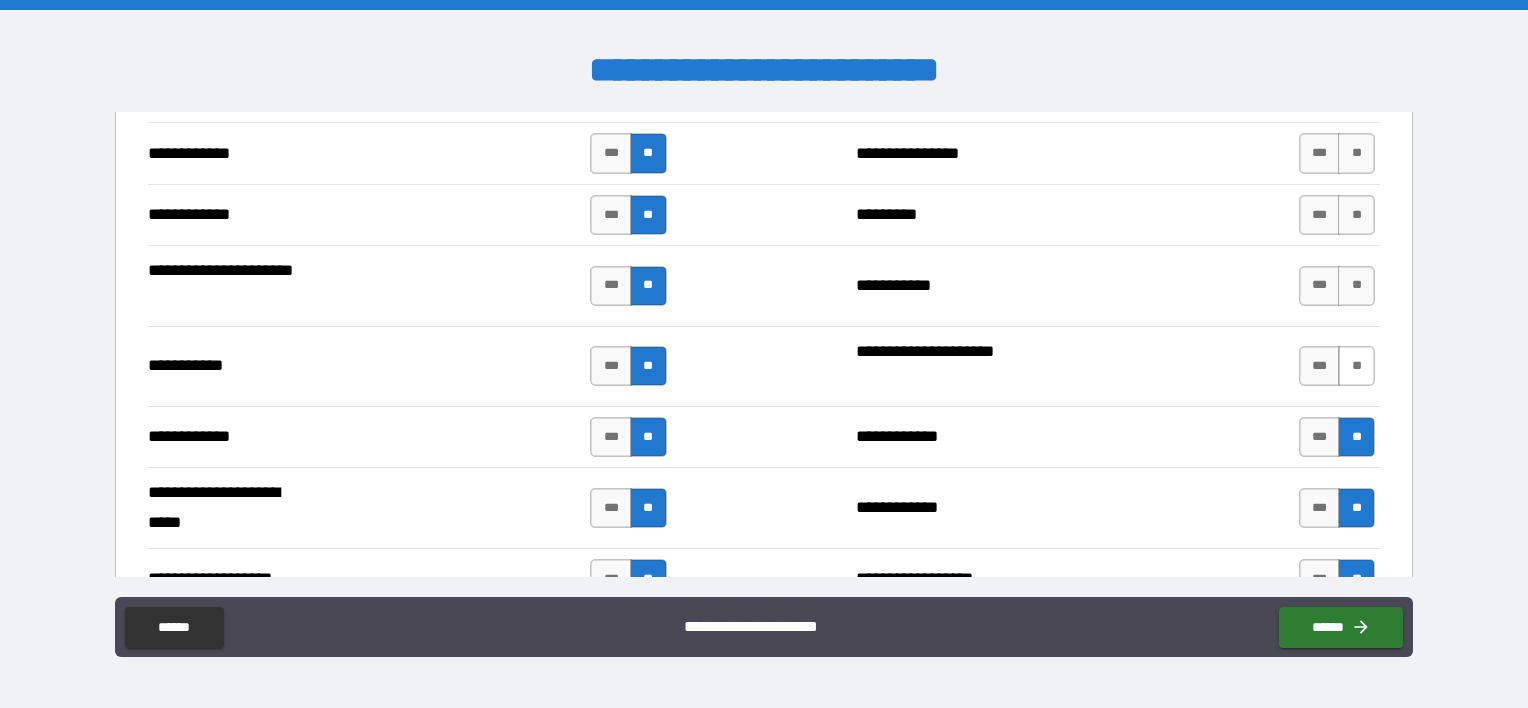 click on "**" at bounding box center [1356, 366] 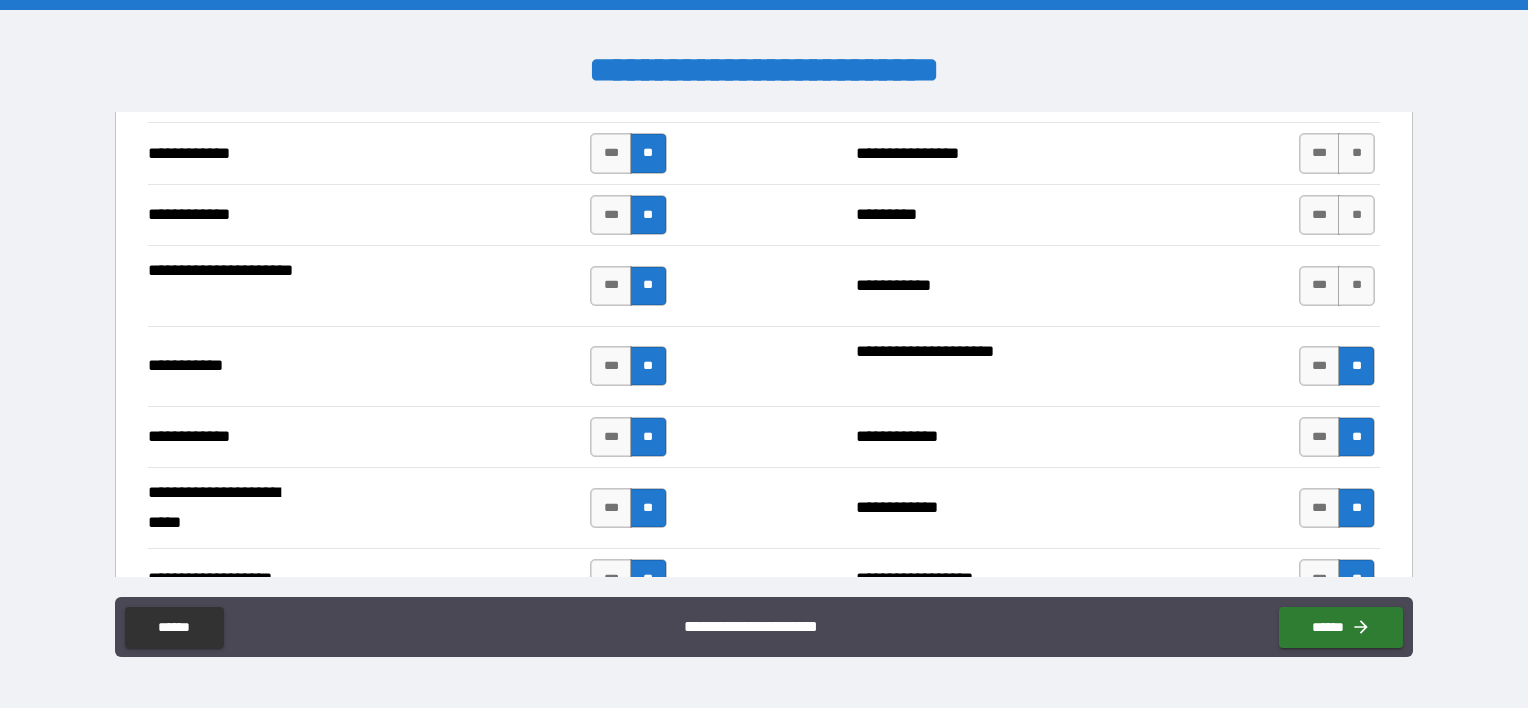 click on "**" at bounding box center (1356, 286) 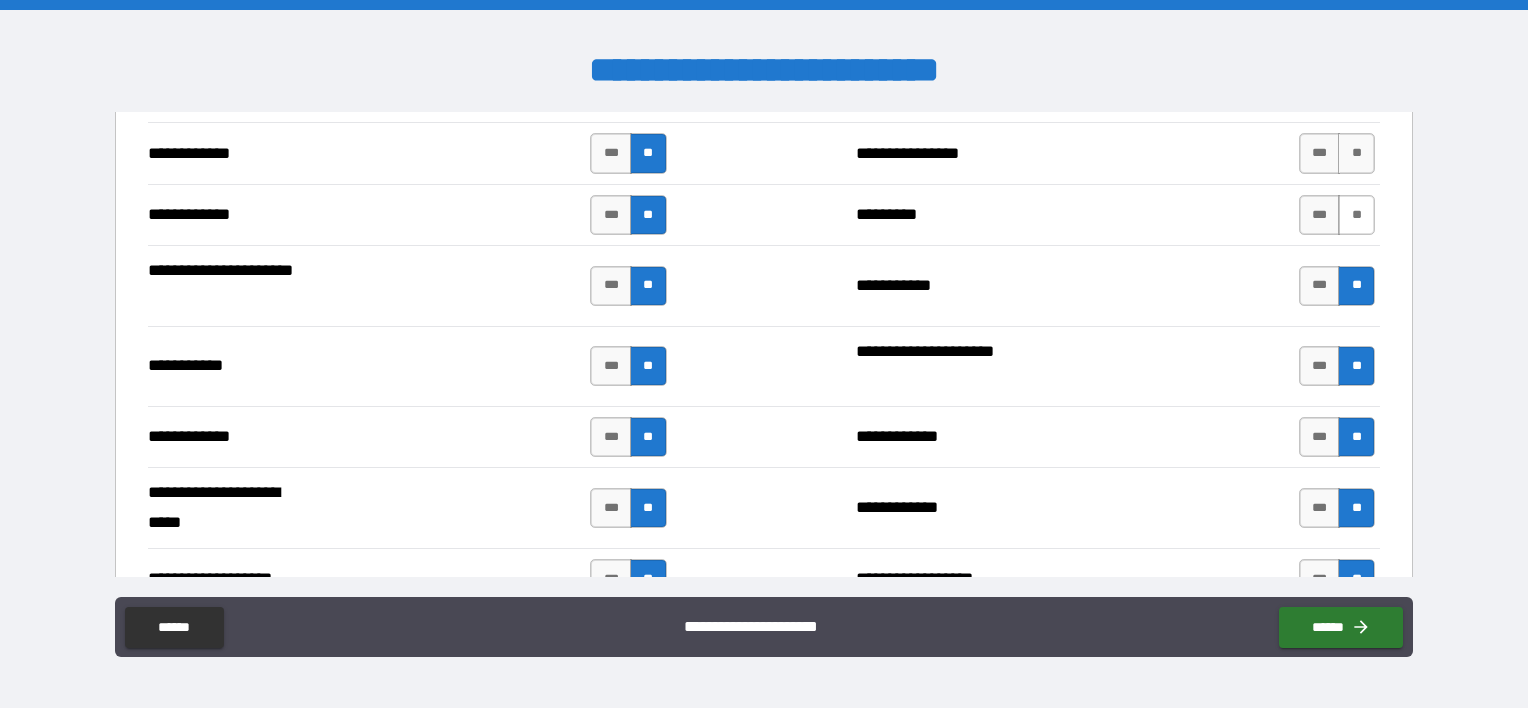 click on "**" at bounding box center (1356, 215) 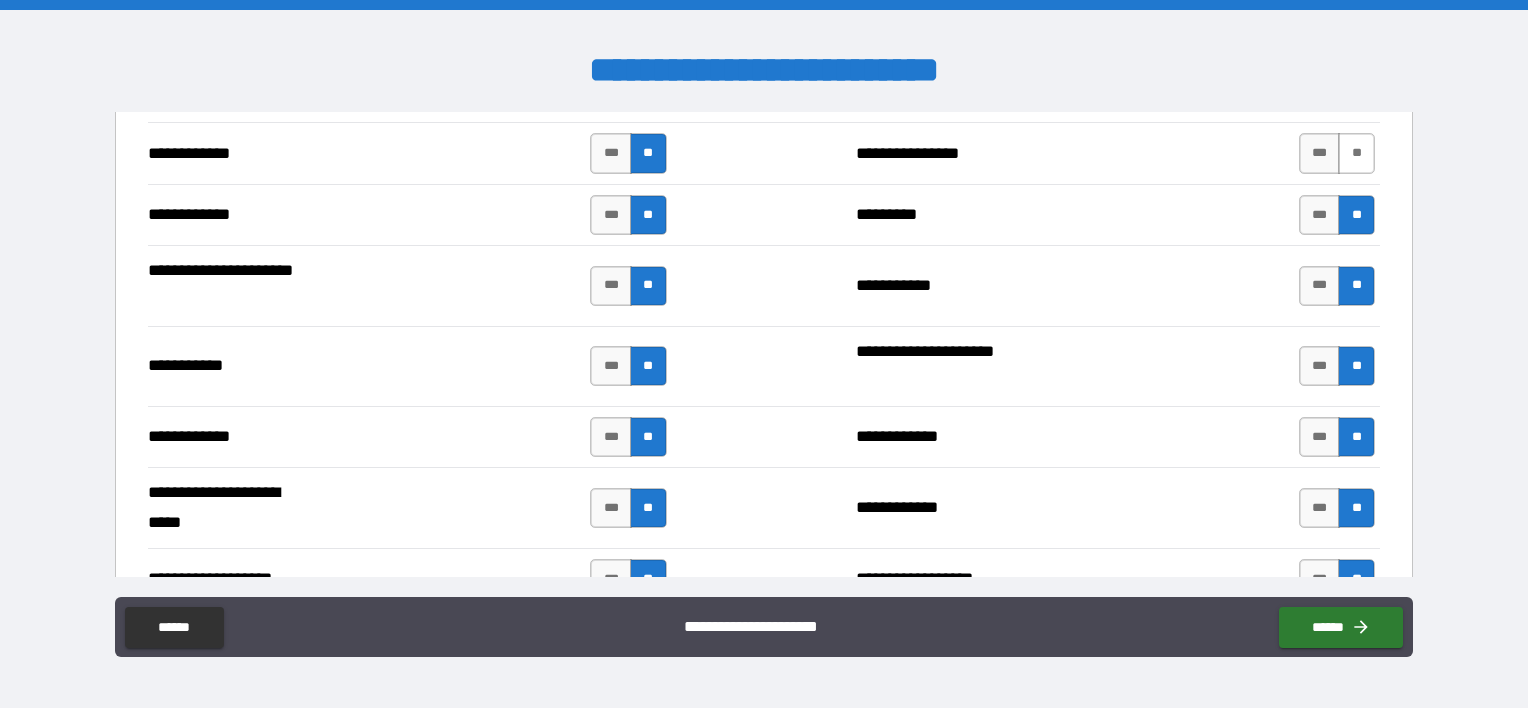 click on "**" at bounding box center (1356, 153) 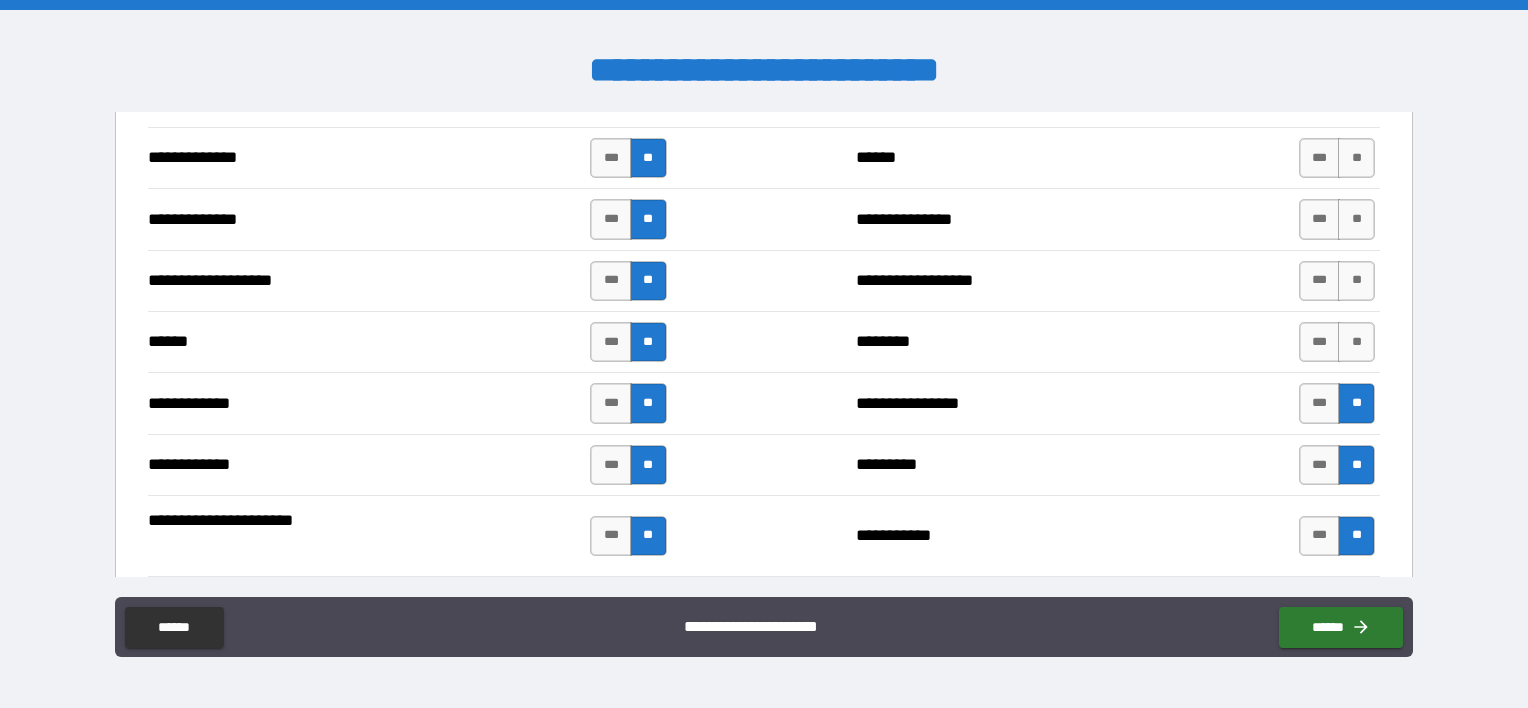 scroll, scrollTop: 3448, scrollLeft: 0, axis: vertical 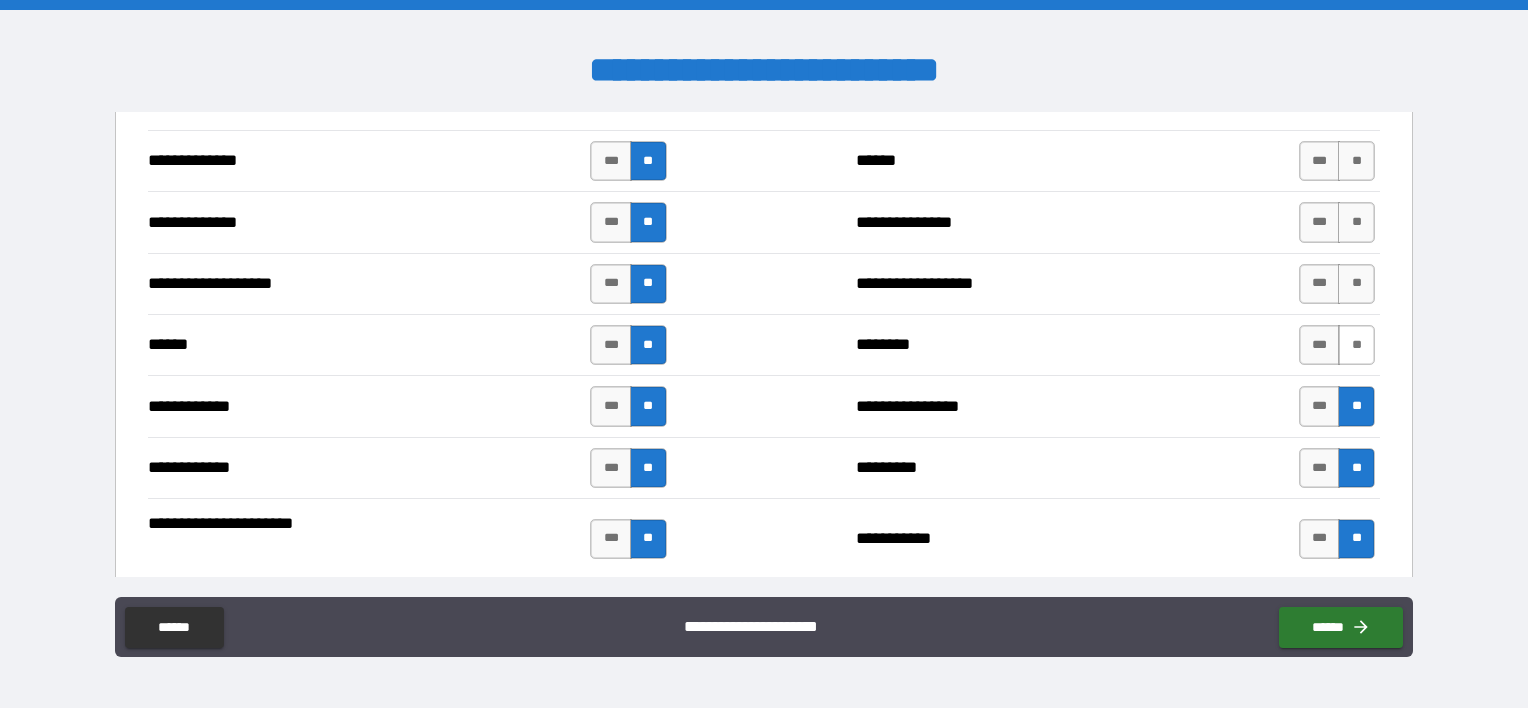 click on "**" at bounding box center [1356, 345] 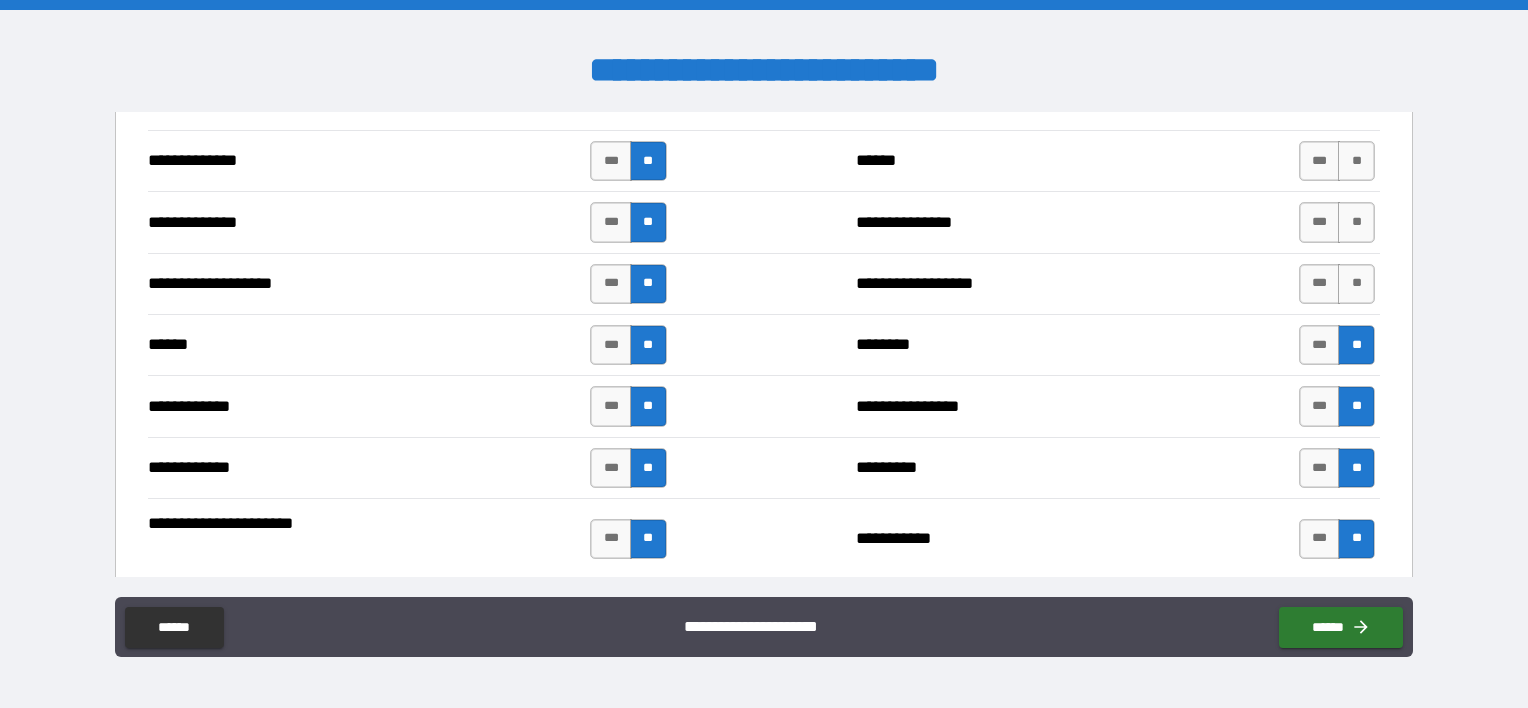 click on "**" at bounding box center (1356, 284) 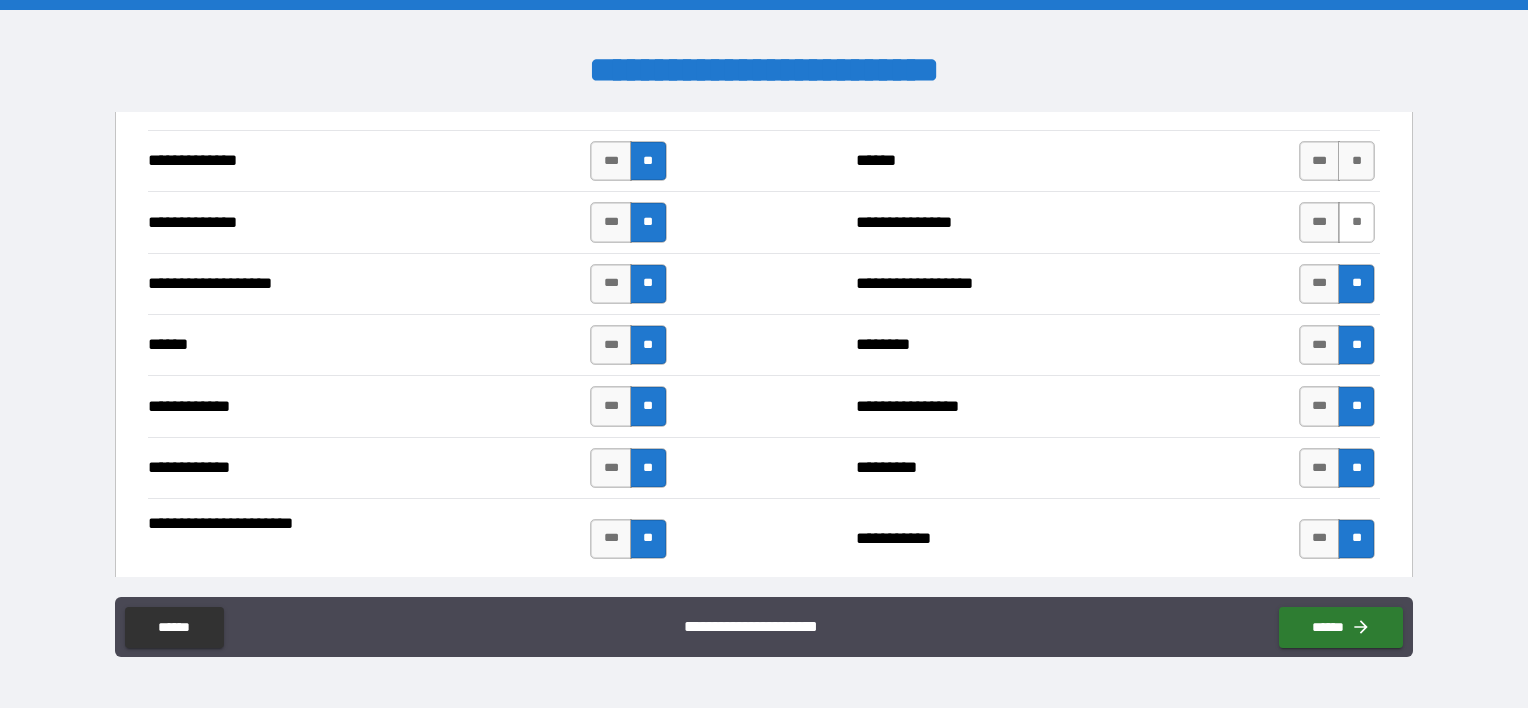 click on "**" at bounding box center (1356, 222) 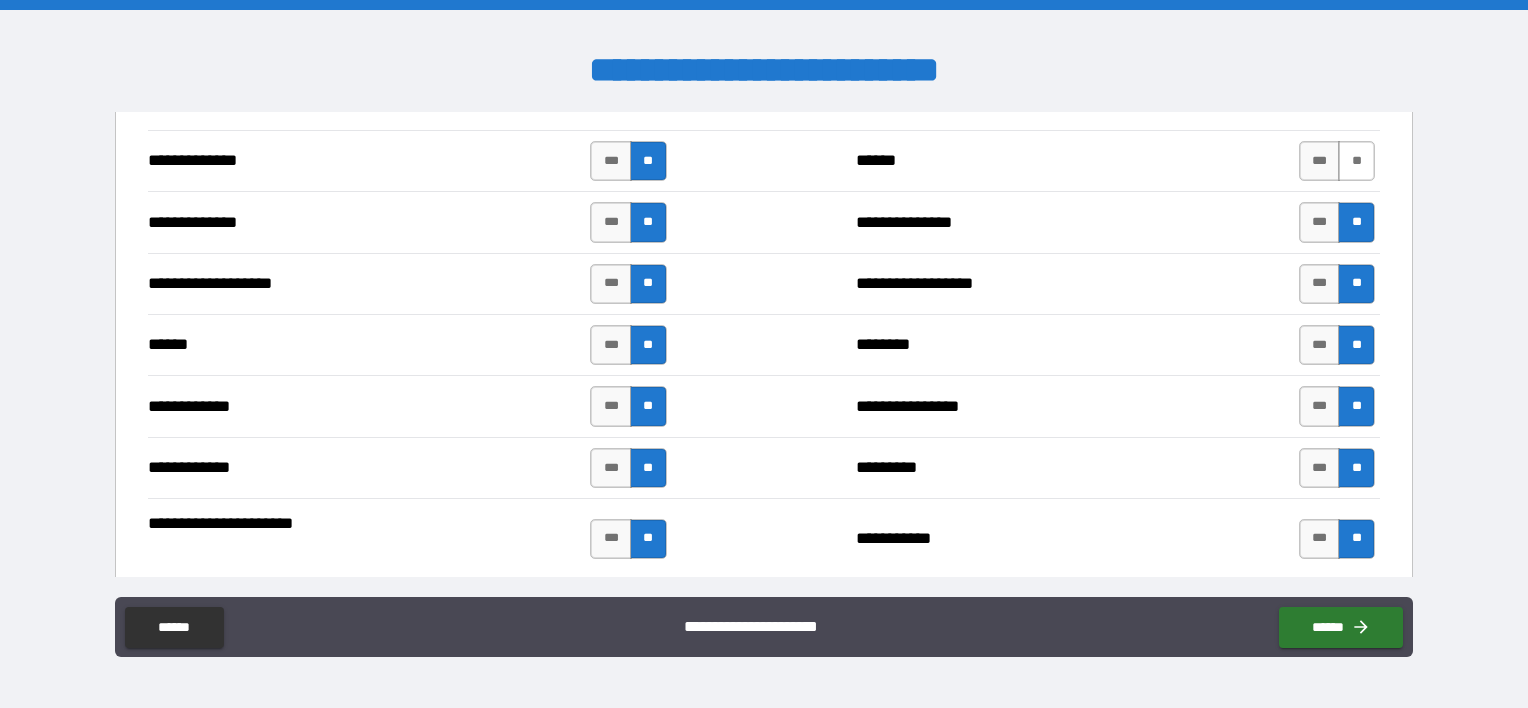 click on "**" at bounding box center [1356, 161] 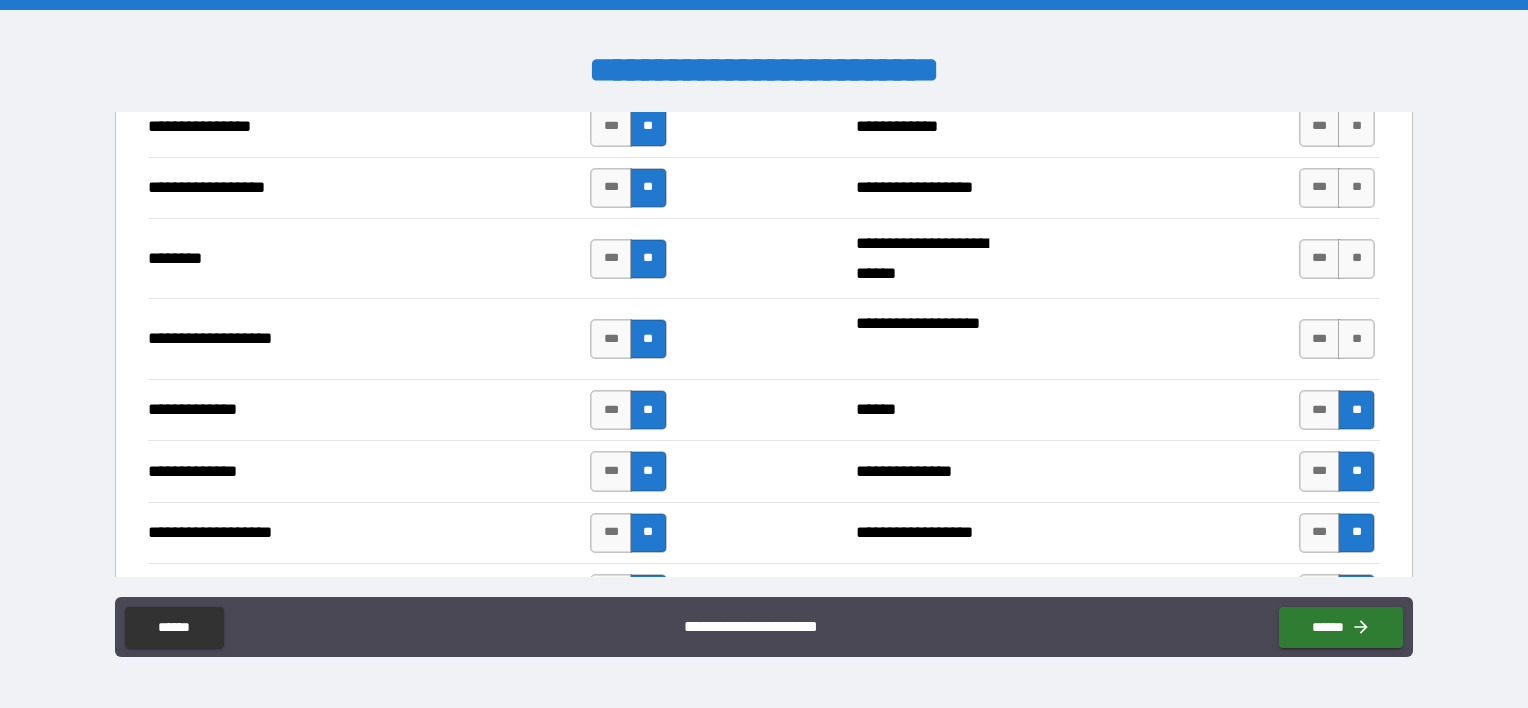 scroll, scrollTop: 3193, scrollLeft: 0, axis: vertical 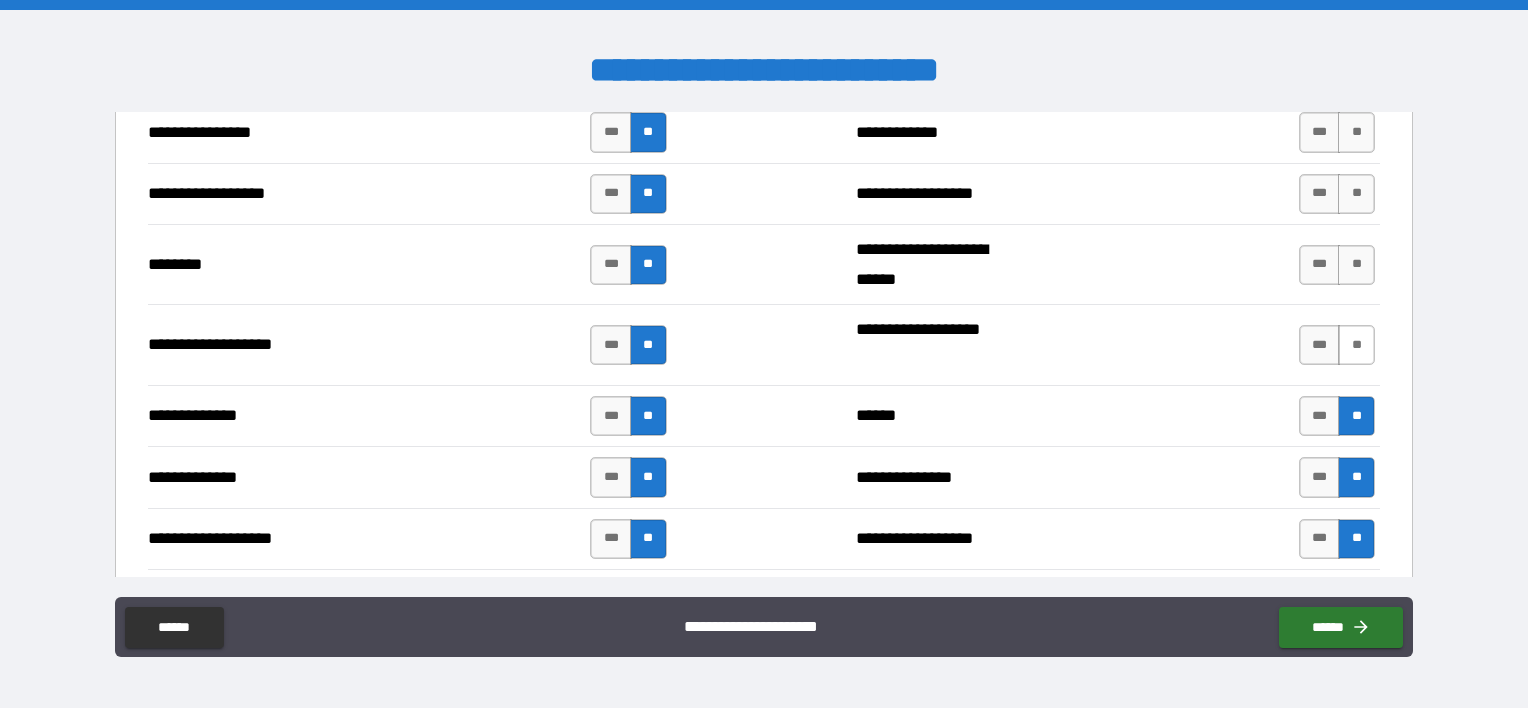 click on "**" at bounding box center (1356, 345) 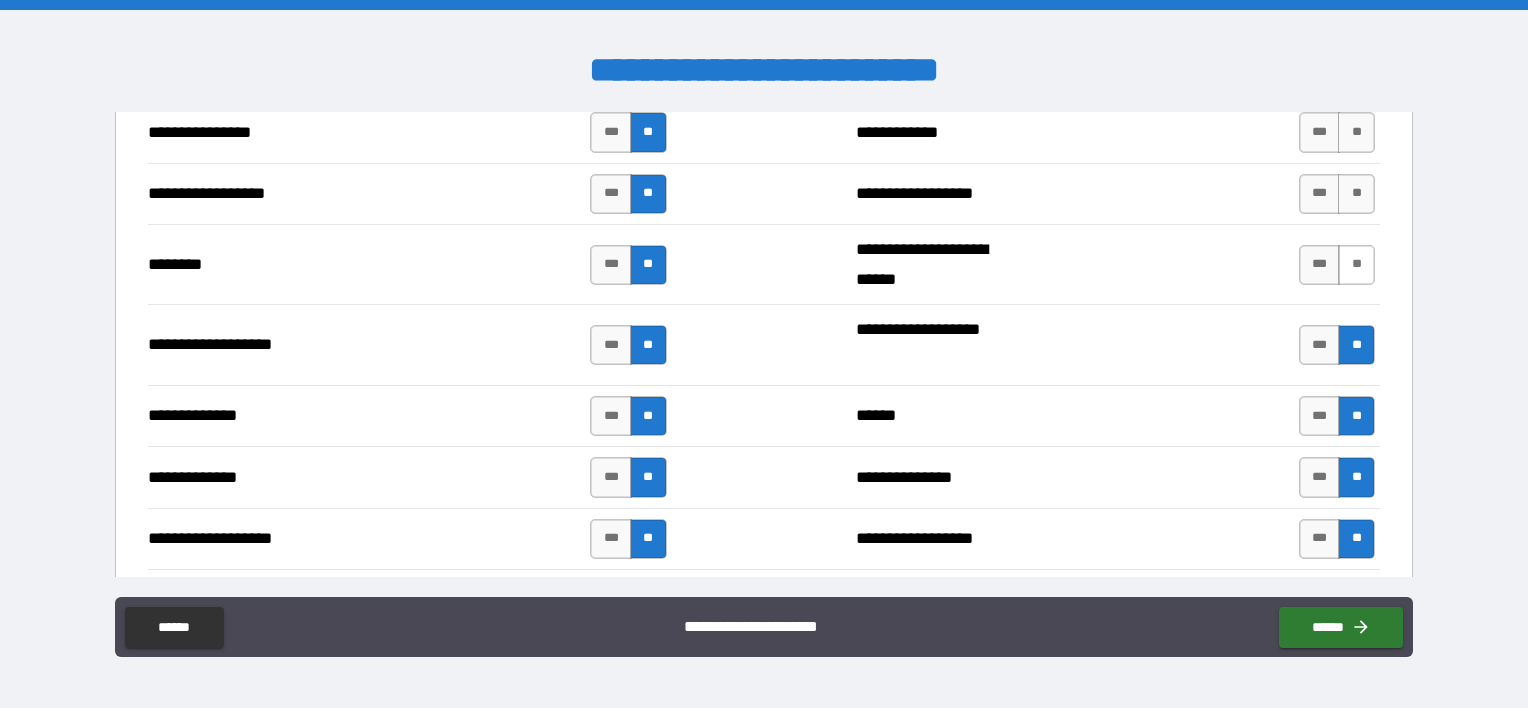 click on "**" at bounding box center (1356, 265) 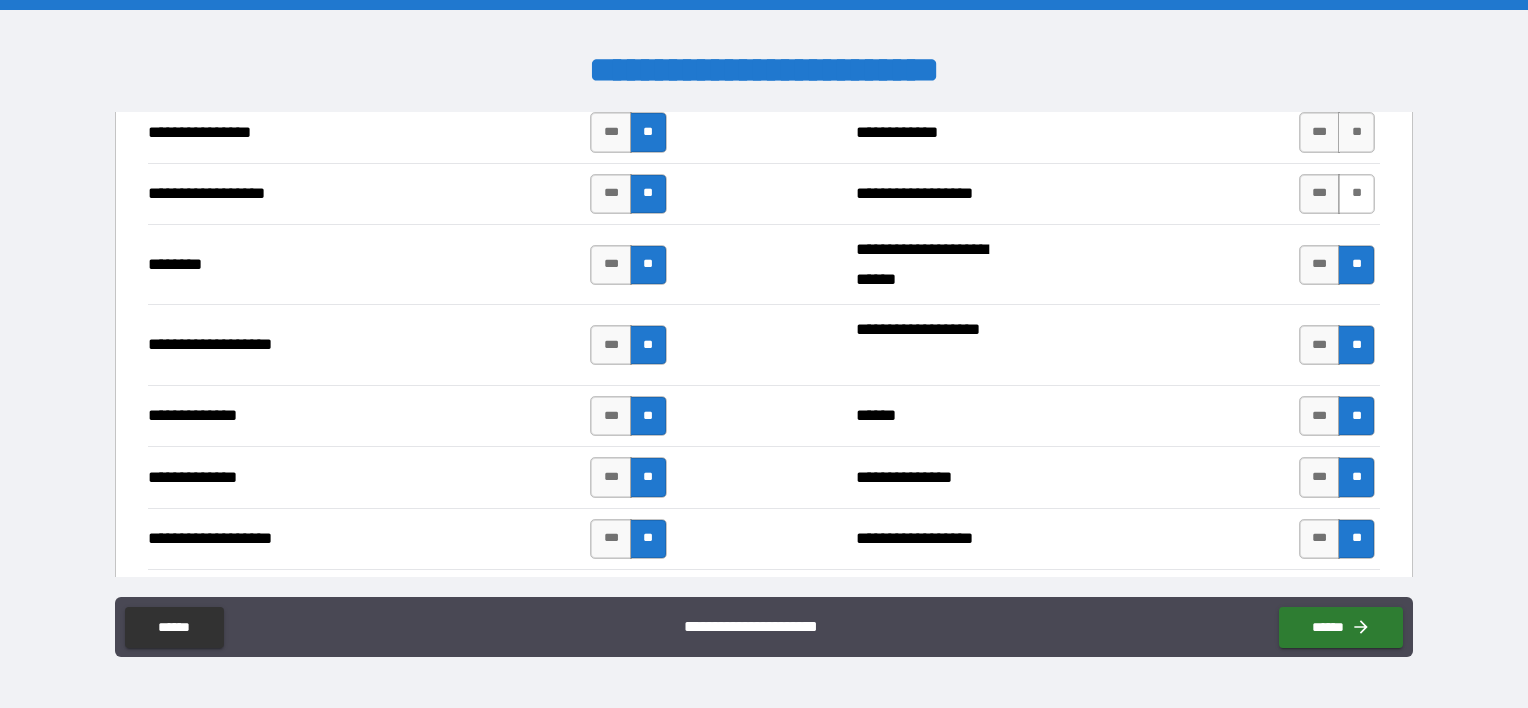 click on "**" at bounding box center (1356, 194) 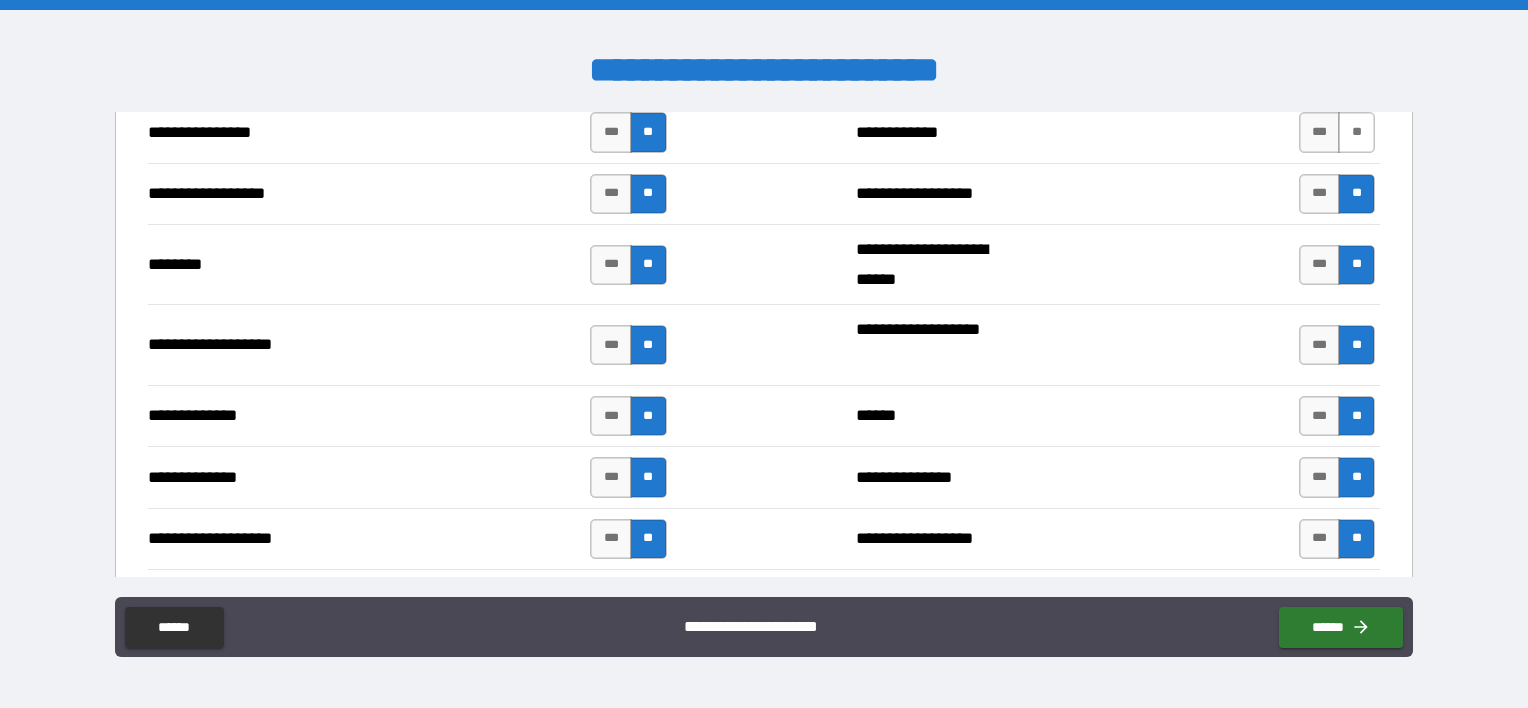 click on "**" at bounding box center (1356, 132) 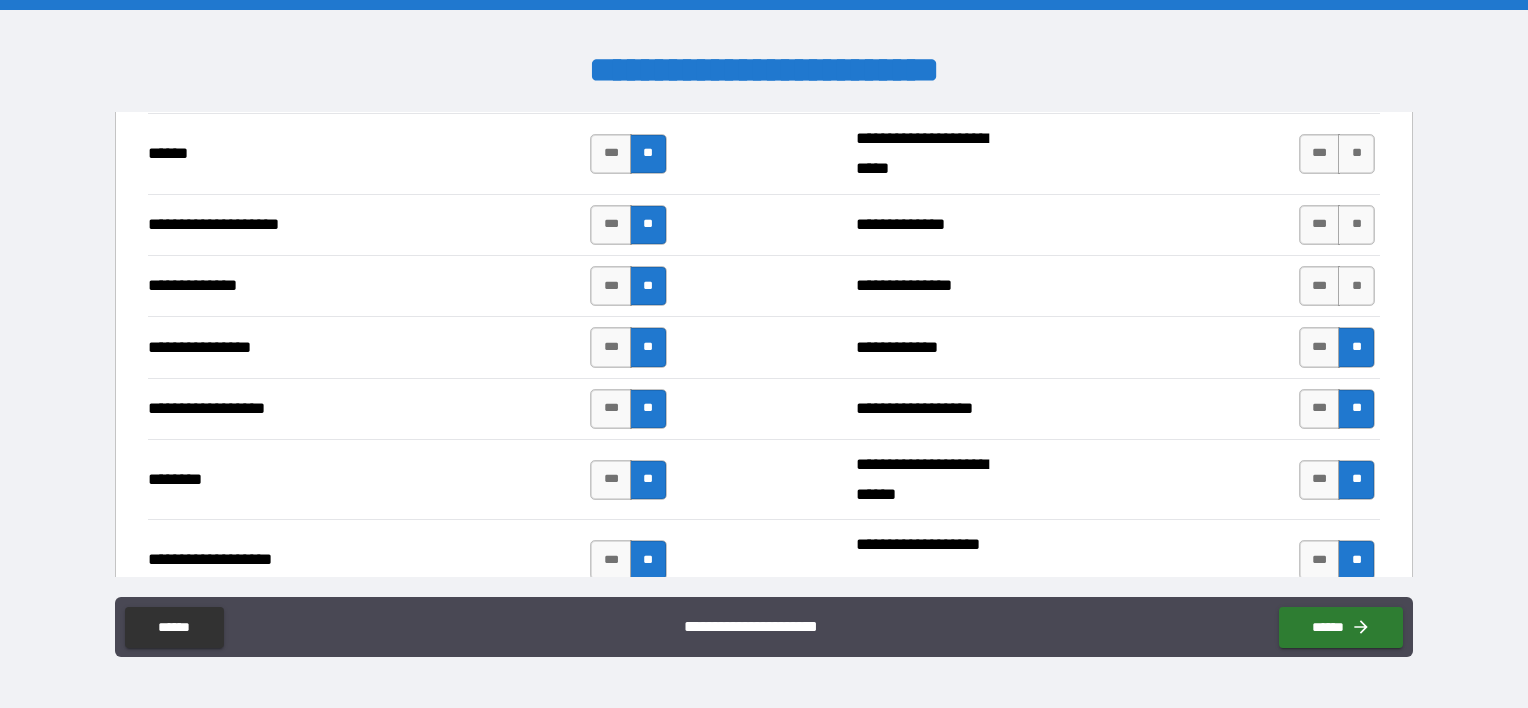 scroll, scrollTop: 2968, scrollLeft: 0, axis: vertical 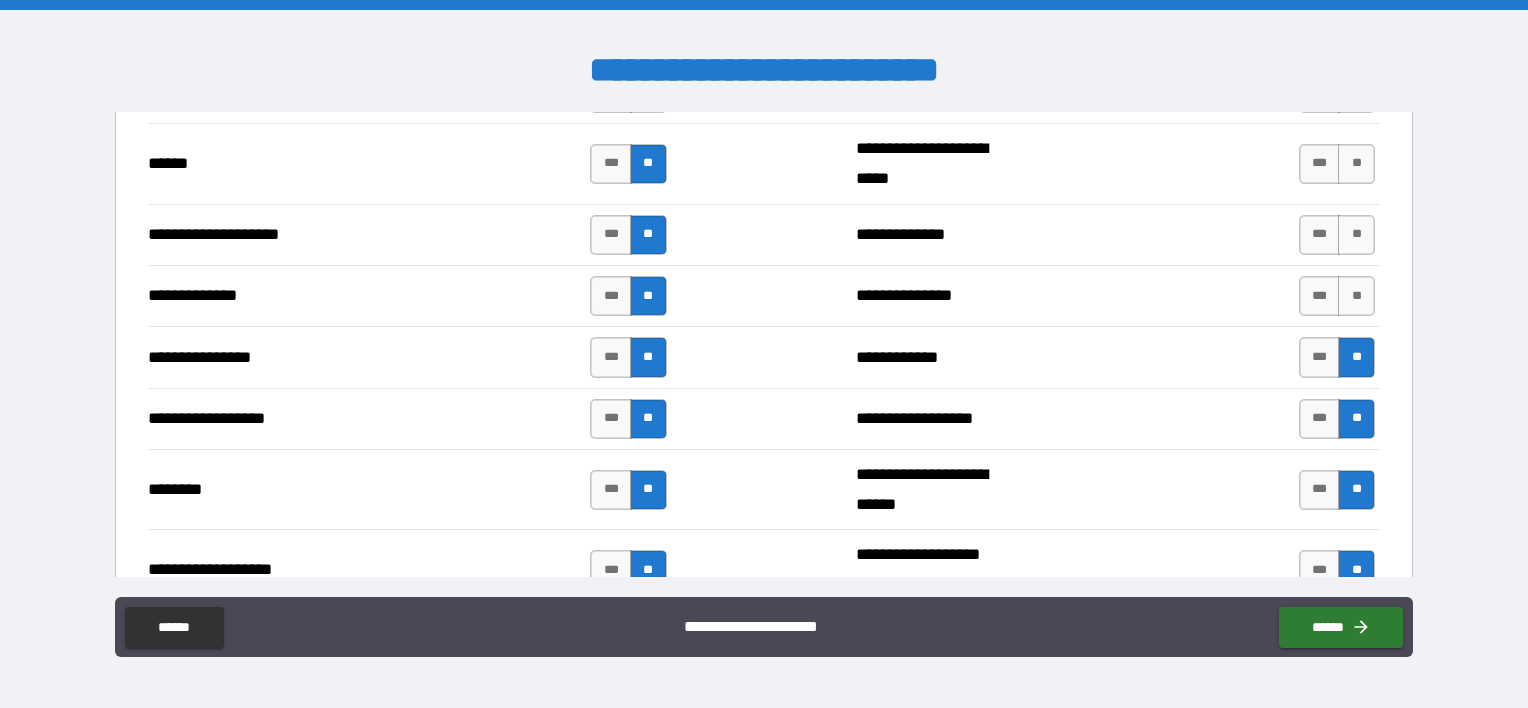 click on "**" at bounding box center [1356, 296] 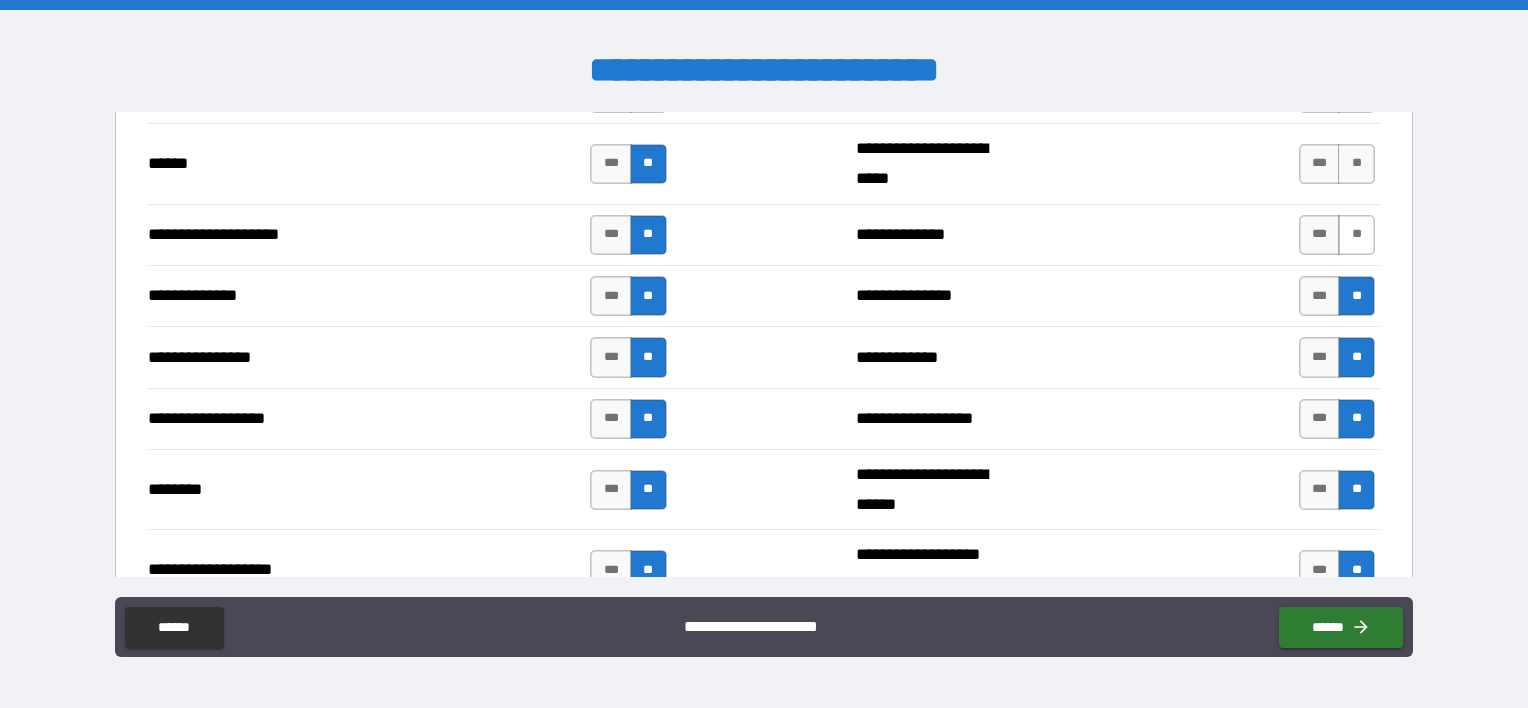 click on "**" at bounding box center [1356, 235] 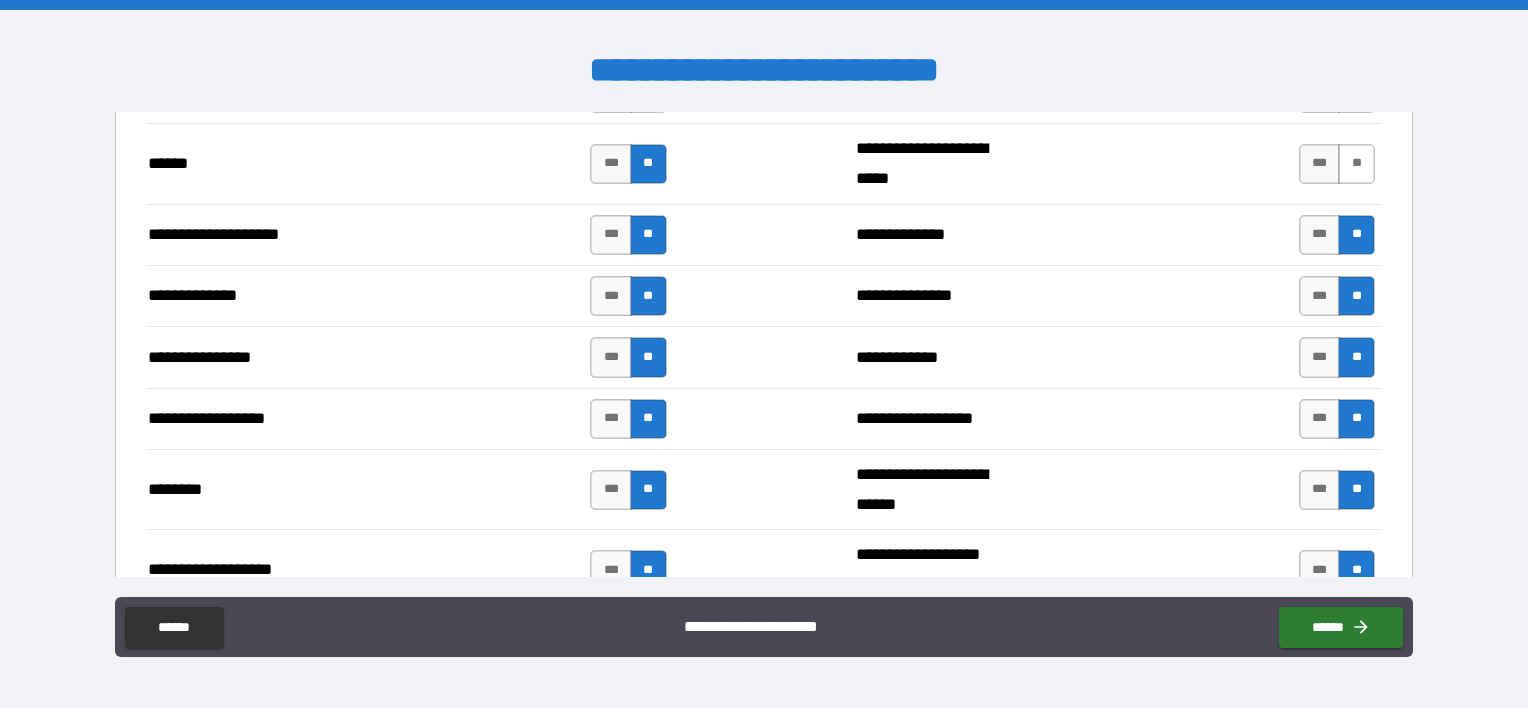 click on "**" at bounding box center (1356, 164) 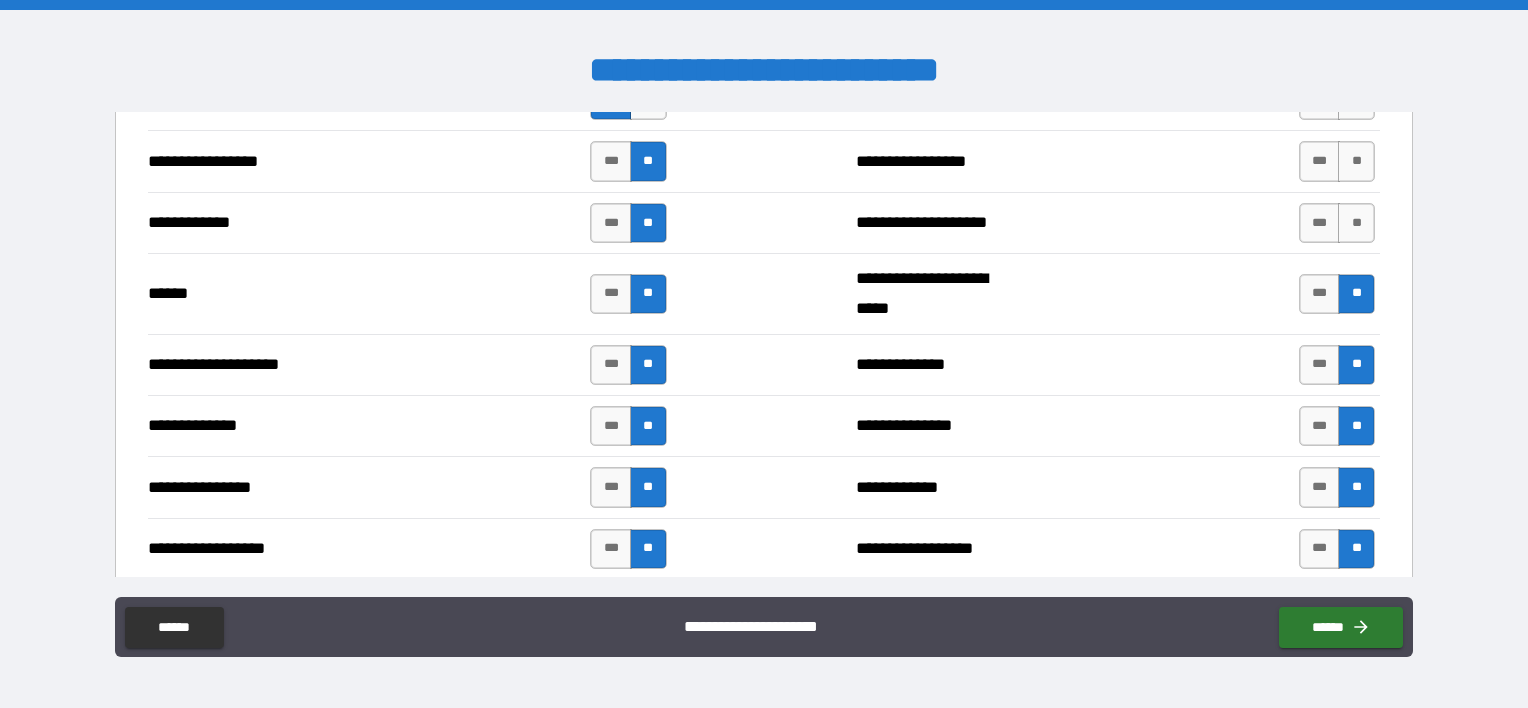 scroll, scrollTop: 2830, scrollLeft: 0, axis: vertical 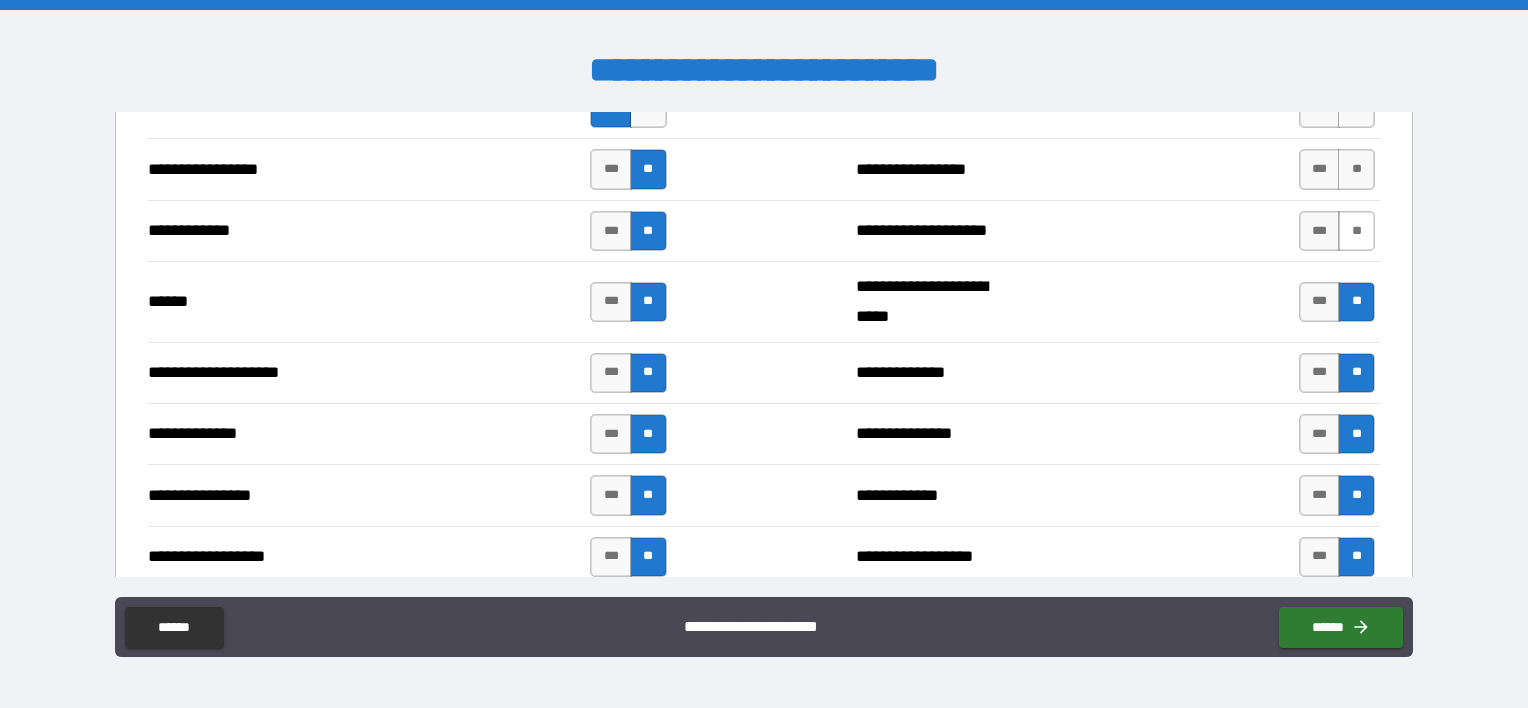 click on "**" at bounding box center (1356, 231) 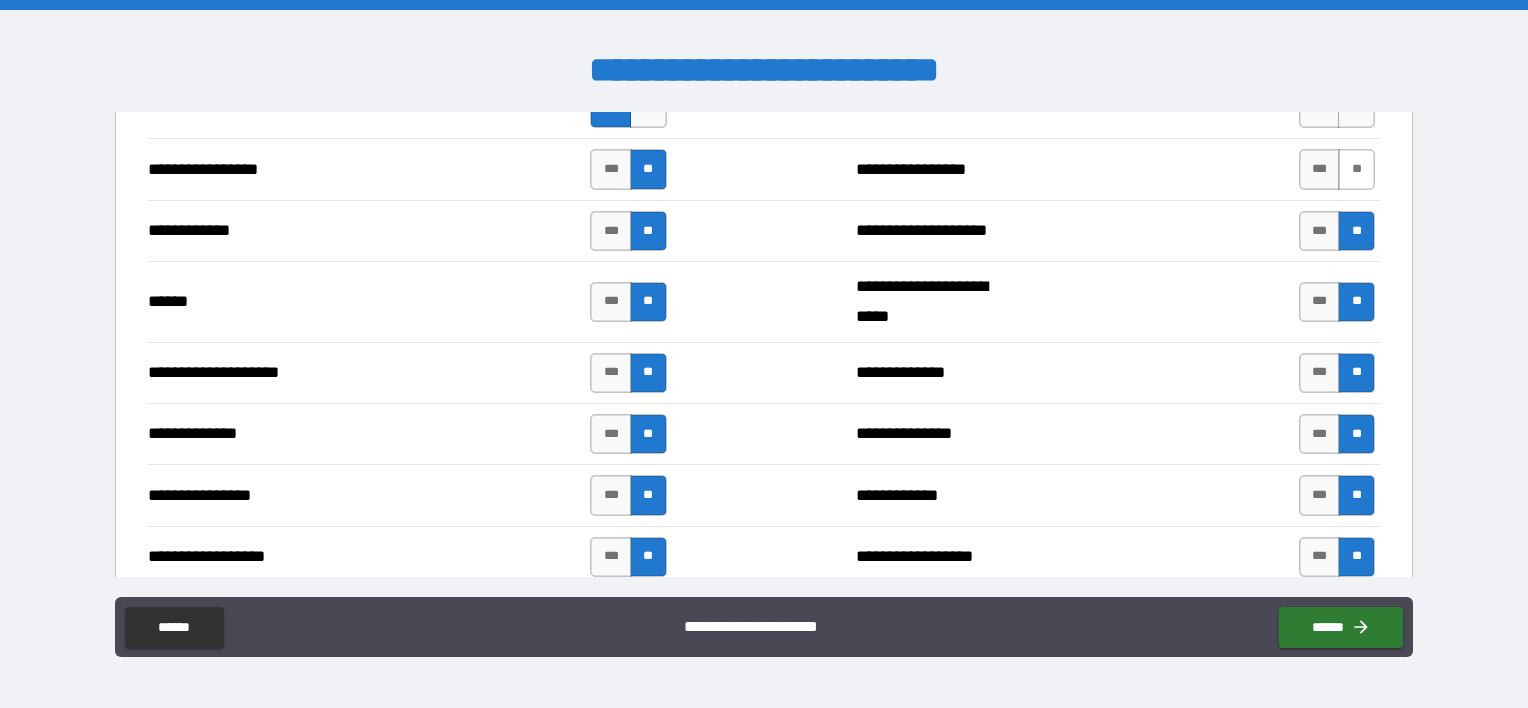 click on "**" at bounding box center (1356, 169) 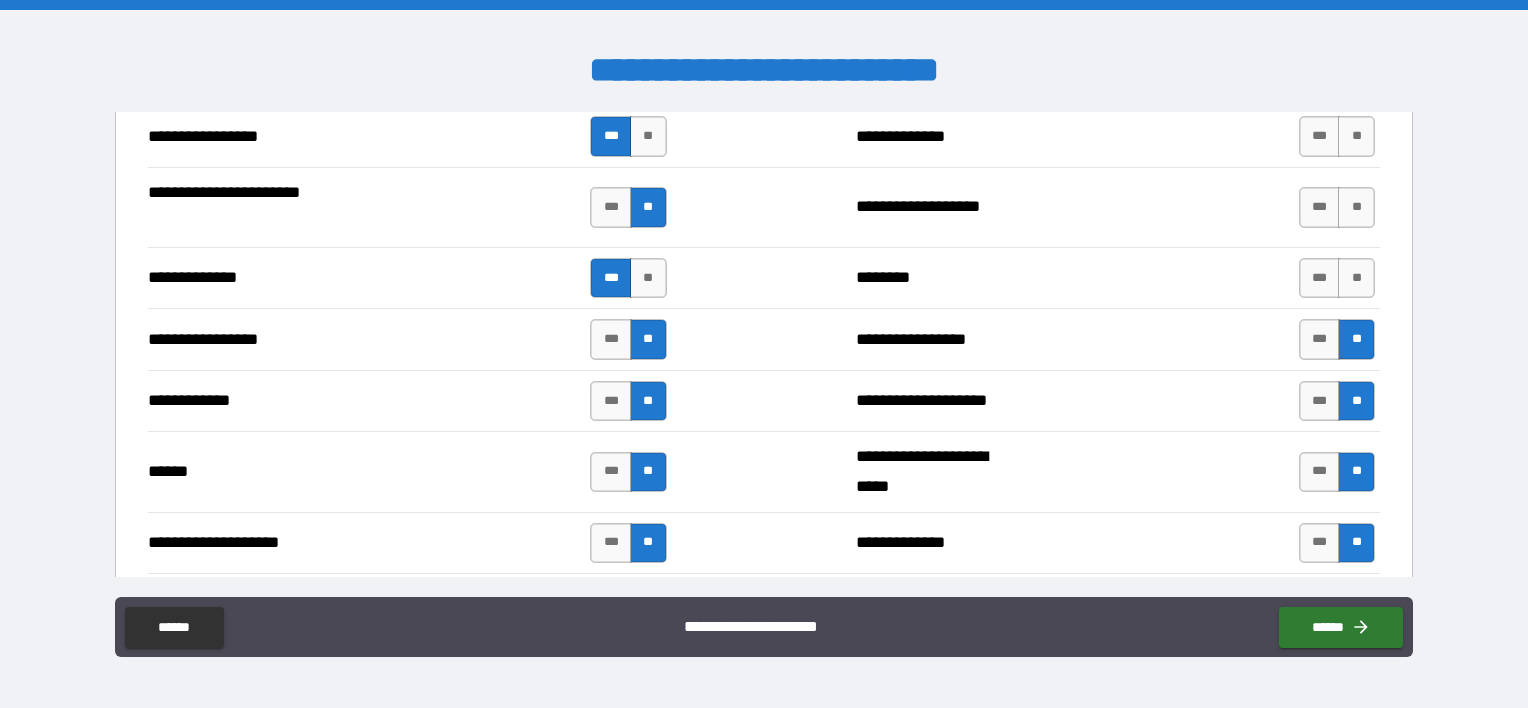 scroll, scrollTop: 2657, scrollLeft: 0, axis: vertical 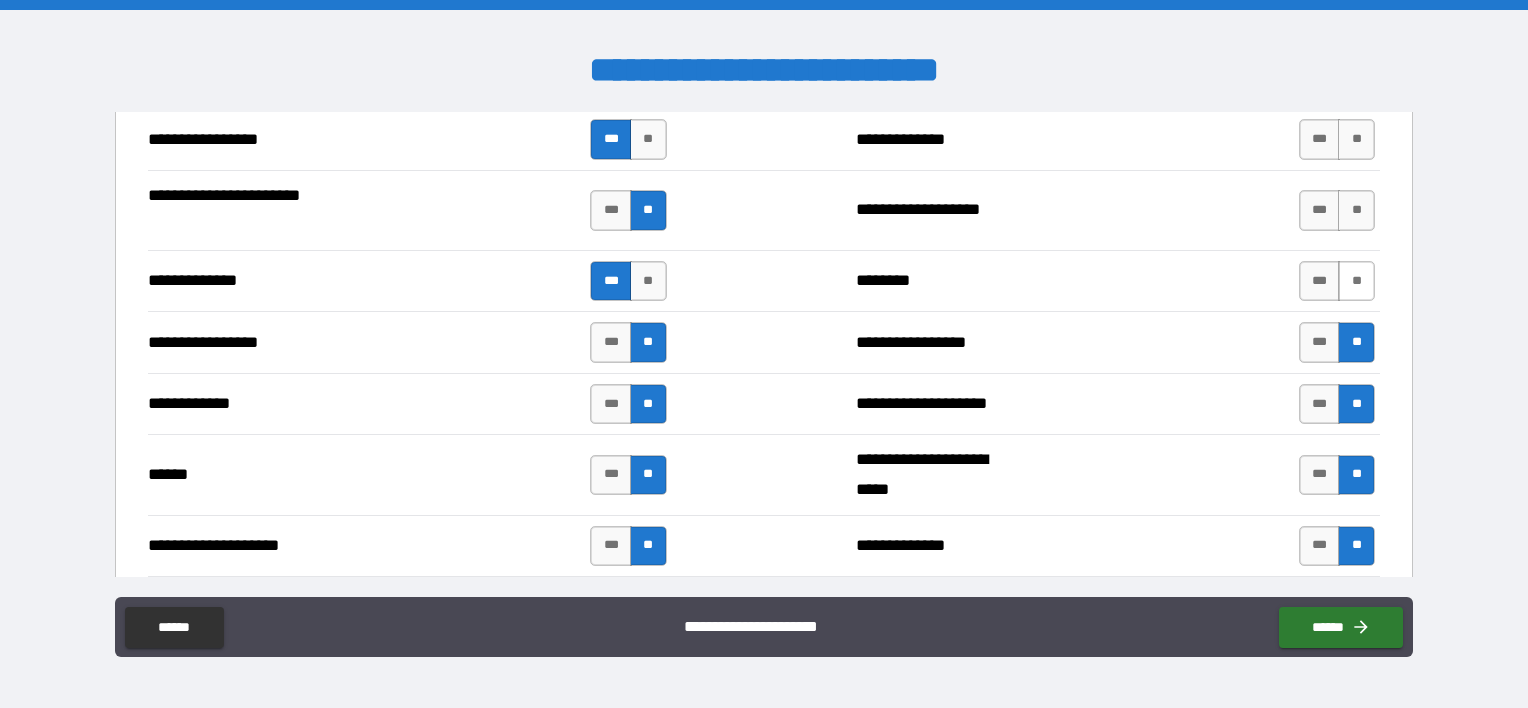click on "**" at bounding box center [1356, 281] 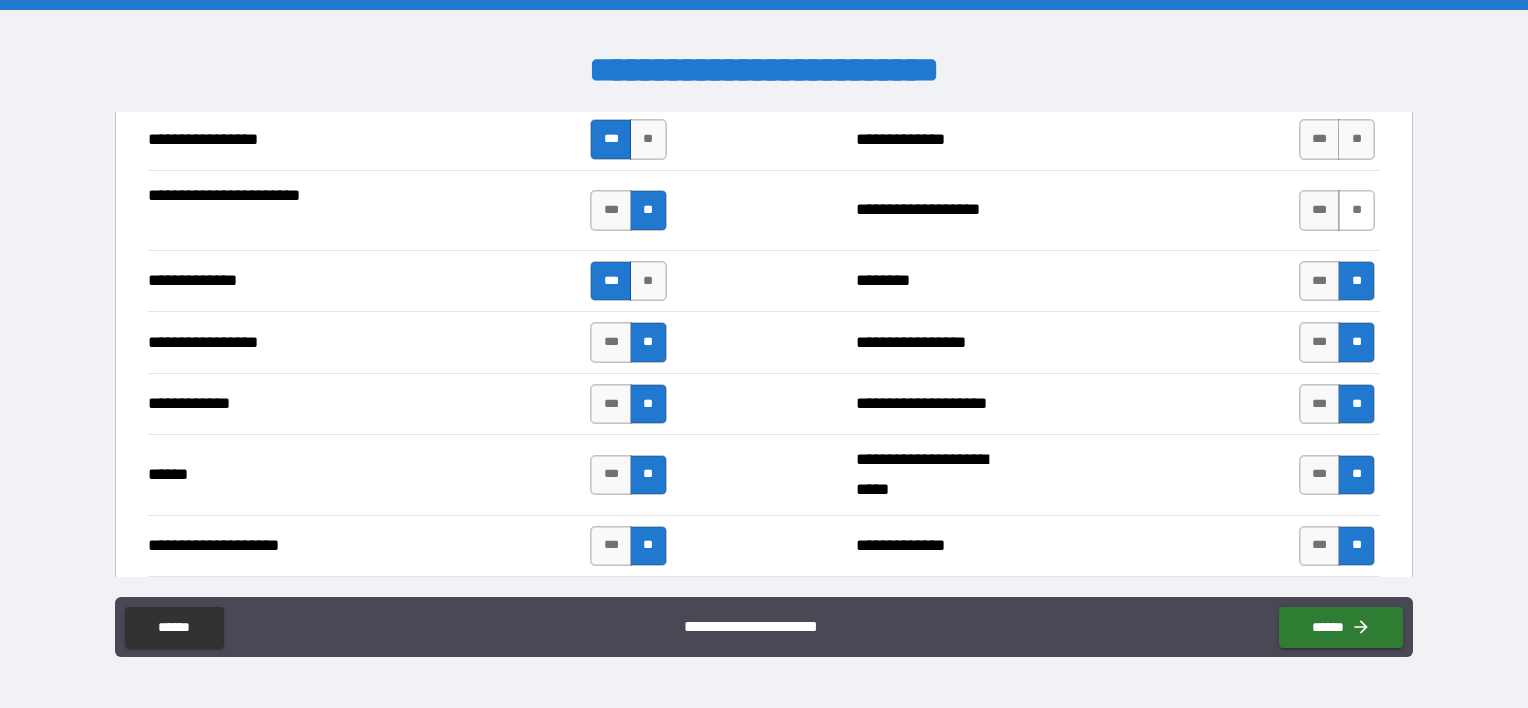click on "**" at bounding box center (1356, 210) 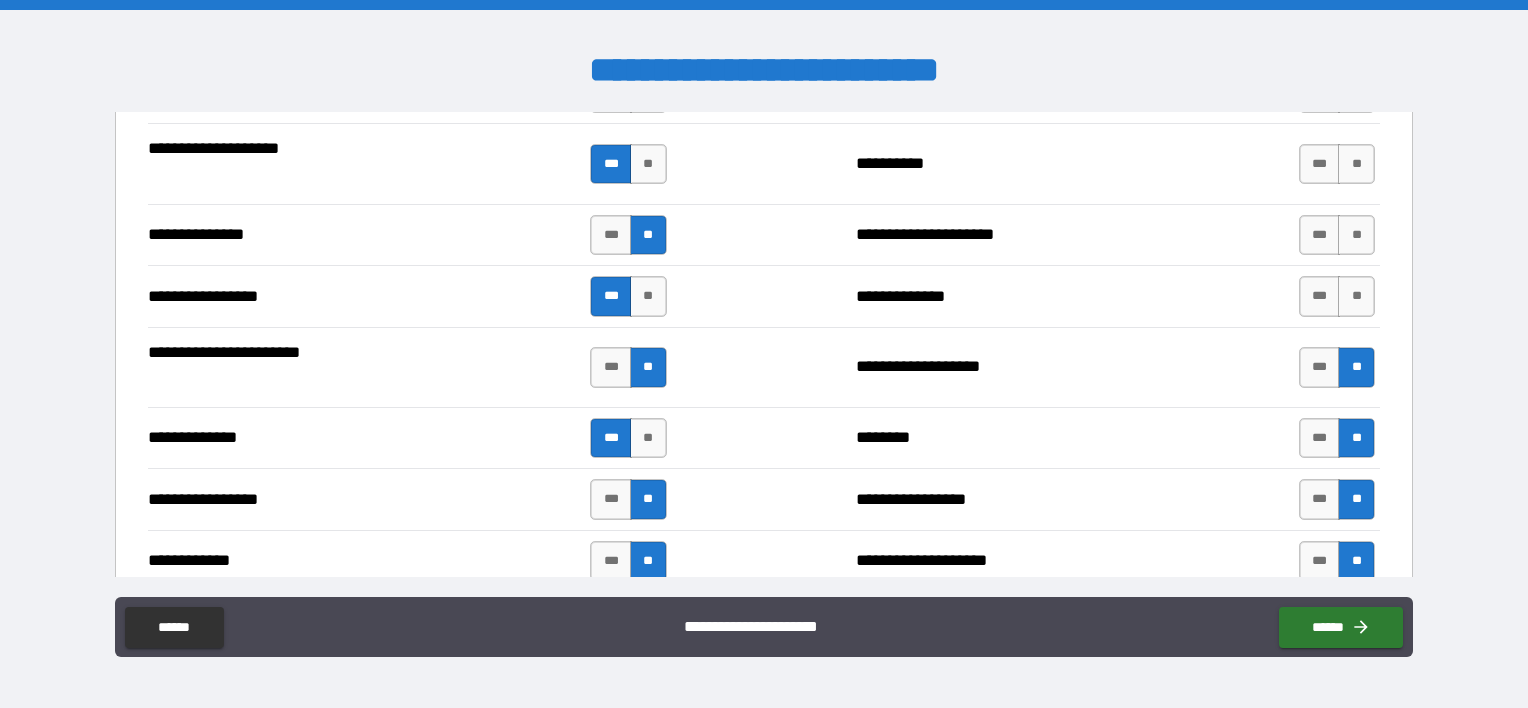 scroll, scrollTop: 2495, scrollLeft: 0, axis: vertical 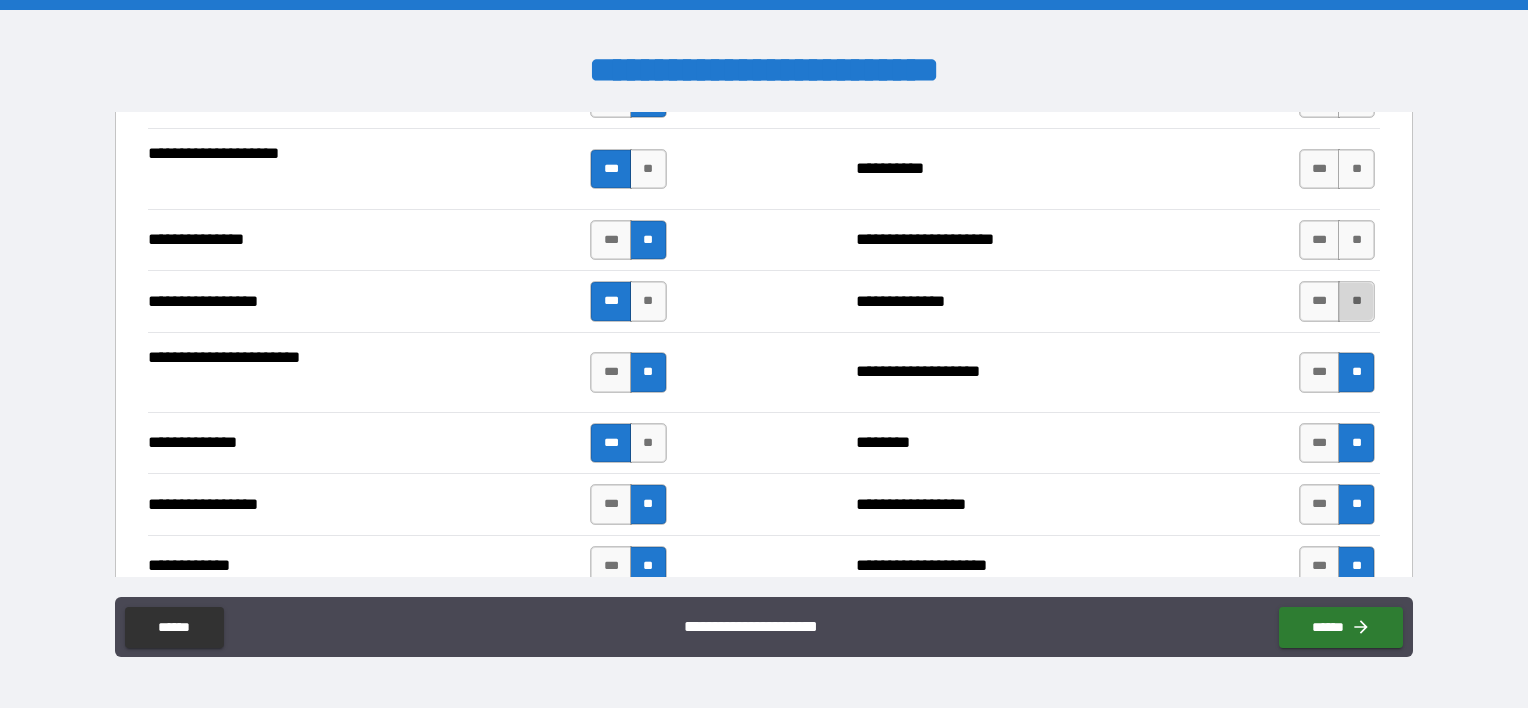 click on "**" at bounding box center [1356, 301] 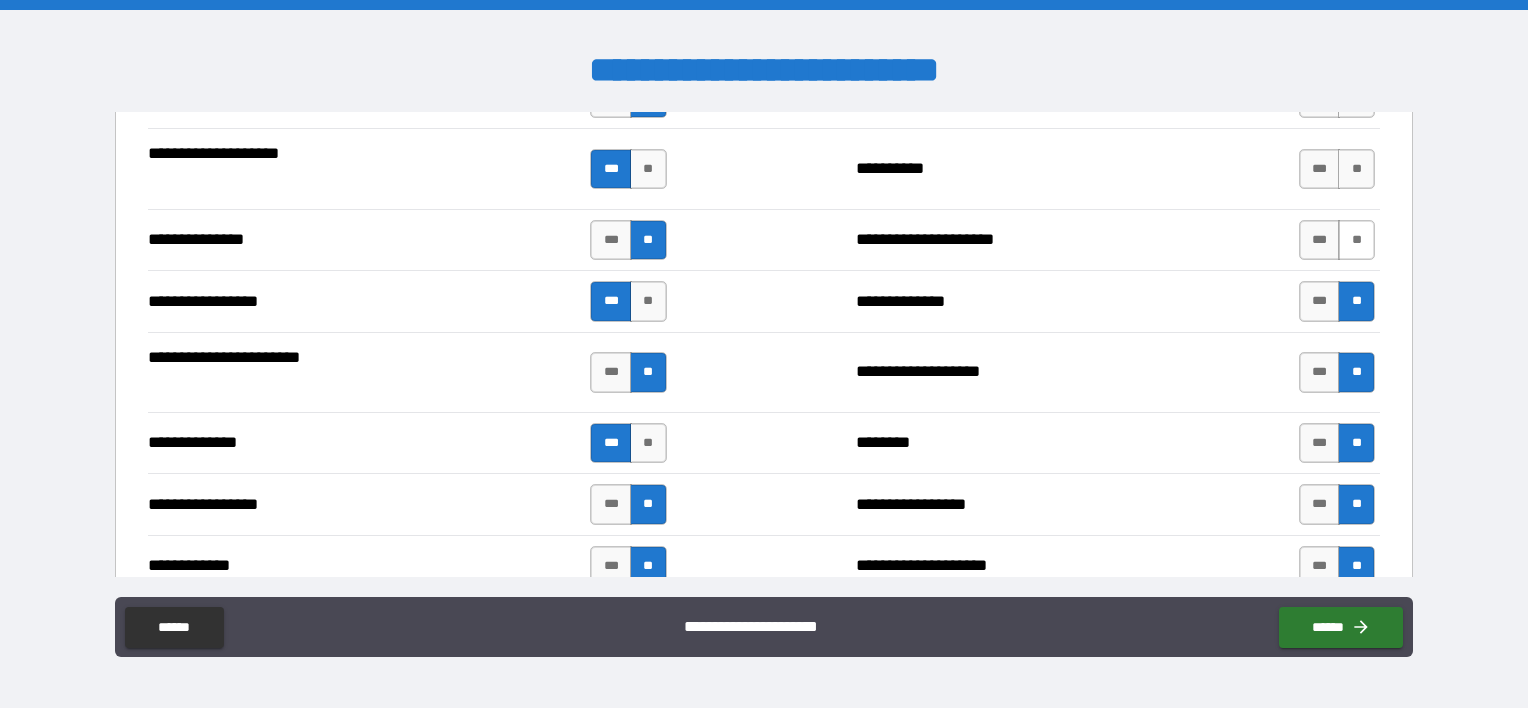 click on "**" at bounding box center (1356, 240) 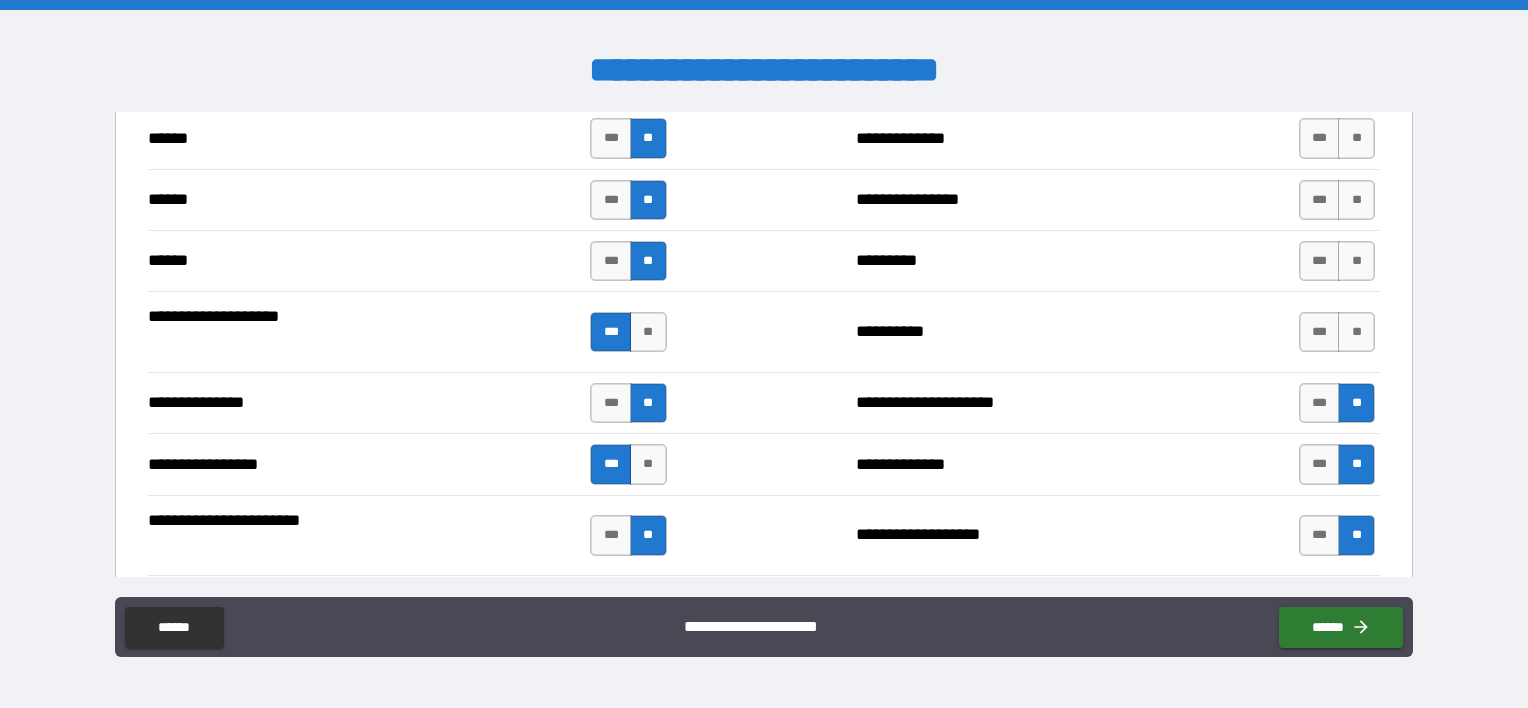 scroll, scrollTop: 2330, scrollLeft: 0, axis: vertical 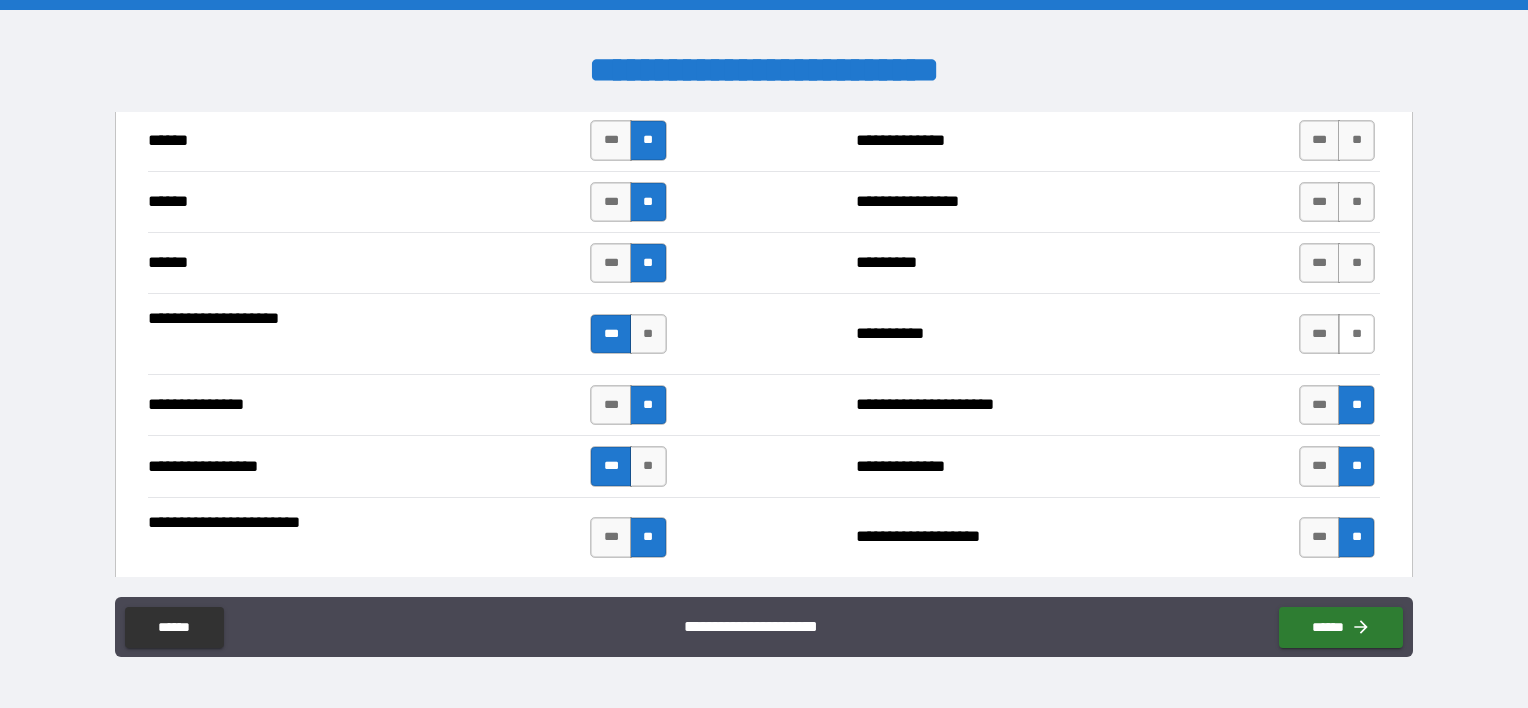 click on "**" at bounding box center [1356, 334] 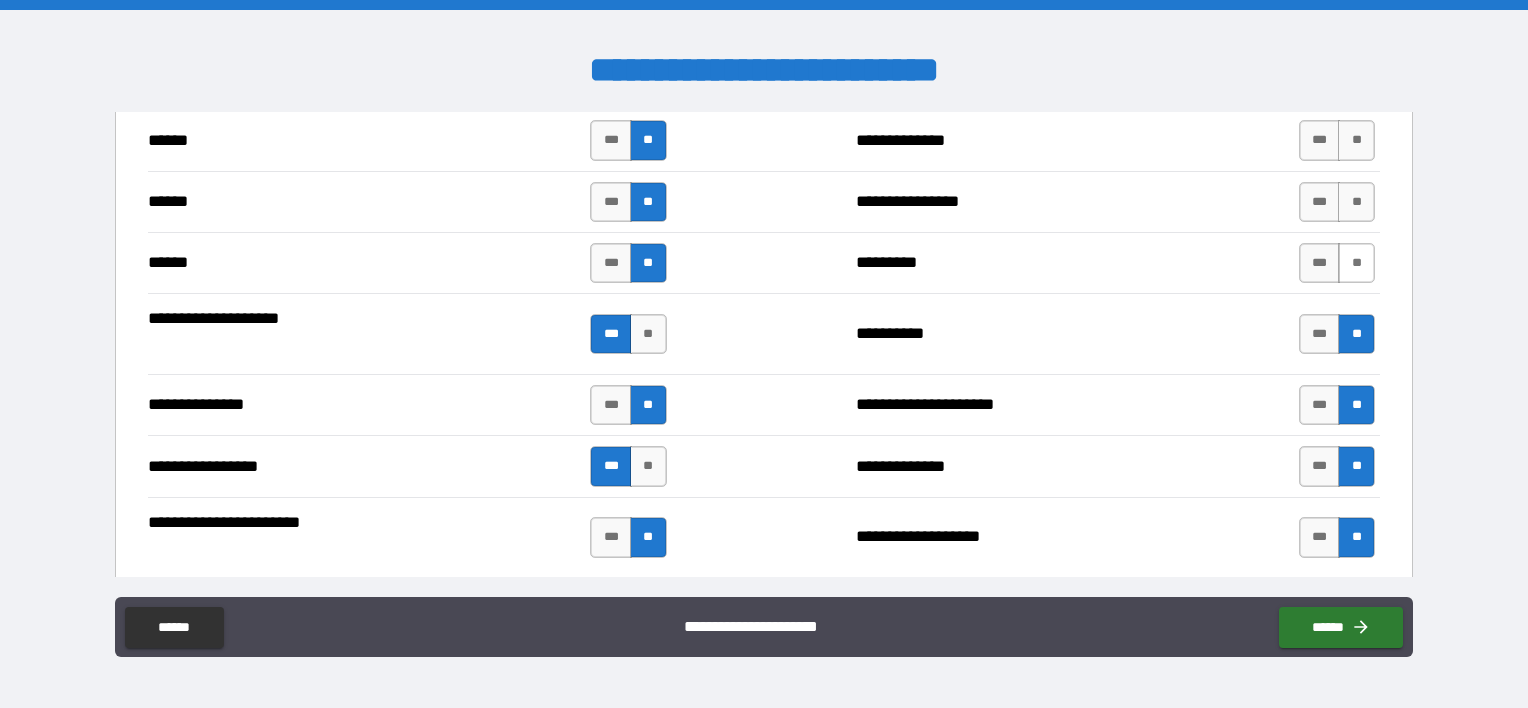click on "**" at bounding box center [1356, 263] 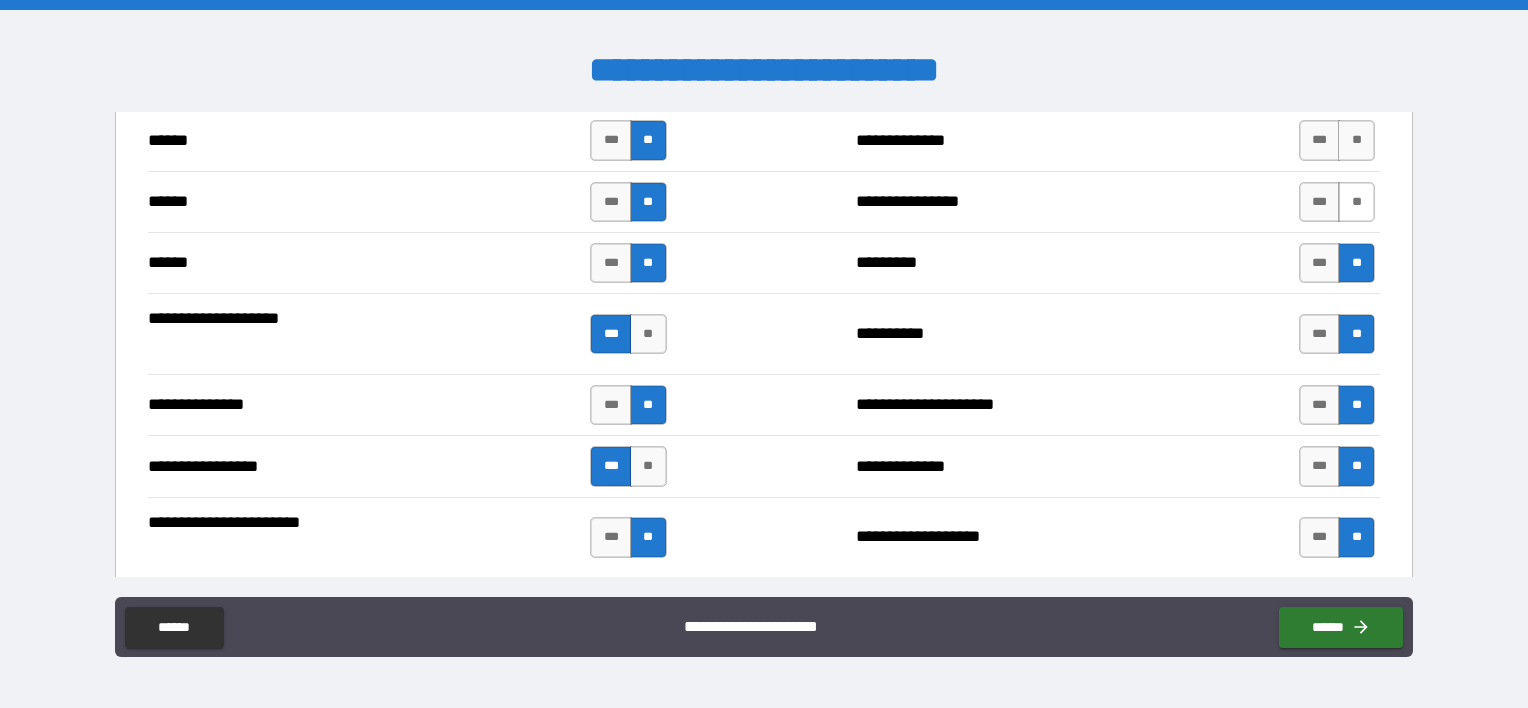 click on "**" at bounding box center [1356, 202] 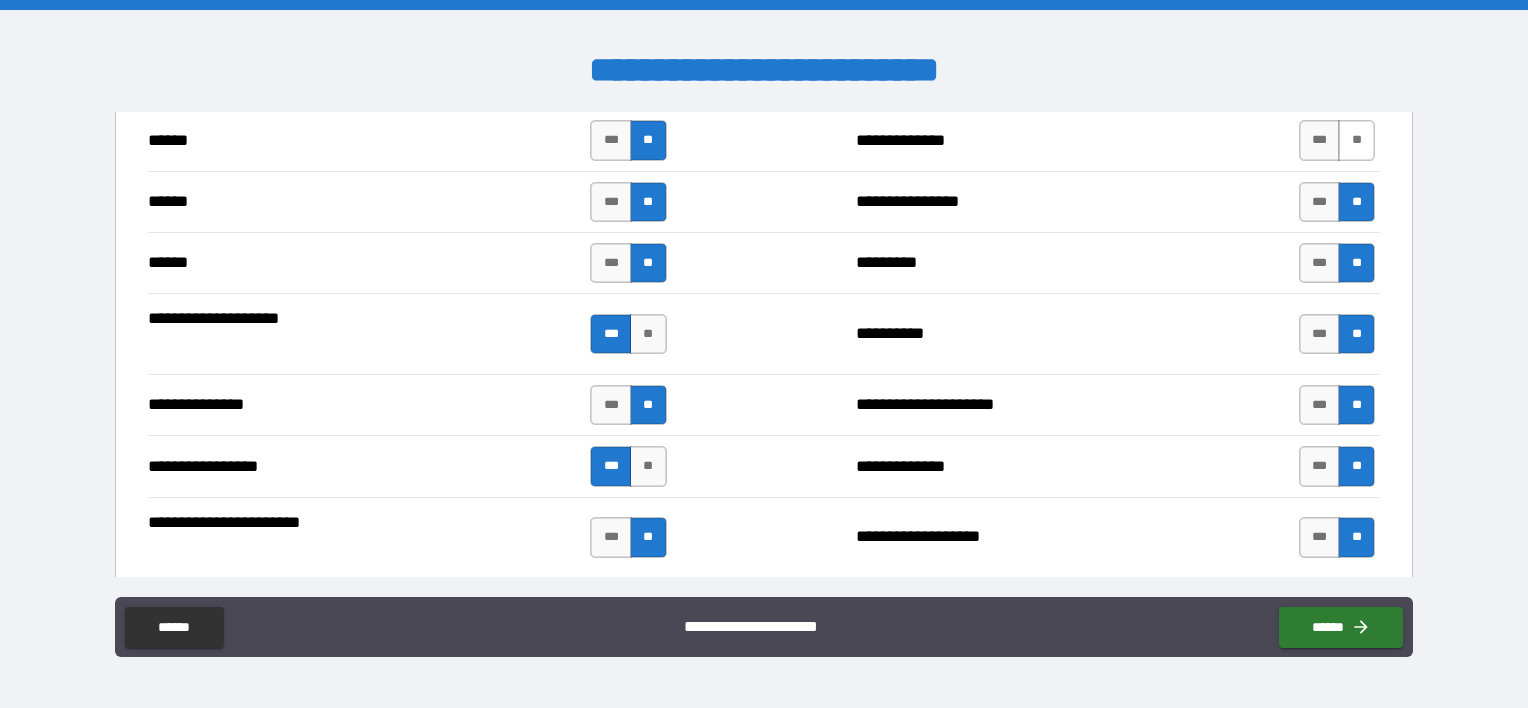 click on "**" at bounding box center [1356, 140] 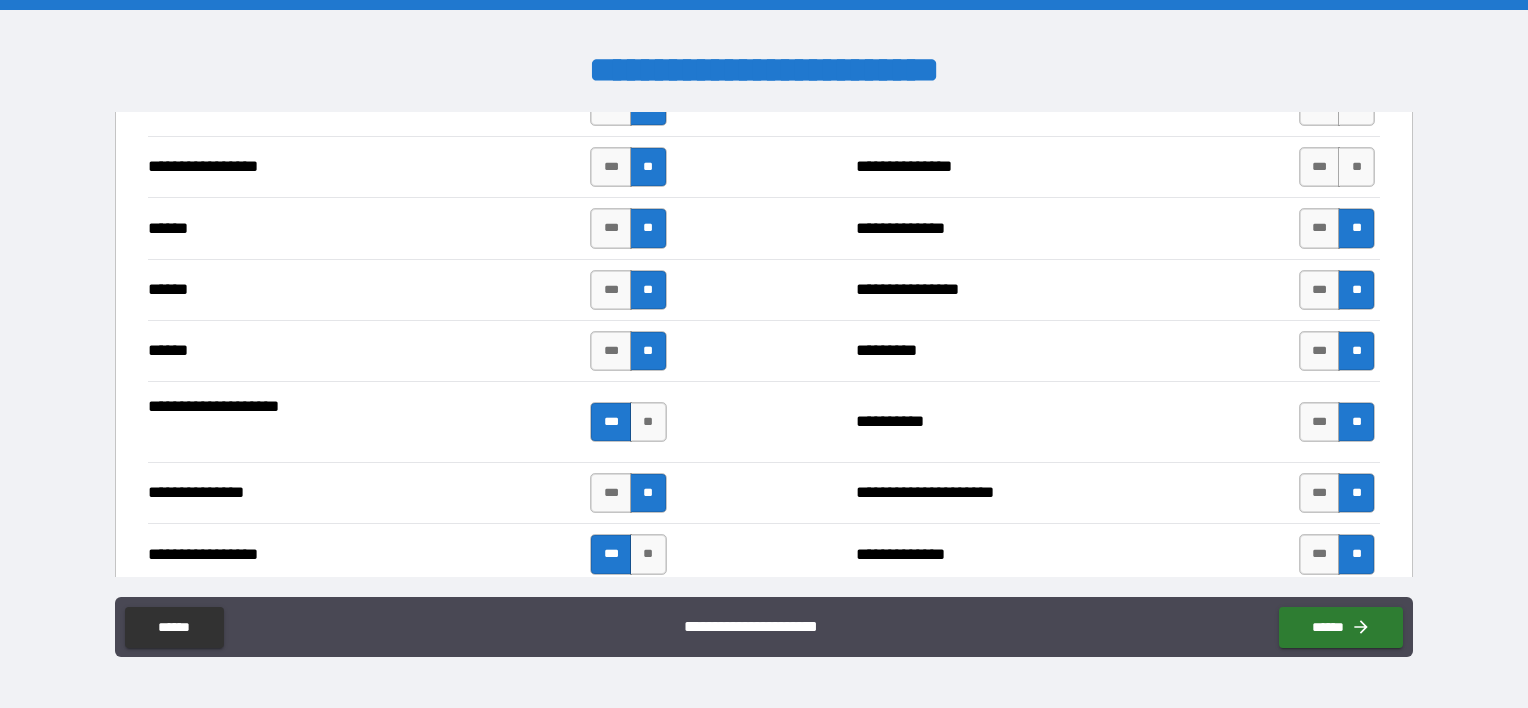 scroll, scrollTop: 2179, scrollLeft: 0, axis: vertical 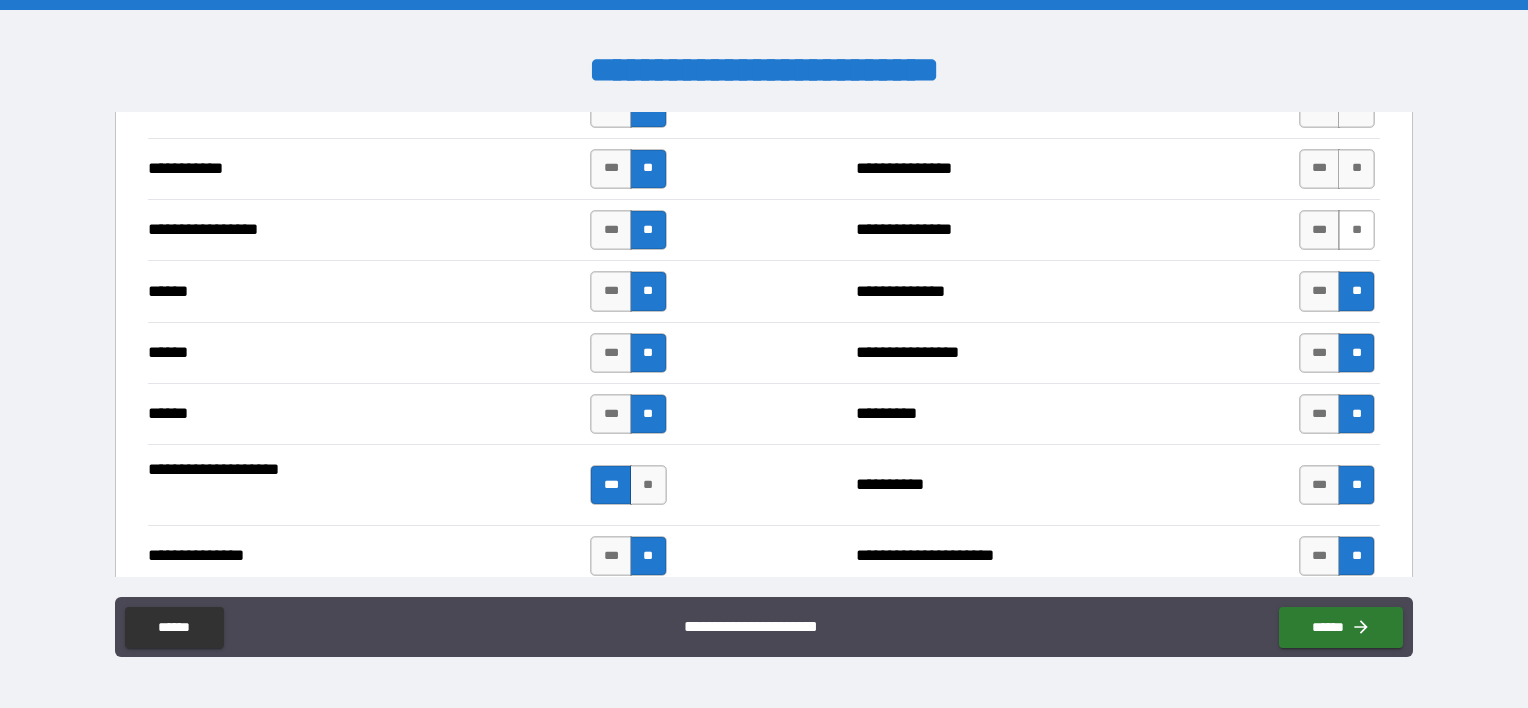 click on "**" at bounding box center [1356, 230] 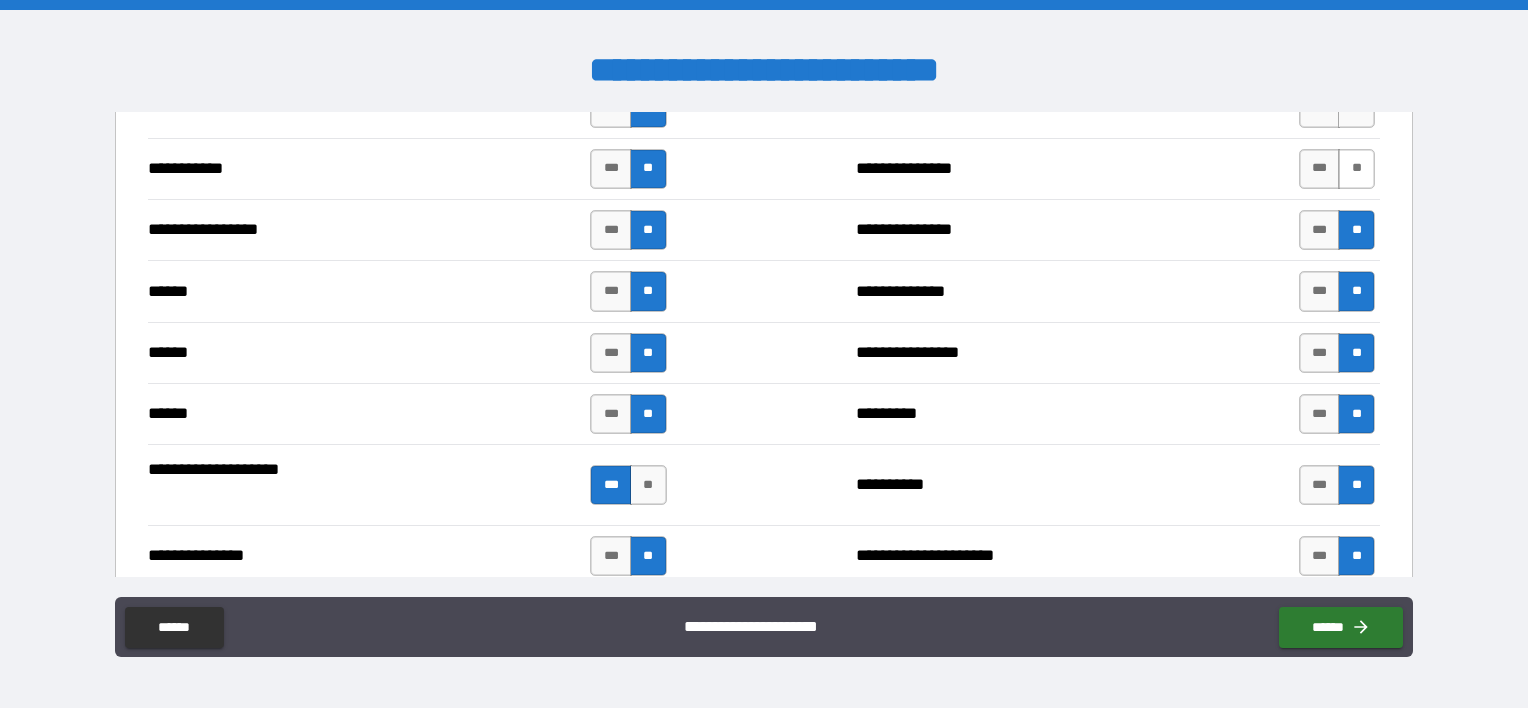 click on "**" at bounding box center [1356, 169] 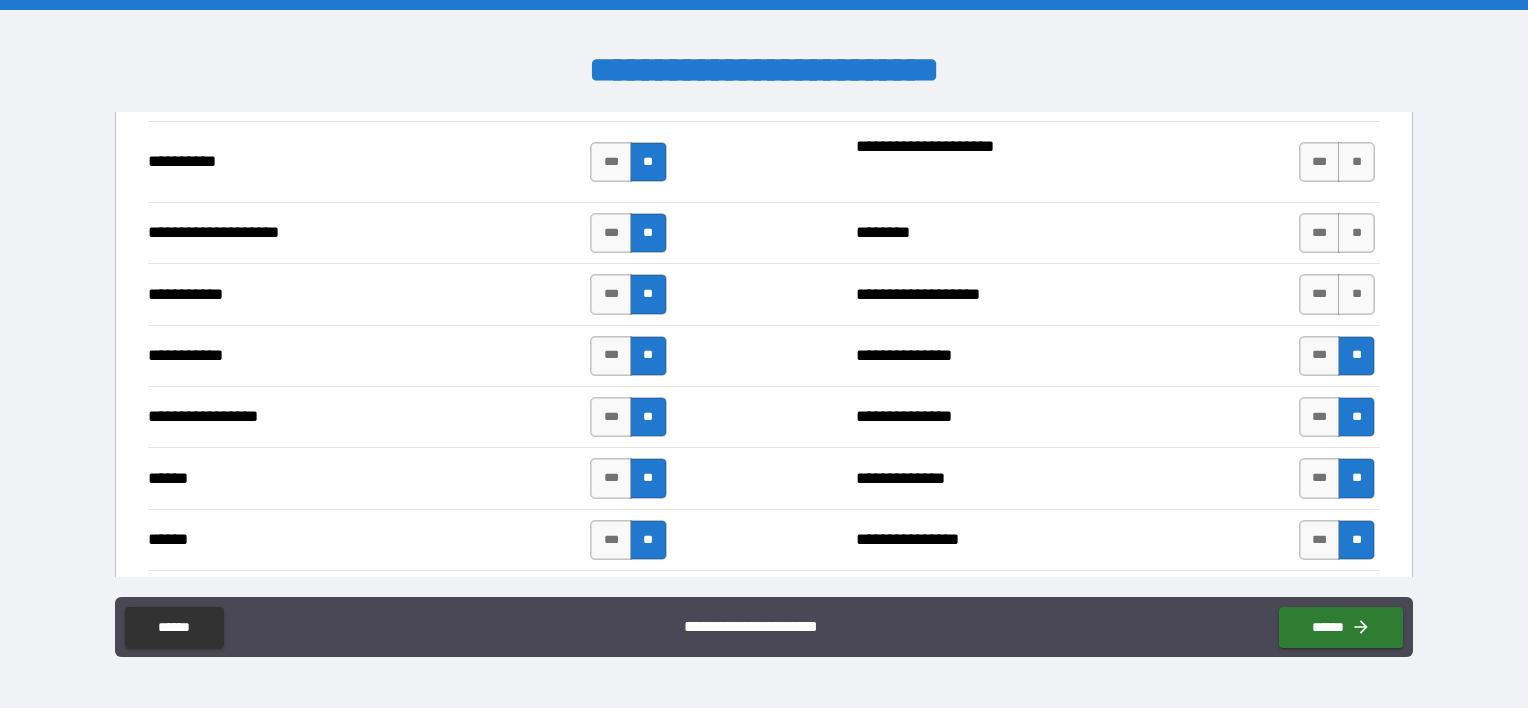 scroll, scrollTop: 1988, scrollLeft: 0, axis: vertical 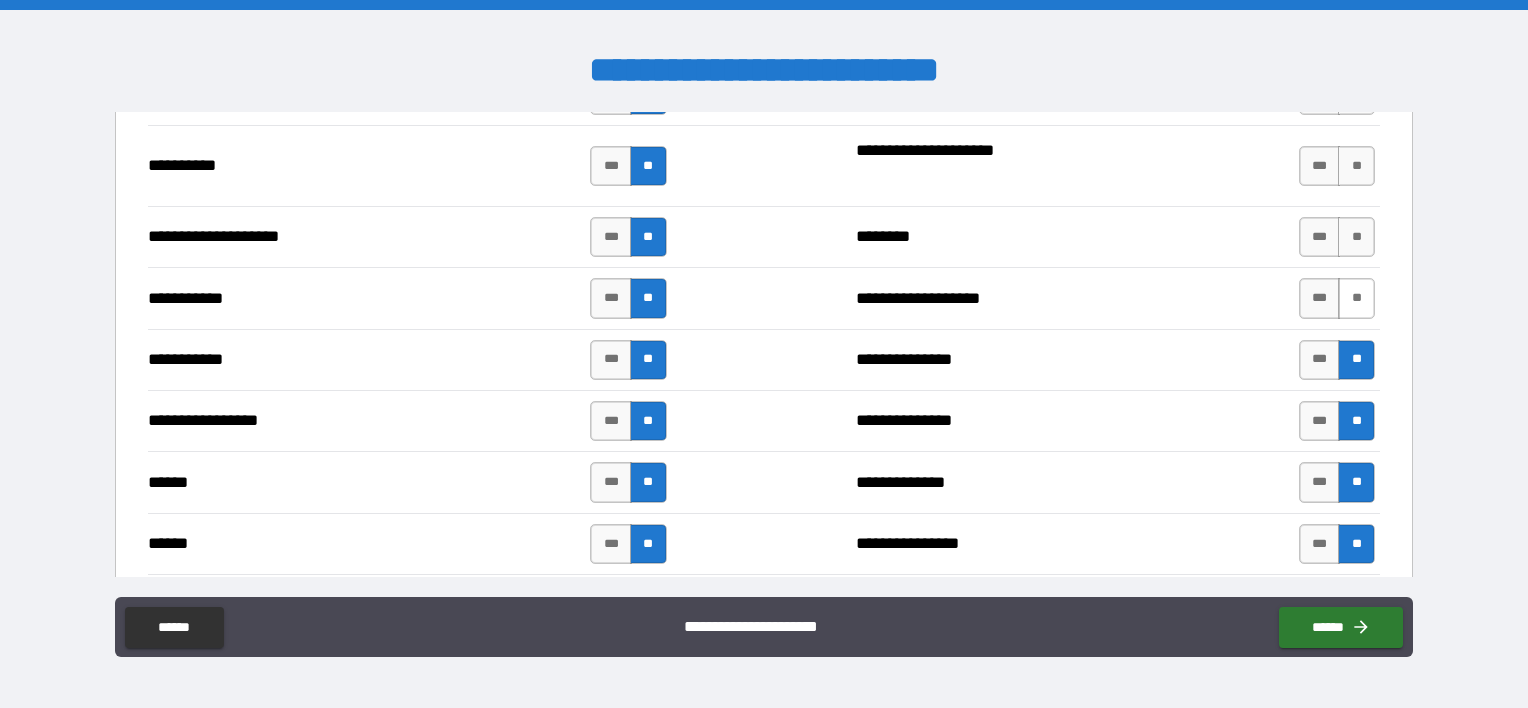 click on "**" at bounding box center [1356, 298] 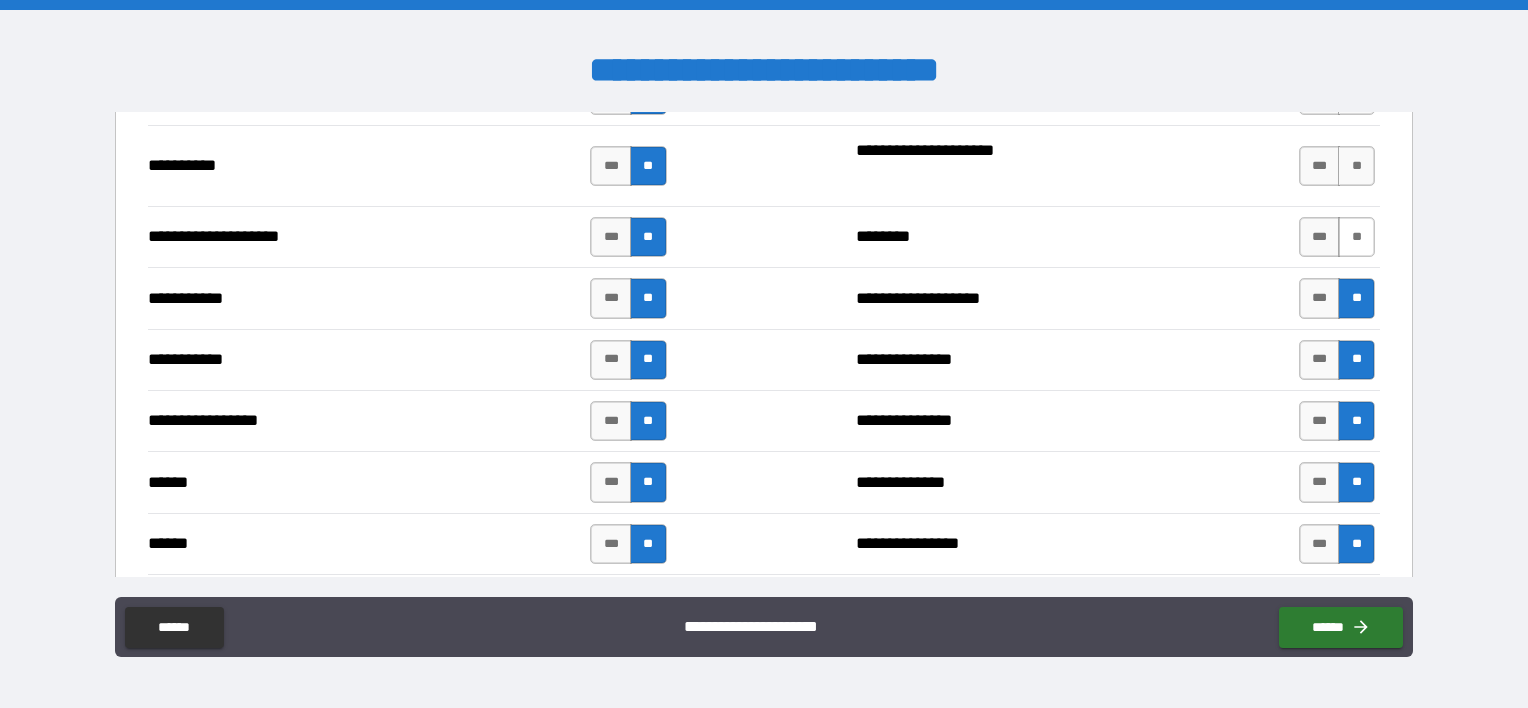 click on "**" at bounding box center (1356, 237) 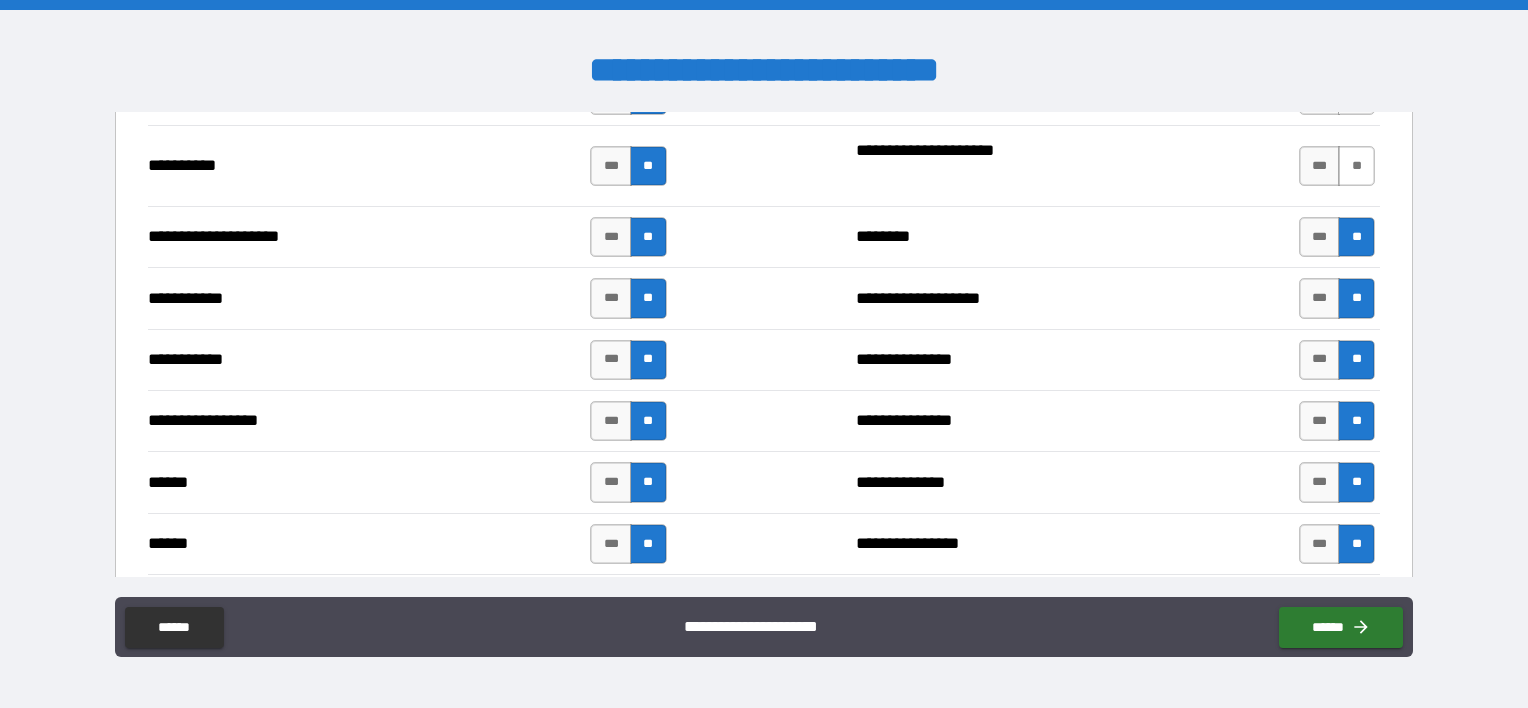 click on "**" at bounding box center (1356, 166) 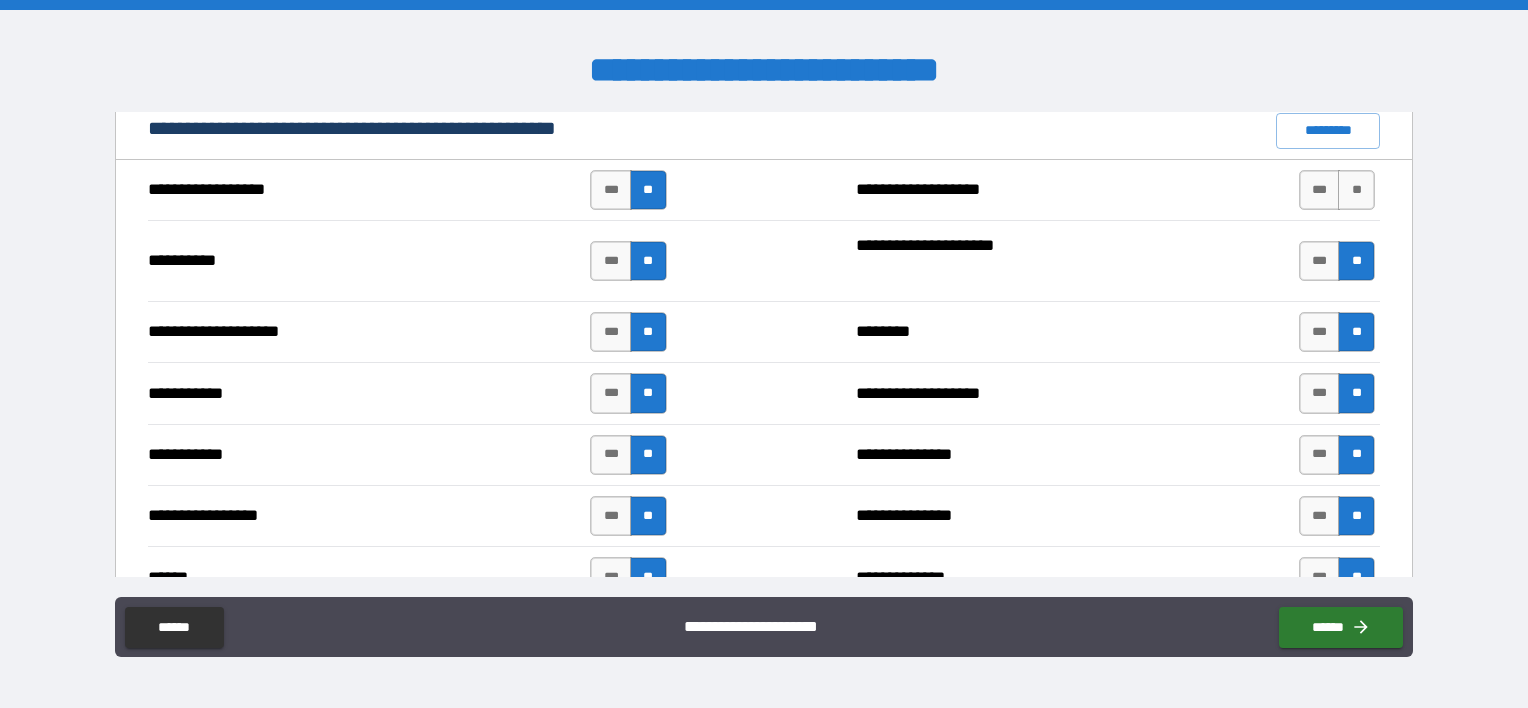 scroll, scrollTop: 1830, scrollLeft: 0, axis: vertical 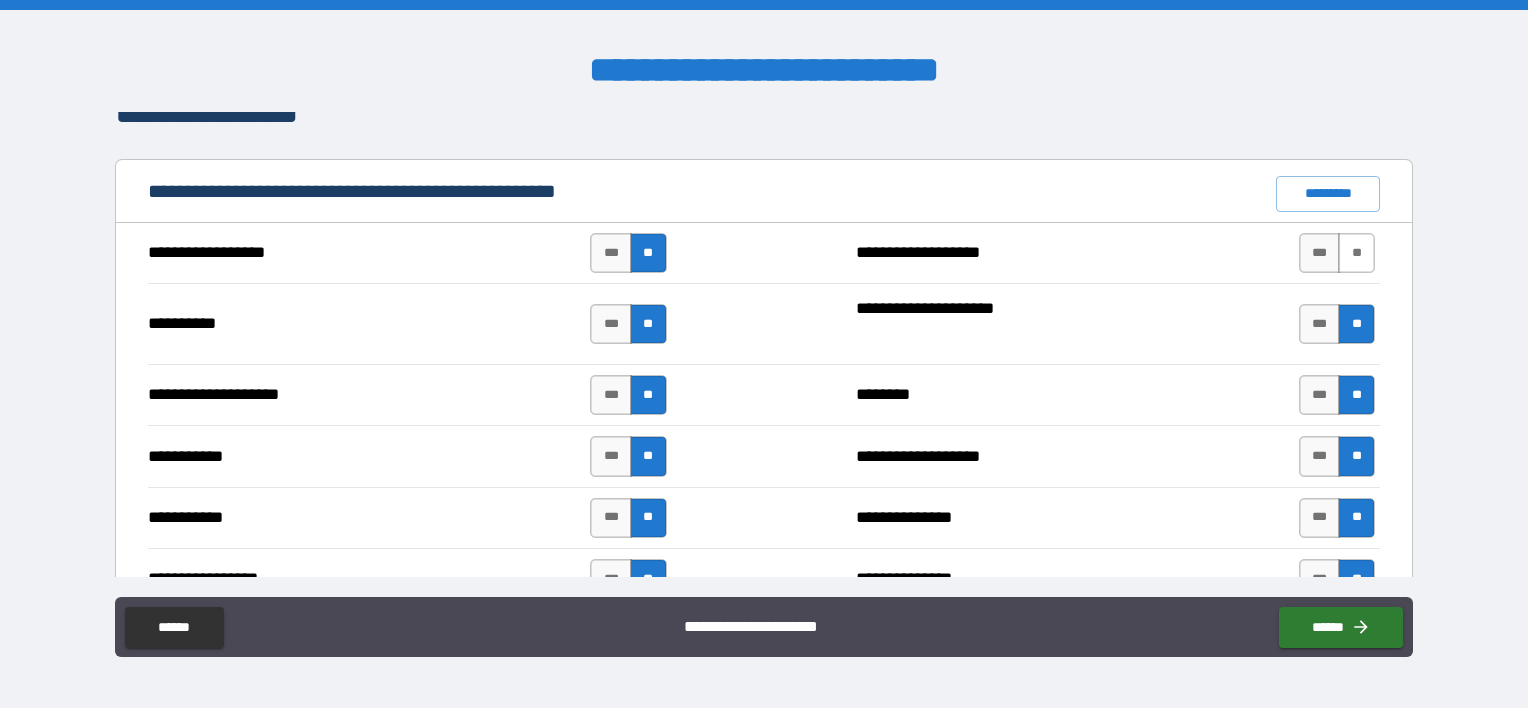 click on "**" at bounding box center (1356, 253) 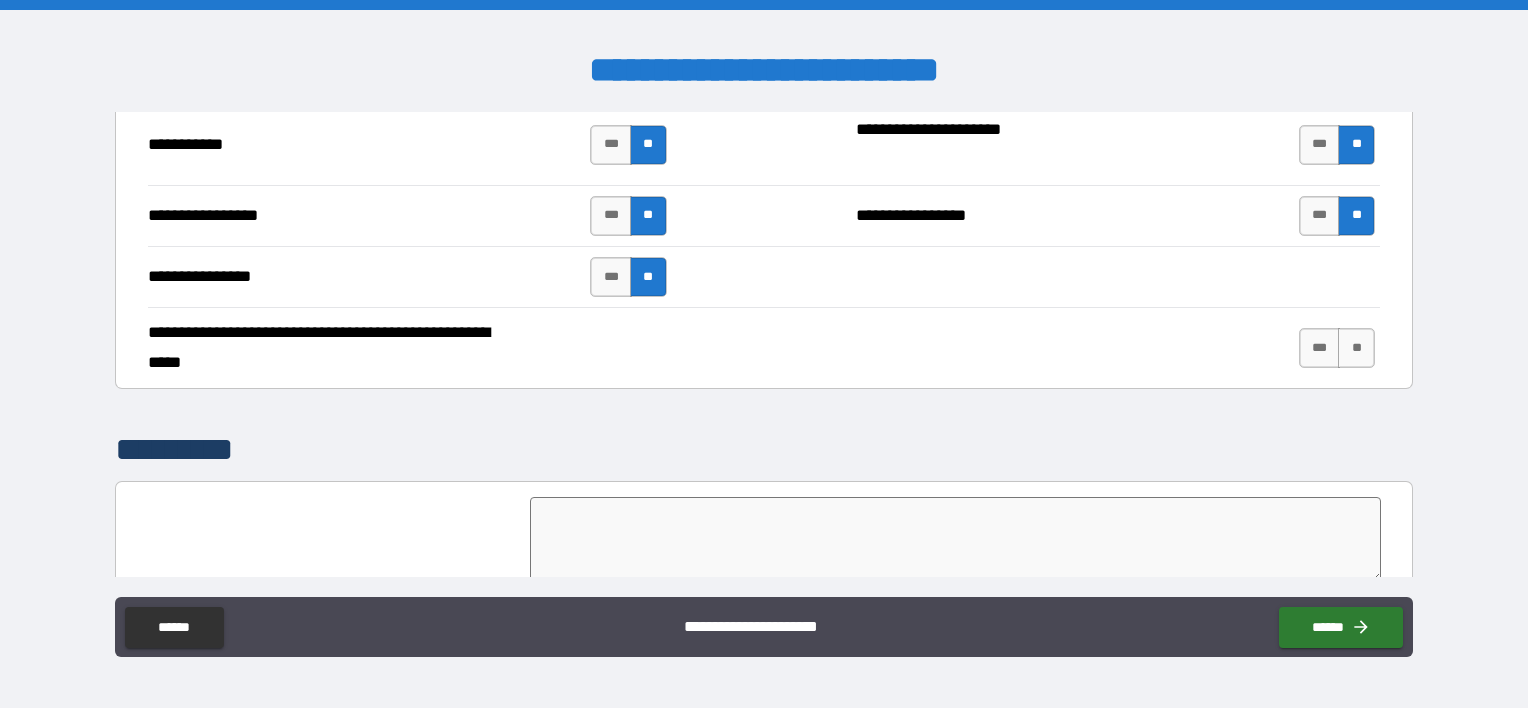 scroll, scrollTop: 4345, scrollLeft: 0, axis: vertical 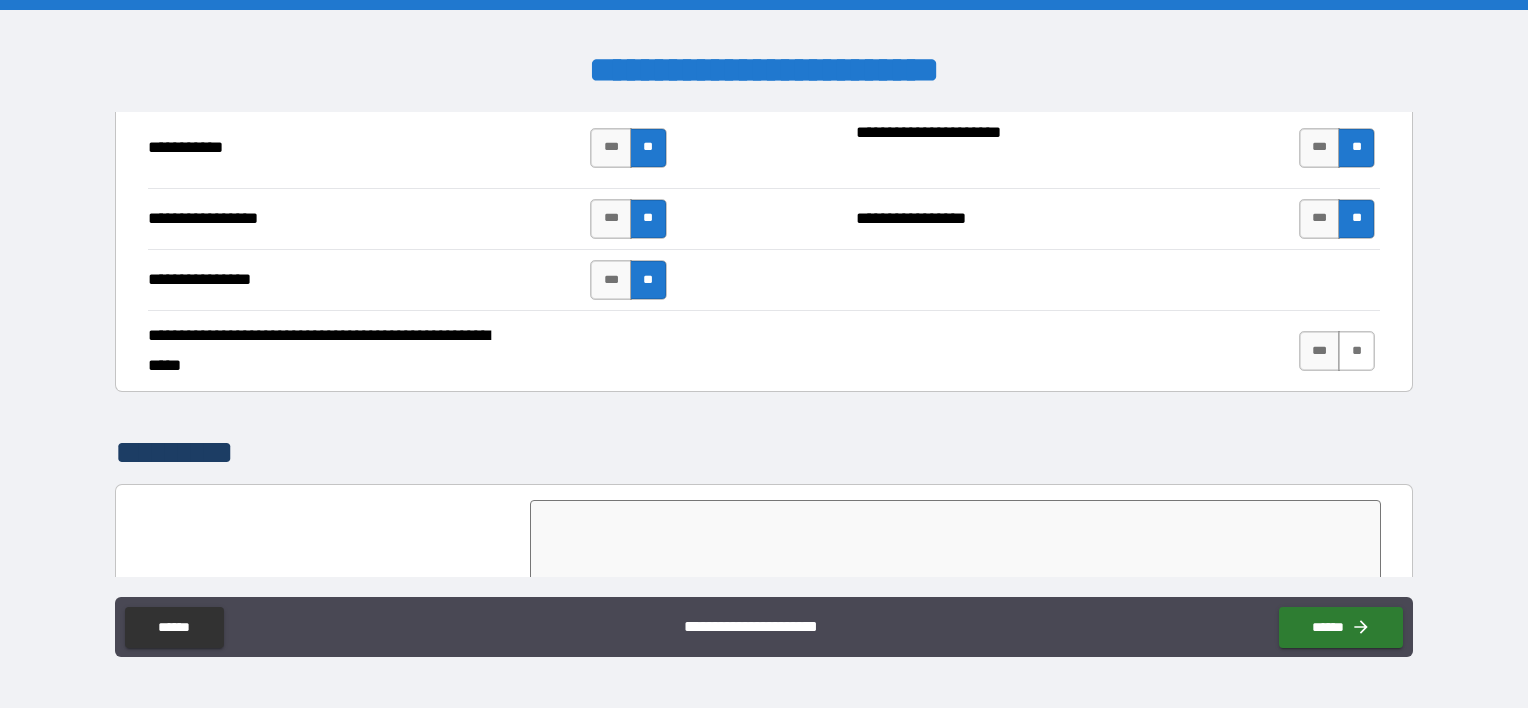 click on "**" at bounding box center [1356, 351] 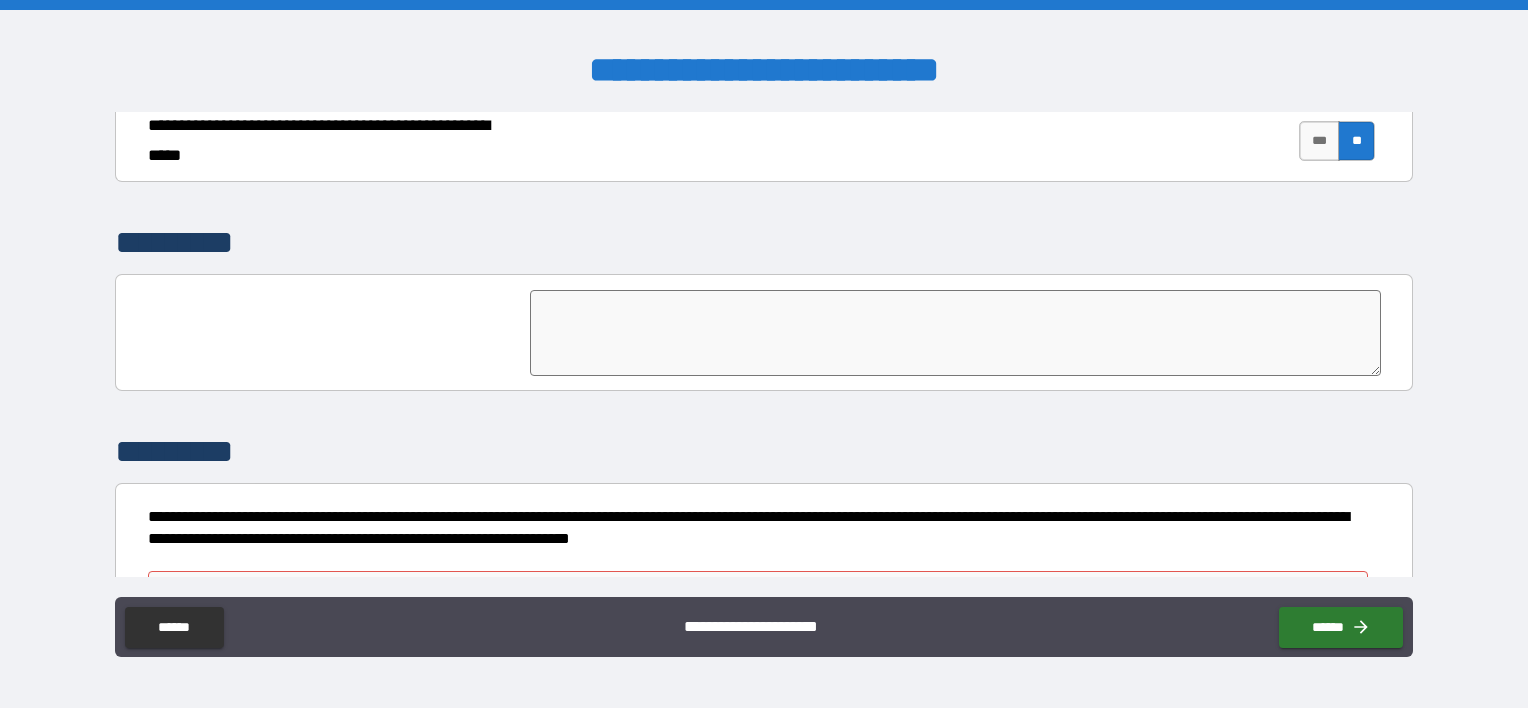 scroll, scrollTop: 4604, scrollLeft: 0, axis: vertical 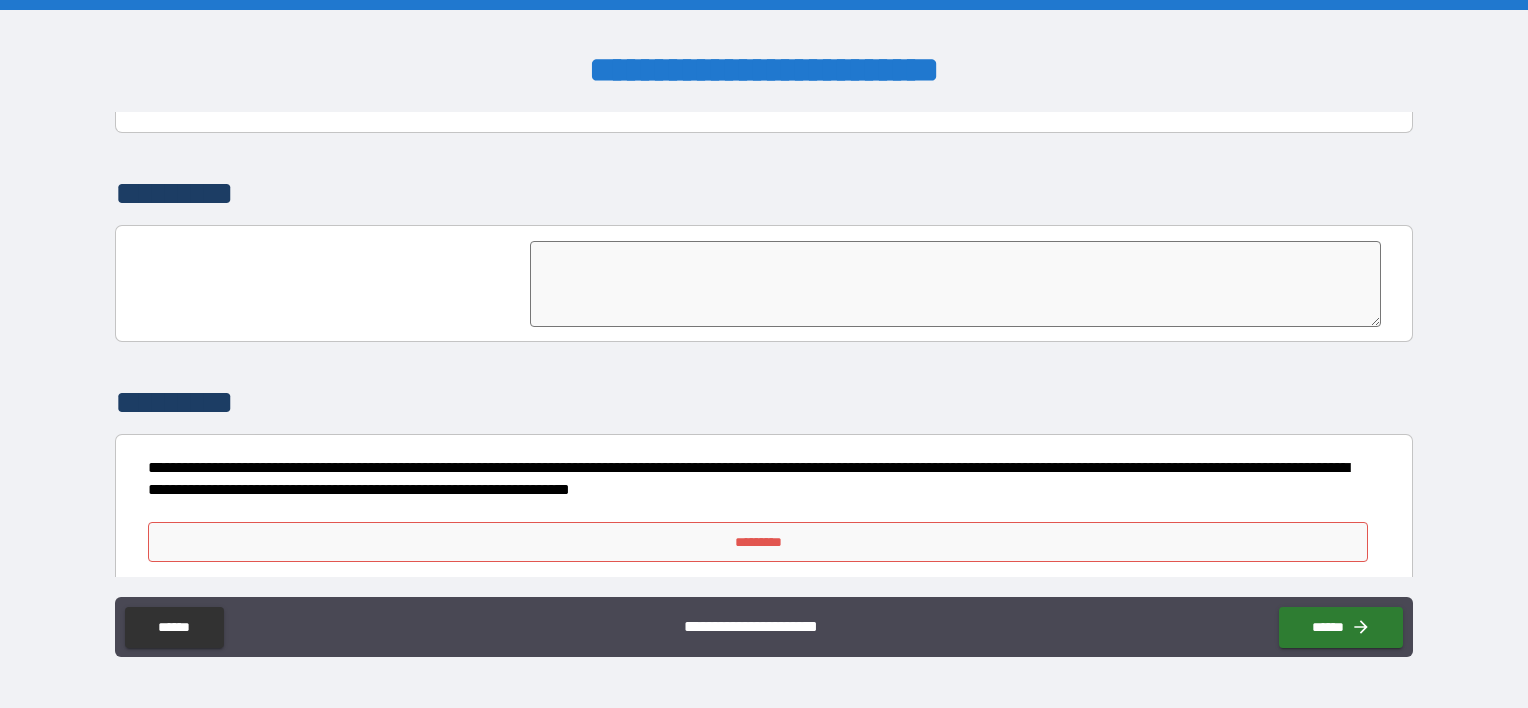 click on "*********" at bounding box center [758, 542] 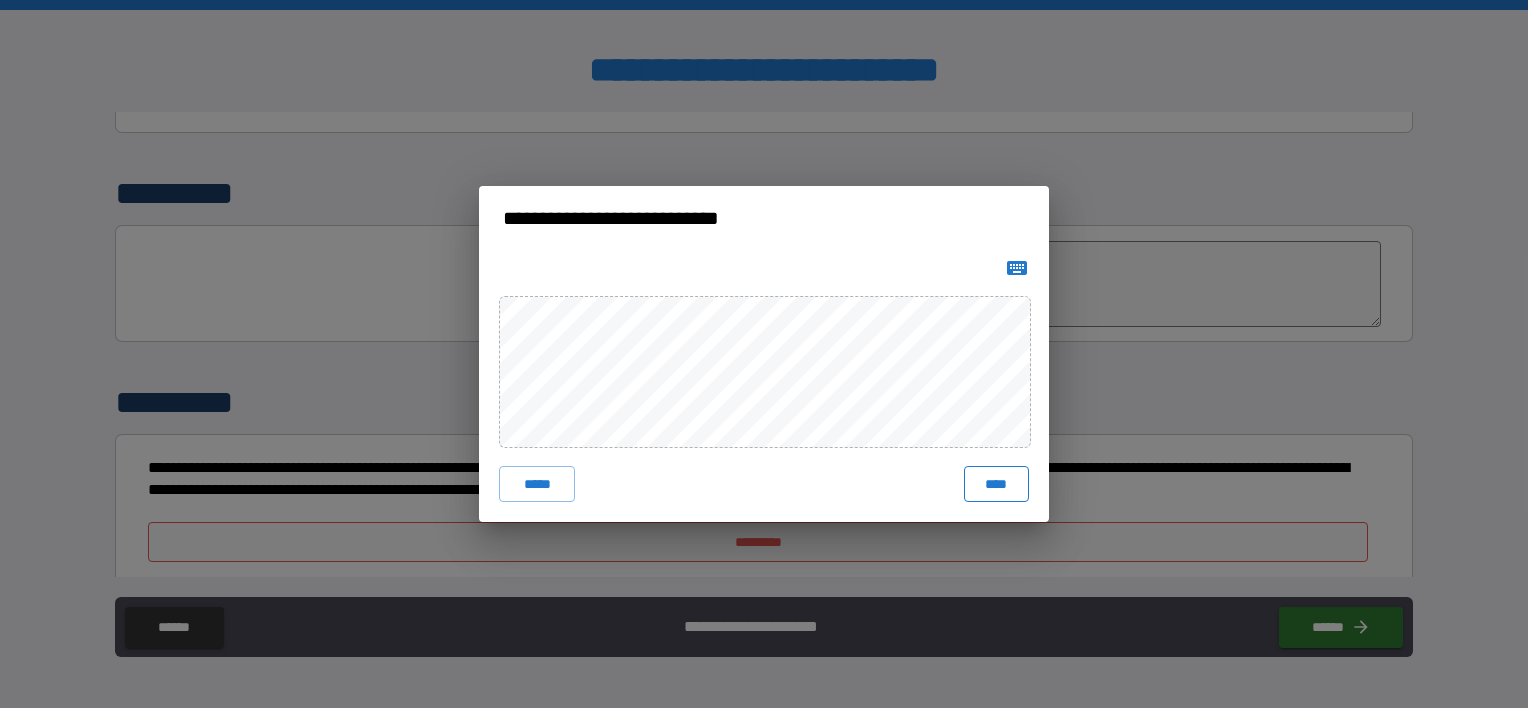 click on "****" at bounding box center (996, 484) 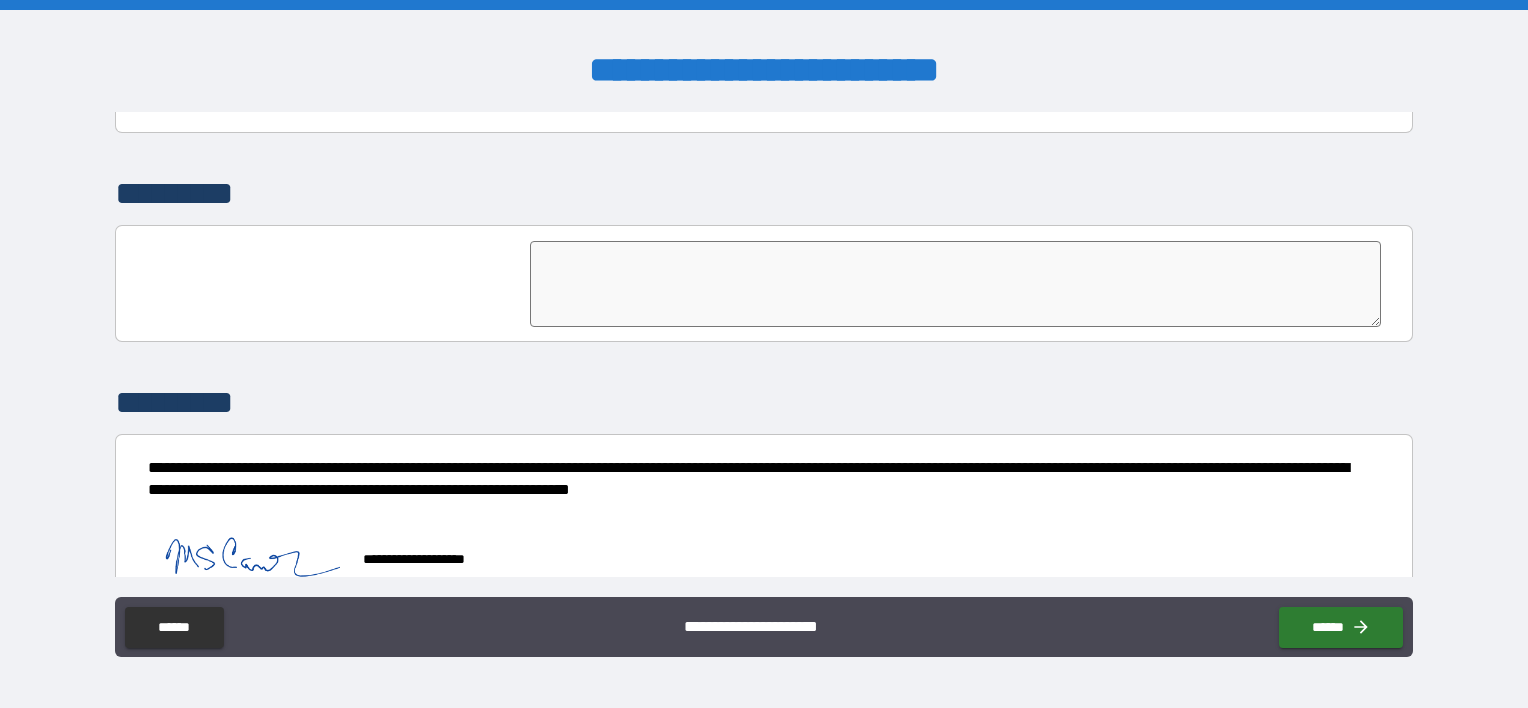 click on "******" at bounding box center [1341, 627] 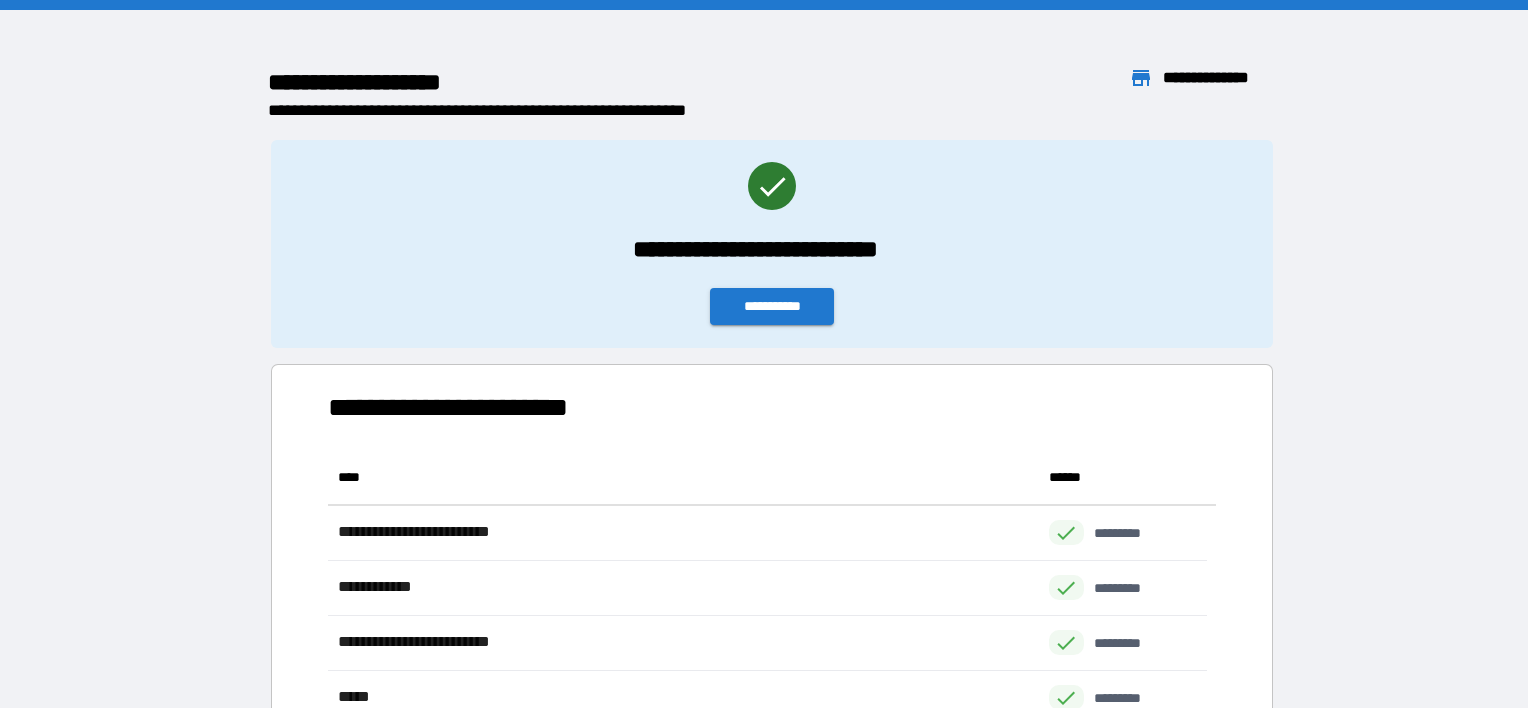 scroll, scrollTop: 370, scrollLeft: 863, axis: both 